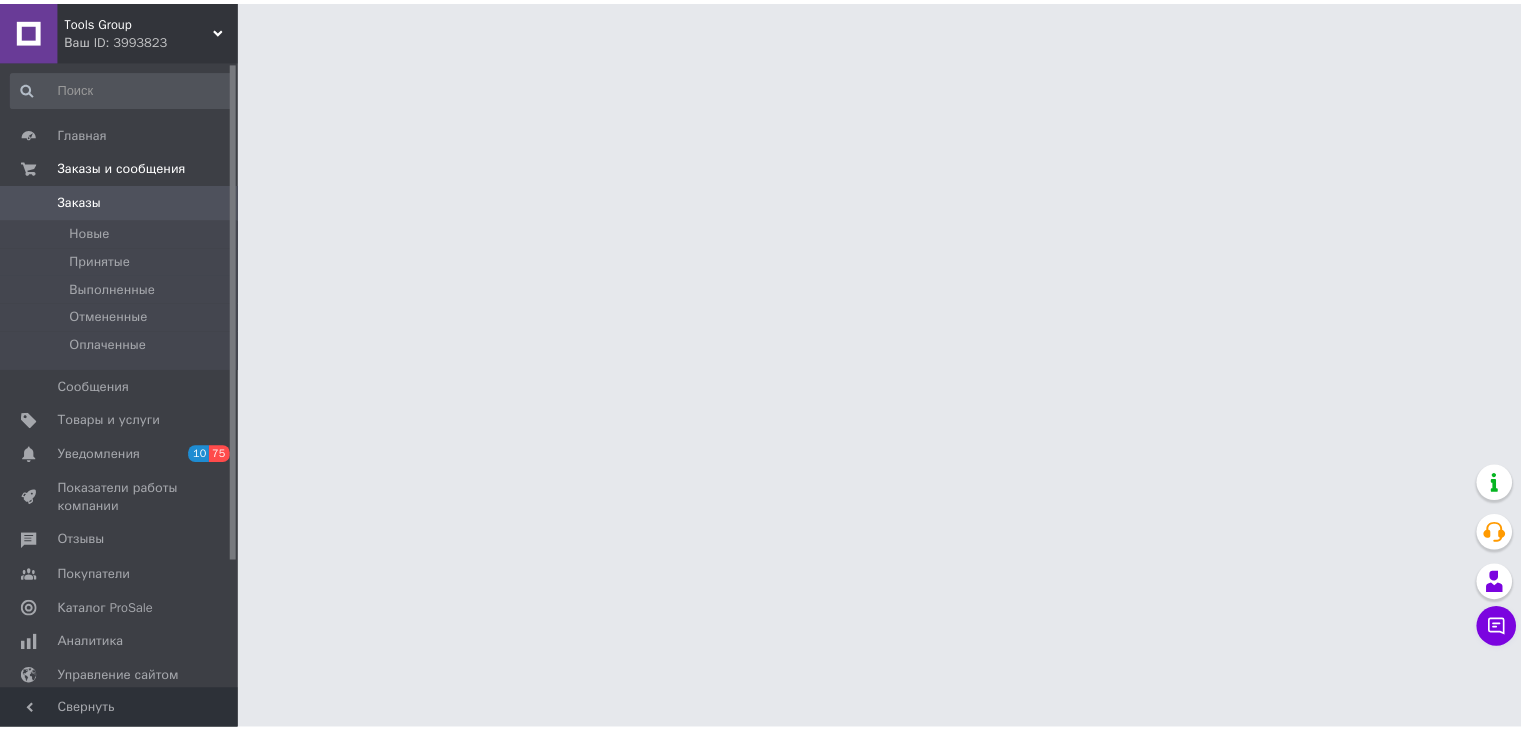 scroll, scrollTop: 0, scrollLeft: 0, axis: both 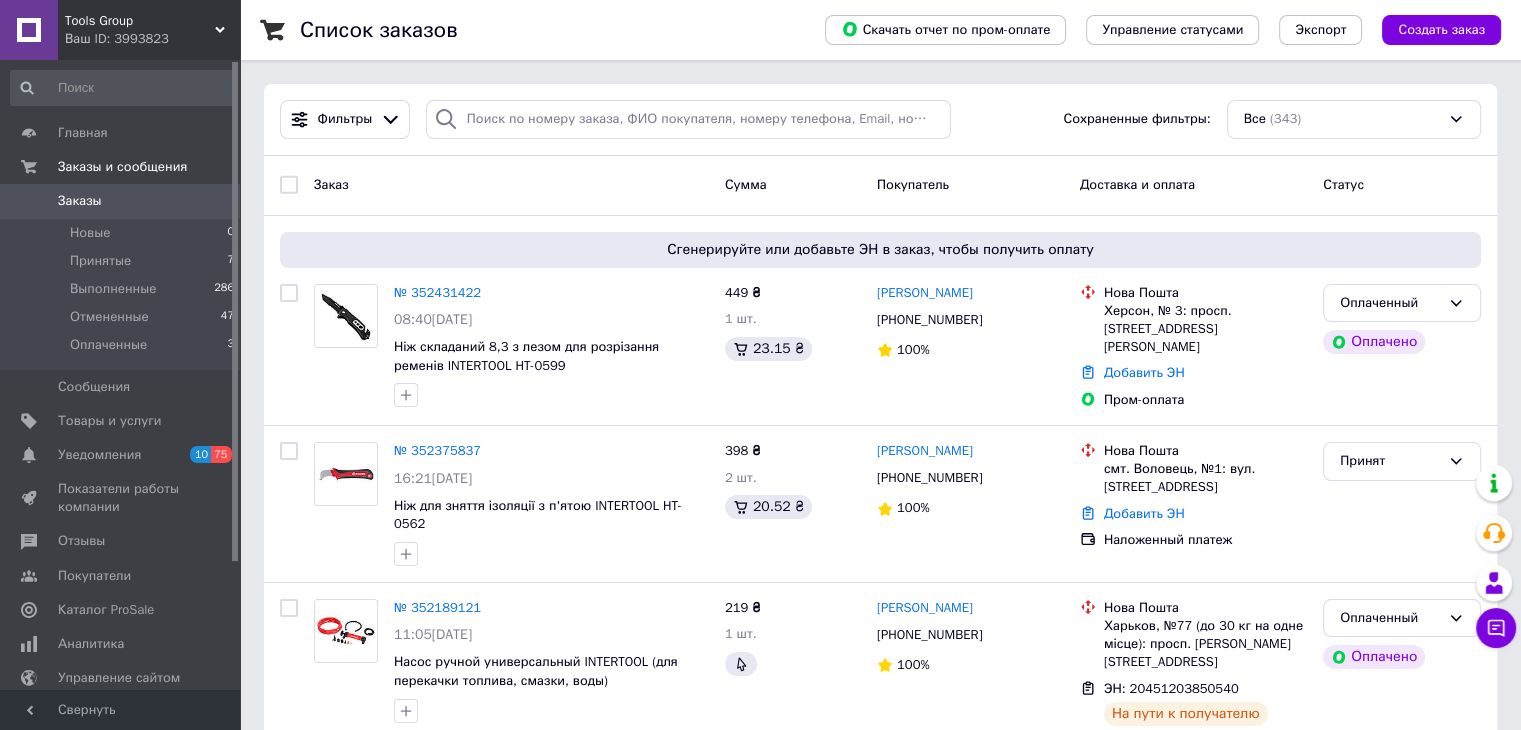 click on "Tools Group Ваш ID: 3993823" at bounding box center [149, 30] 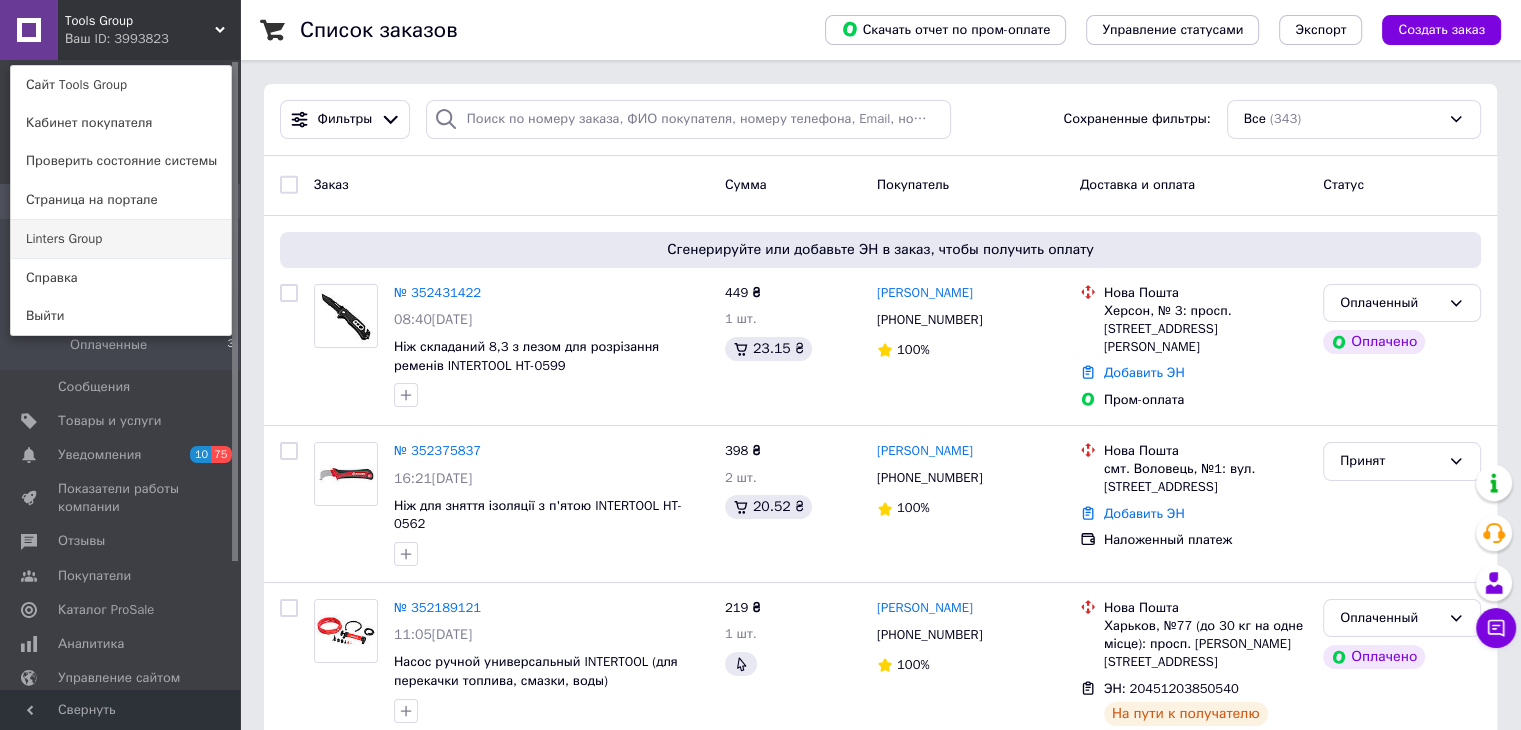 click on "Linters Group" at bounding box center (121, 239) 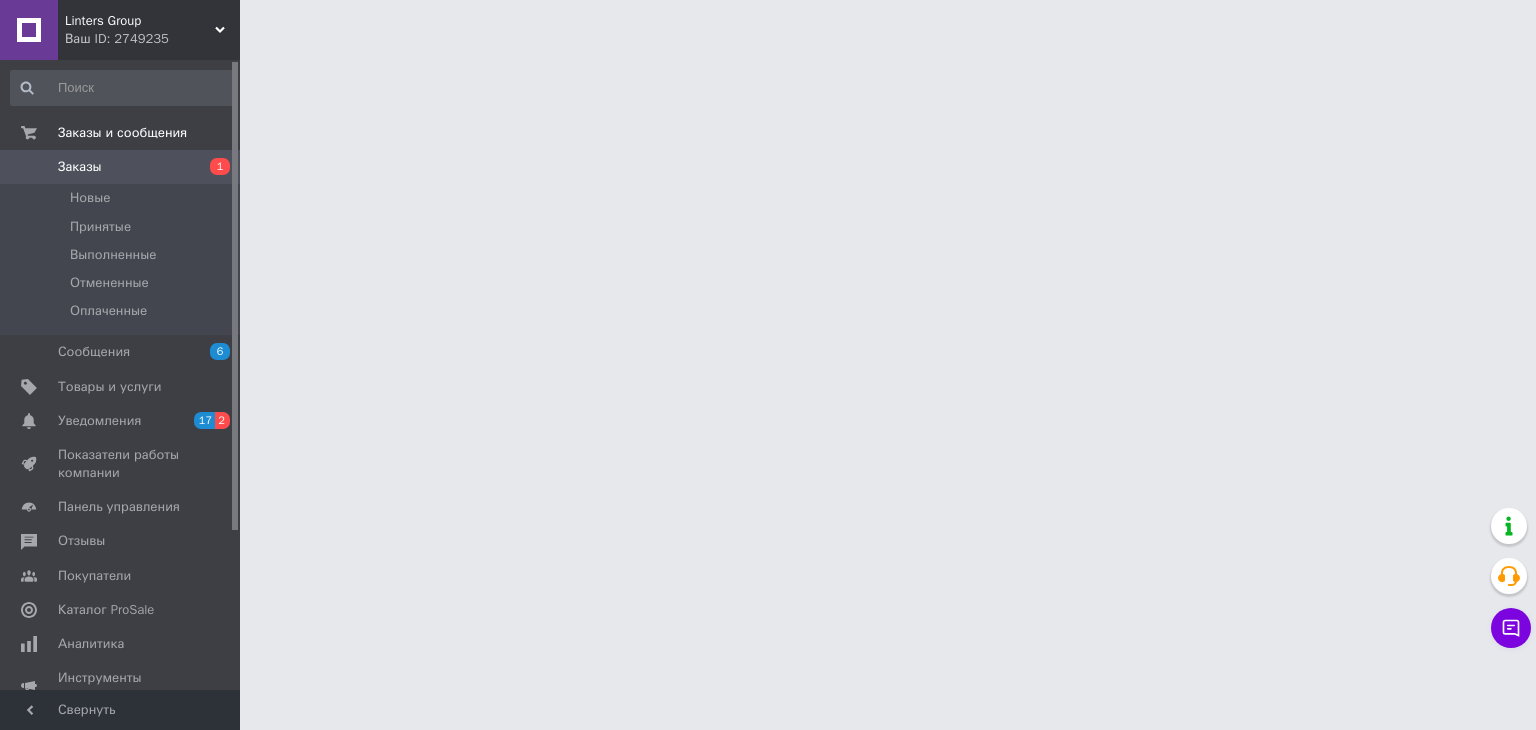 scroll, scrollTop: 0, scrollLeft: 0, axis: both 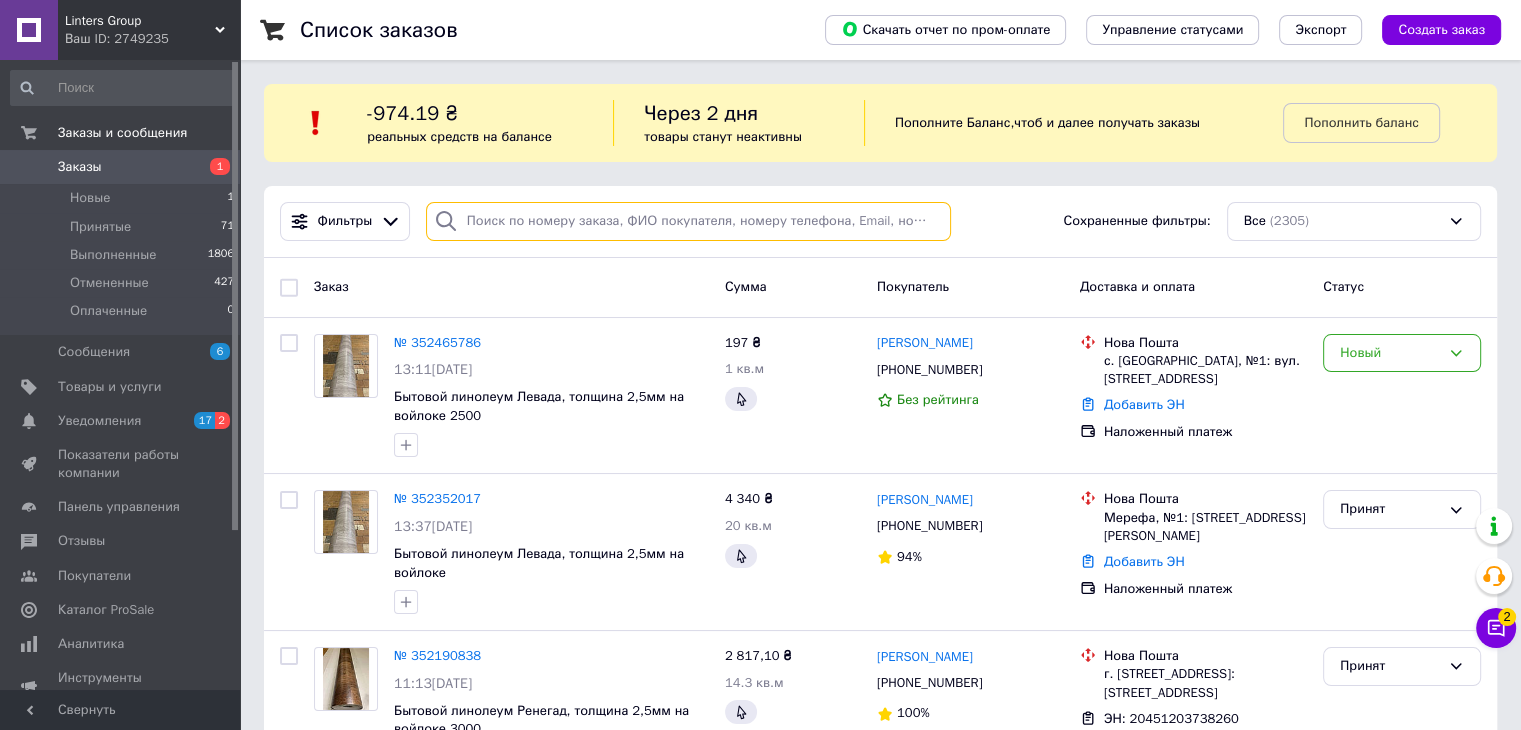 click at bounding box center [688, 221] 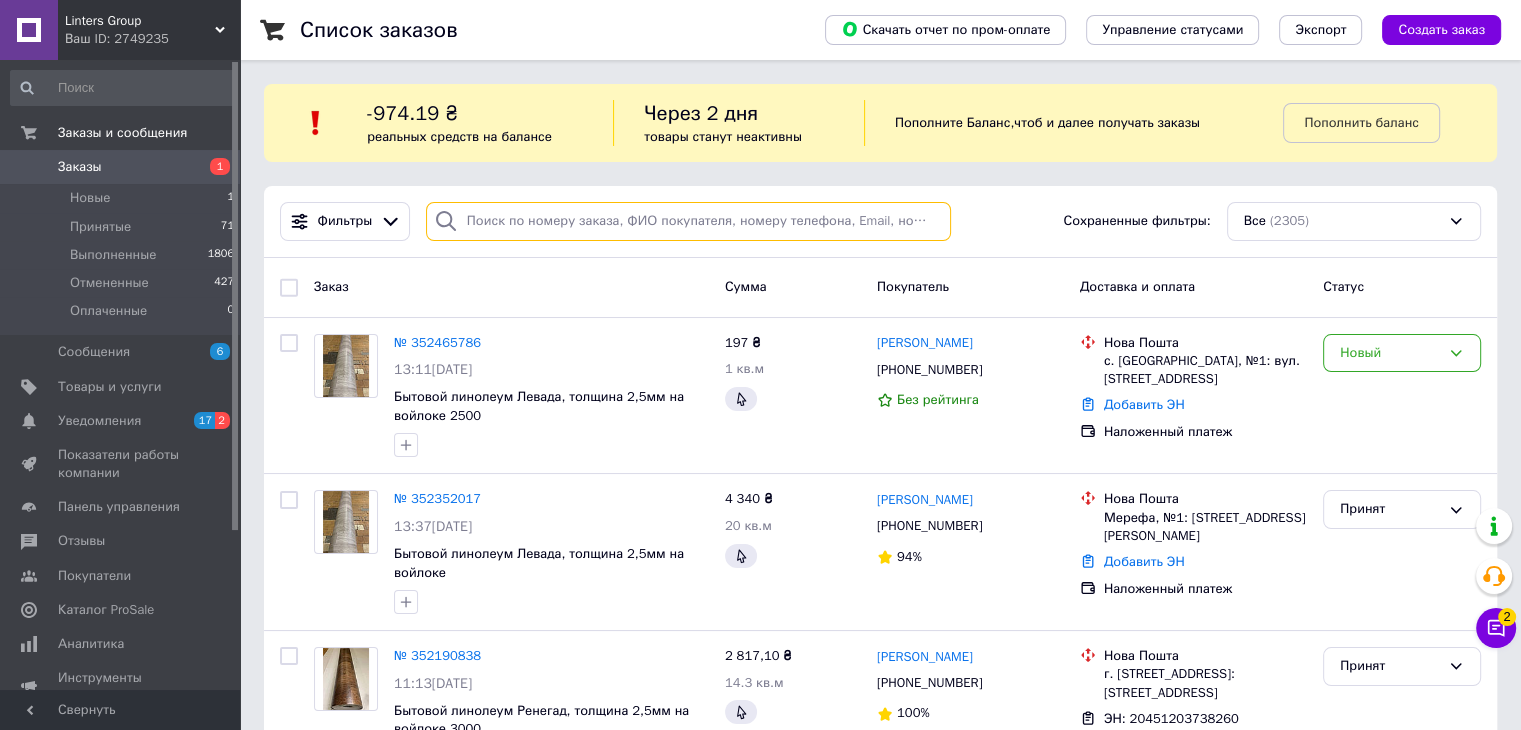 paste on "380989169821" 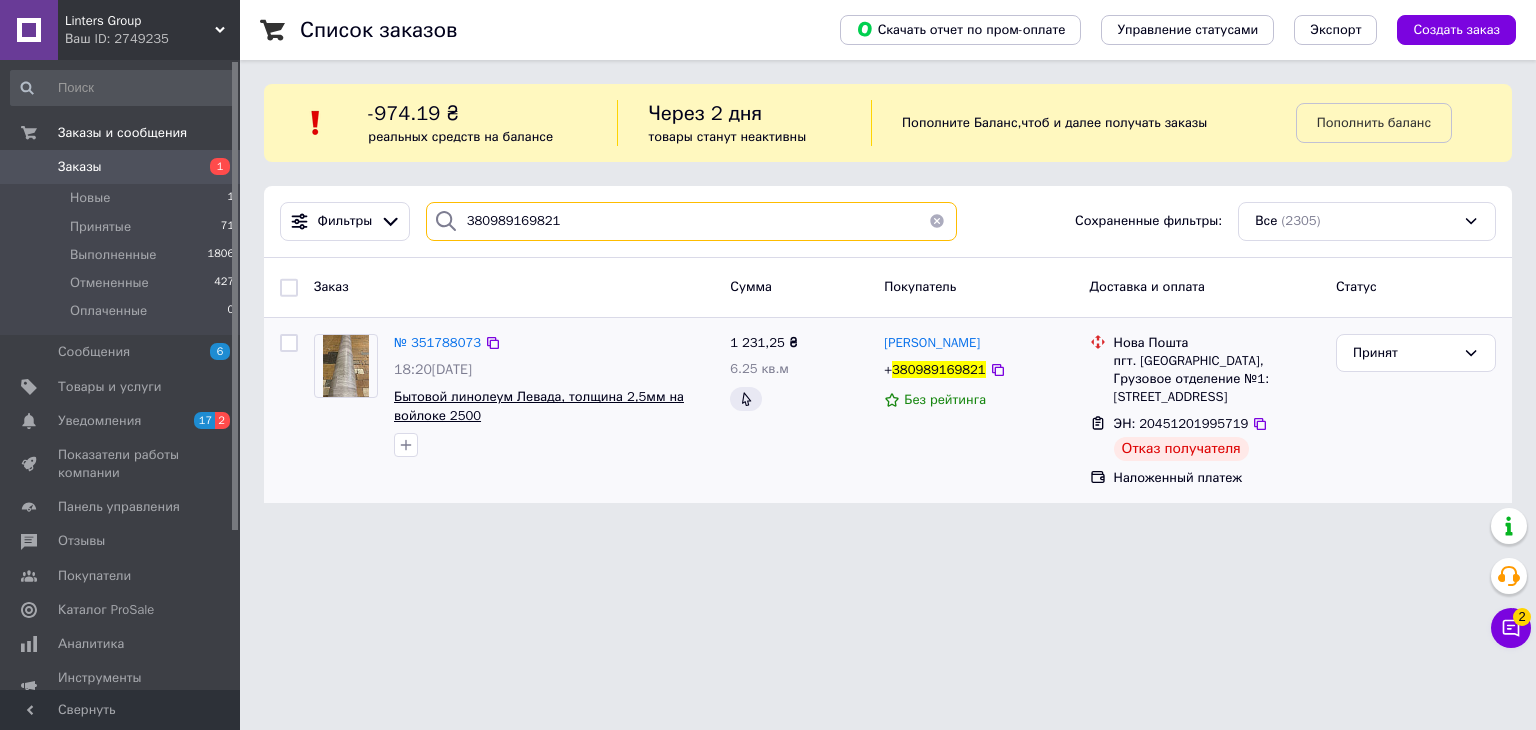 type on "380989169821" 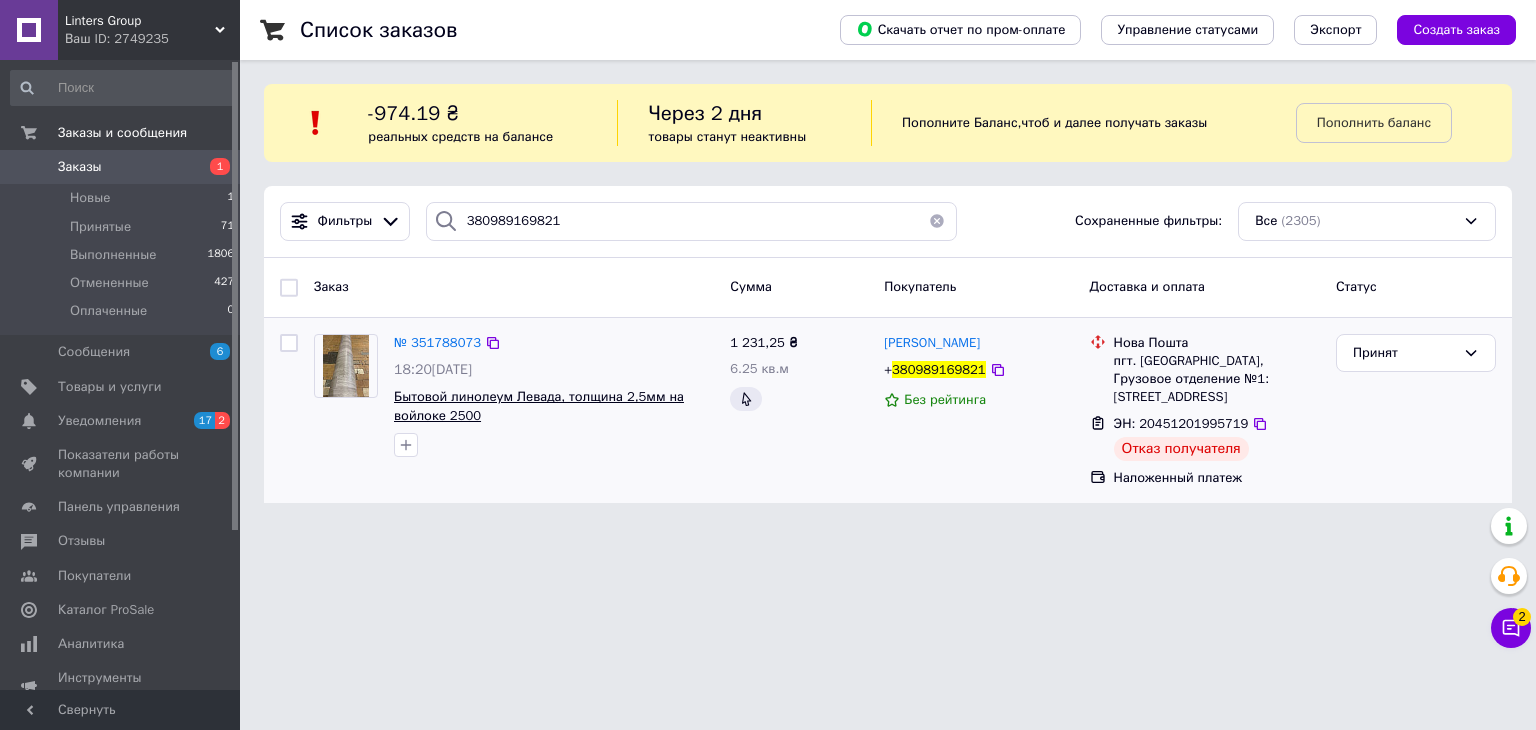 click on "Бытовой линолеум Левада, толщина 2,5мм на войлоке 2500" at bounding box center [539, 406] 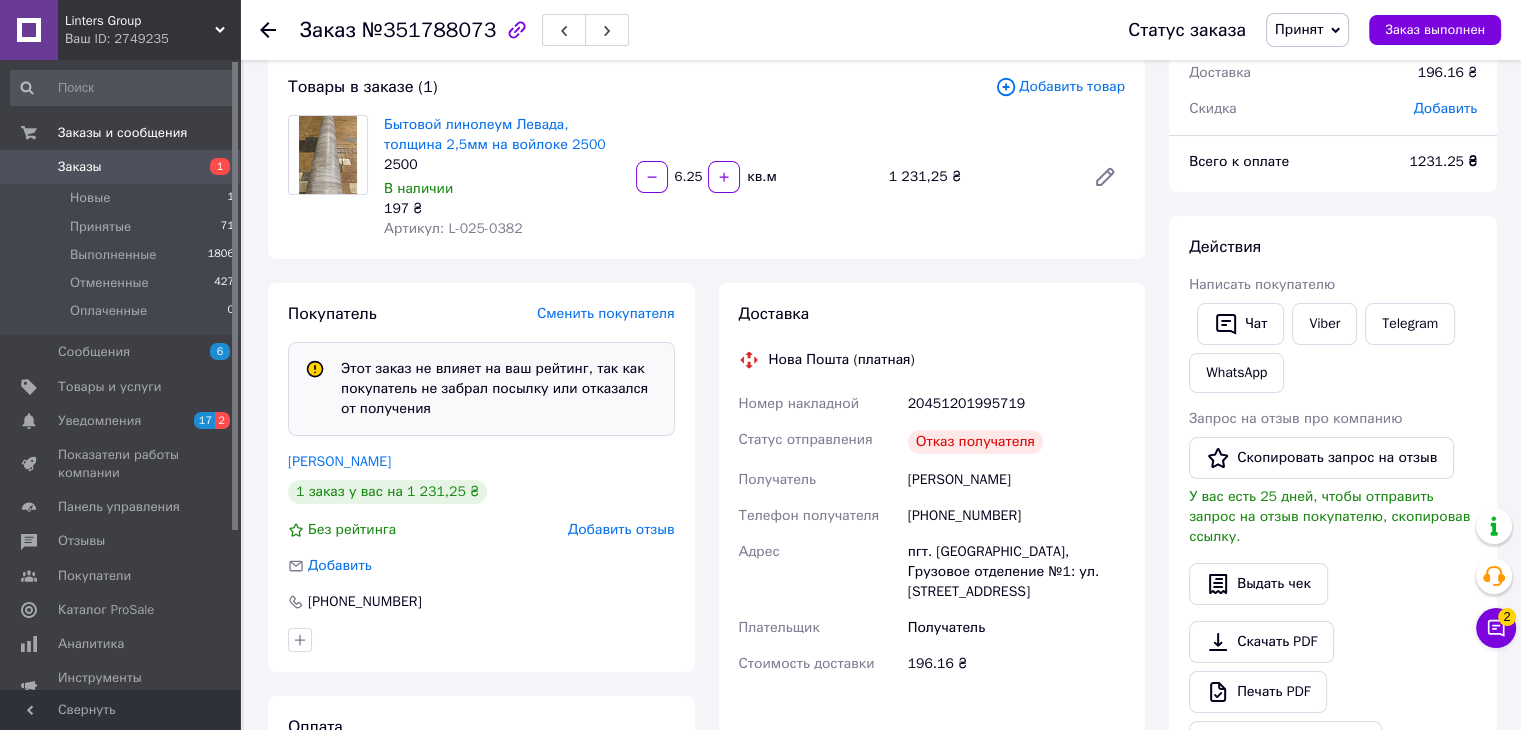 scroll, scrollTop: 166, scrollLeft: 0, axis: vertical 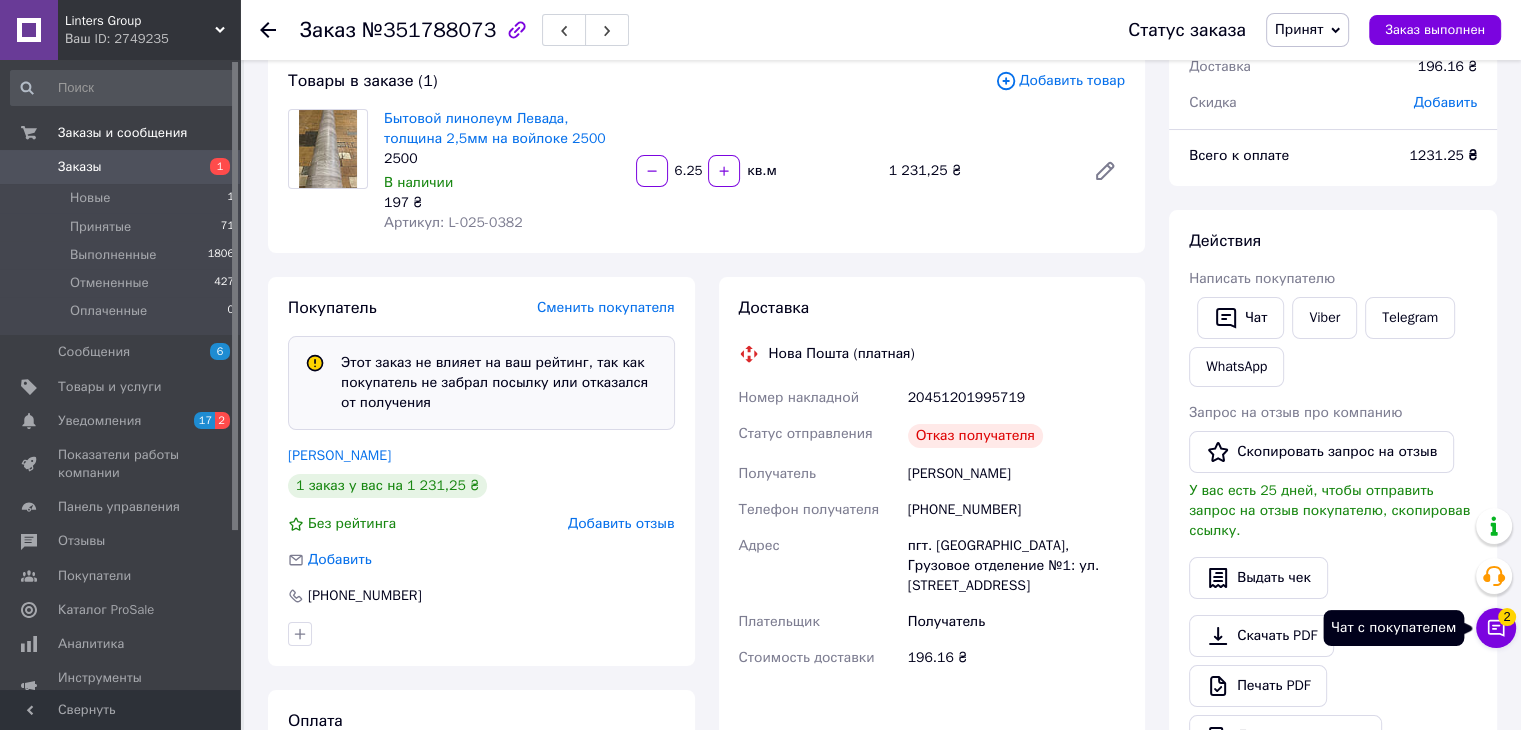 click 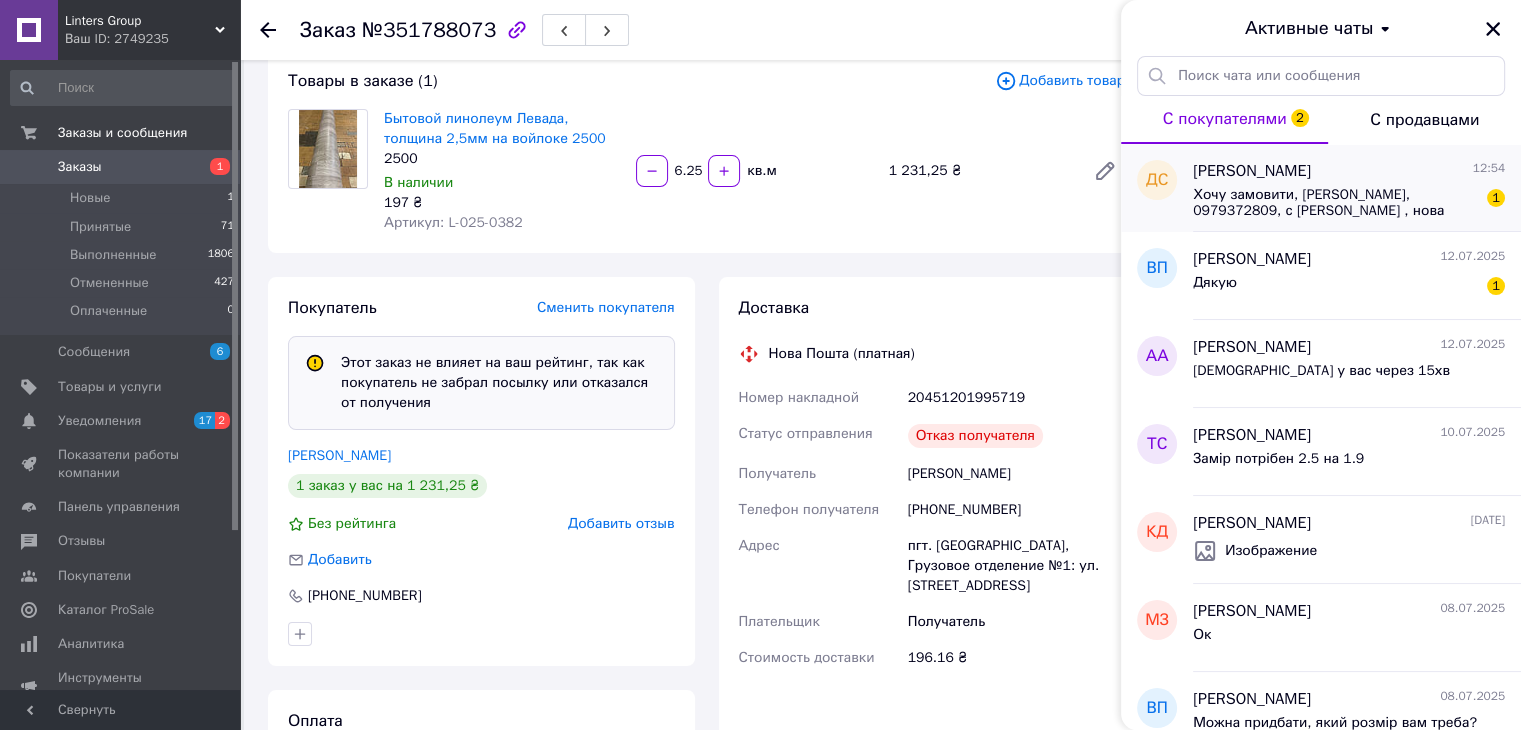 click on "Хочу замовити,  Стефак Діана Любомирівна, 0979372809, с Рунгури , нова пошта , наложний платіж.  Це буде відправка в рулоні ? мені потрібно щоб він був суцільний 3 м ширина і 4 м довжина." at bounding box center (1335, 203) 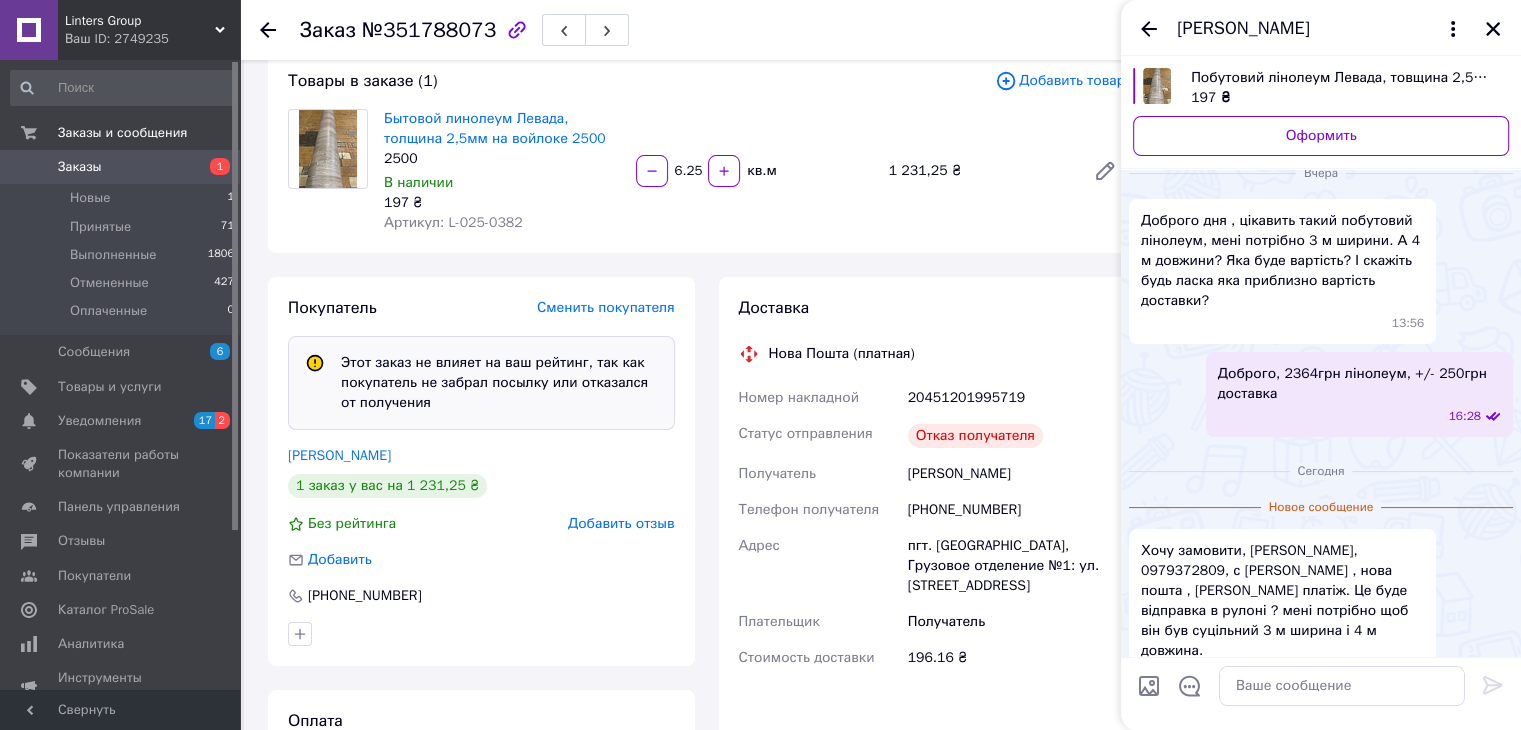 scroll, scrollTop: 273, scrollLeft: 0, axis: vertical 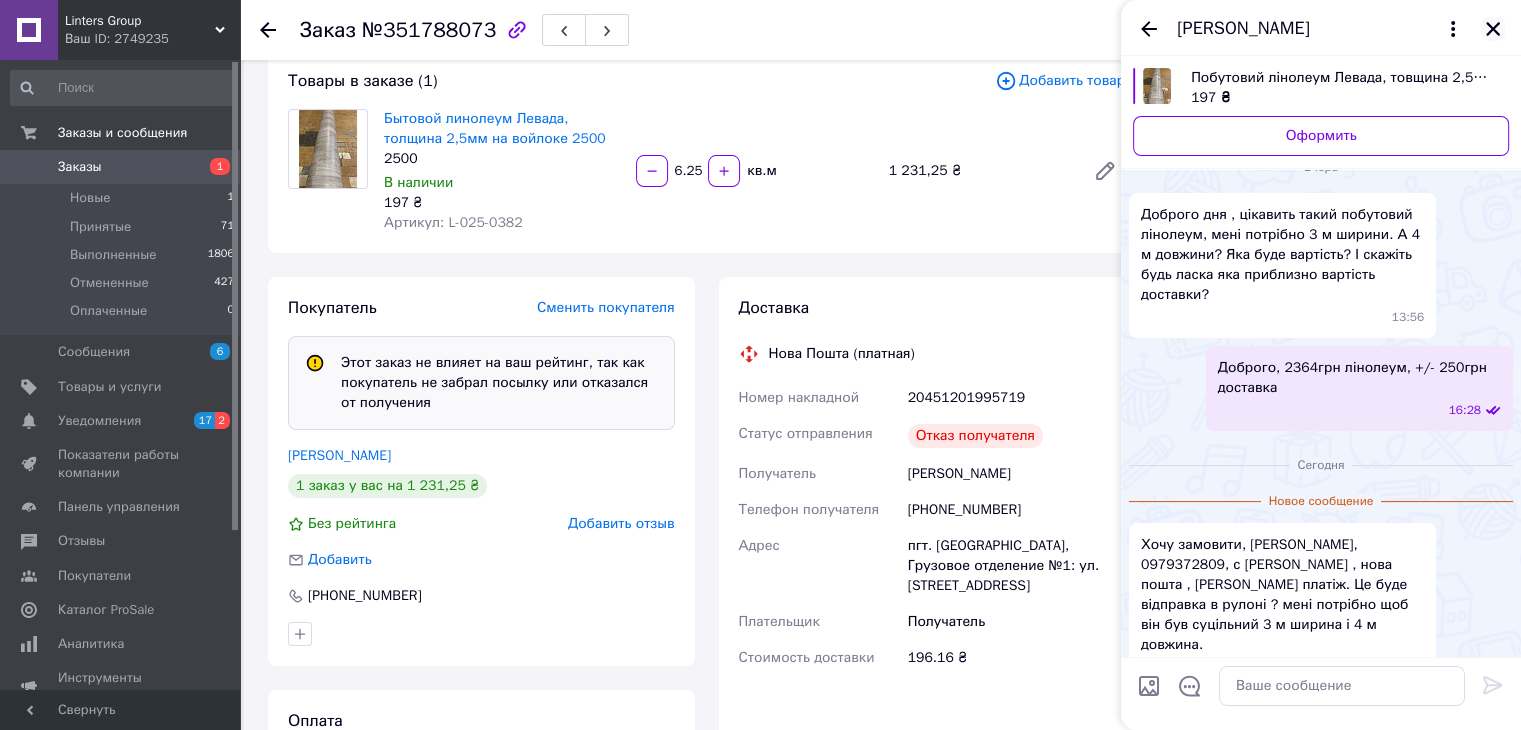 click 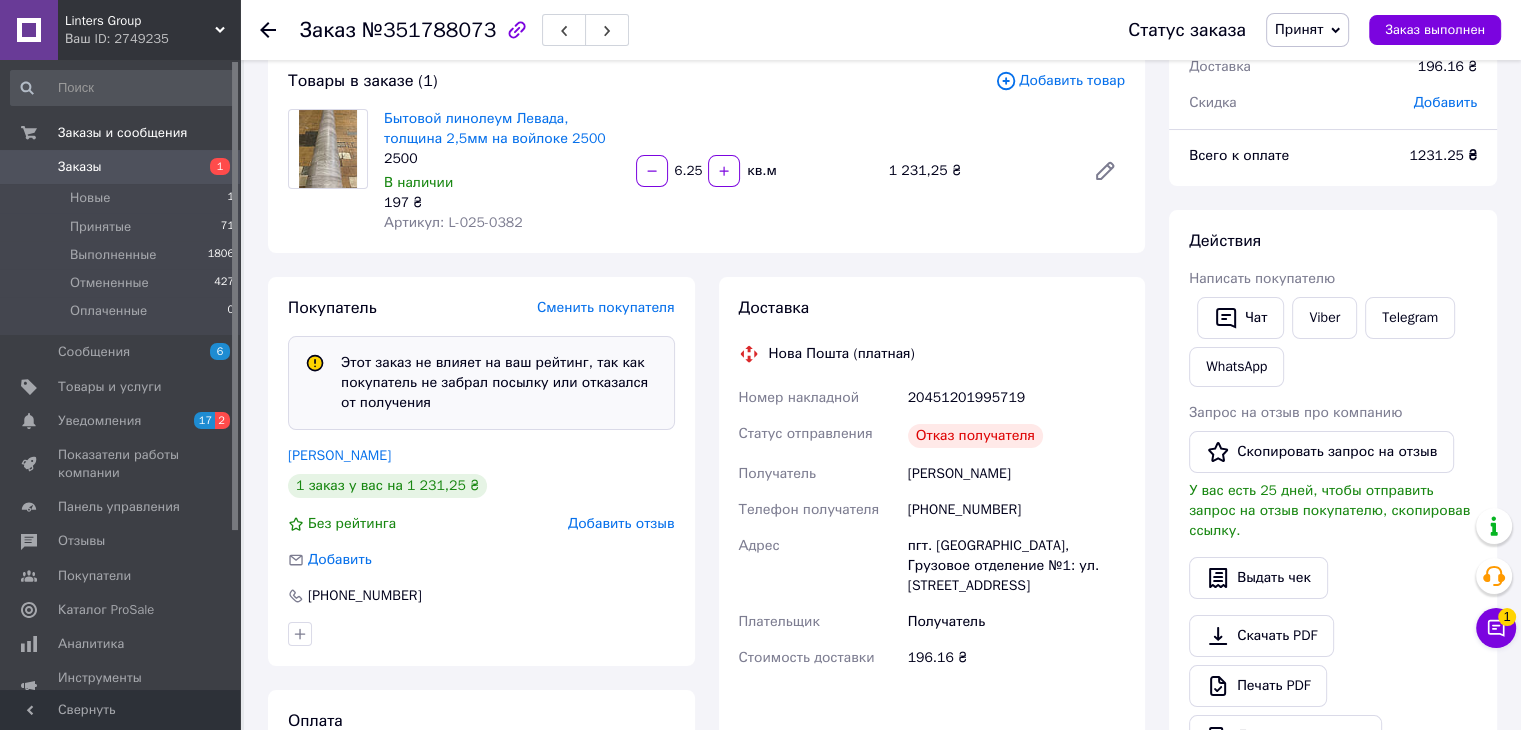 click on "Заказ с каталога 08.07.2025 | 18:20 Товары в заказе (1) Добавить товар Бытовой линолеум Левада, толщина 2,5мм на войлоке 2500 2500 В наличии 197 ₴ Артикул: L-025-0382 6.25   кв.м 1 231,25 ₴ Покупатель Сменить покупателя Этот заказ не влияет на ваш рейтинг, так как покупатель не забрал посылку или отказался от получения Дяченко Олена 1 заказ у вас на 1 231,25 ₴ Без рейтинга   Добавить отзыв Добавить +380989169821 Оплата Наложенный платеж Доставка Нова Пошта (платная) Номер накладной 20451201995719 Статус отправления Отказ получателя Получатель Дяченко Олена Телефон получателя +380989169821 Адрес 196.16 ₴ <" at bounding box center (706, 634) 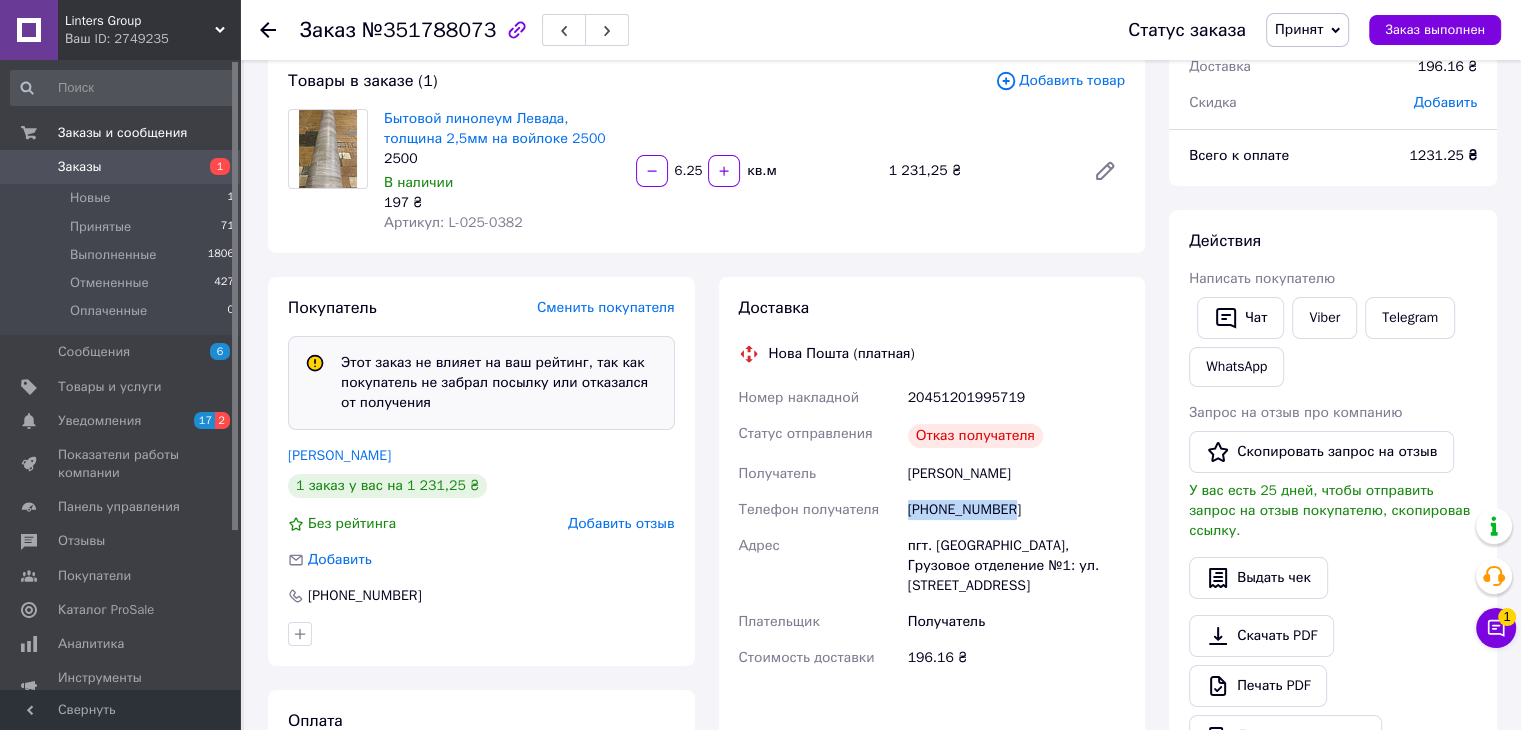 drag, startPoint x: 1015, startPoint y: 514, endPoint x: 910, endPoint y: 522, distance: 105.30432 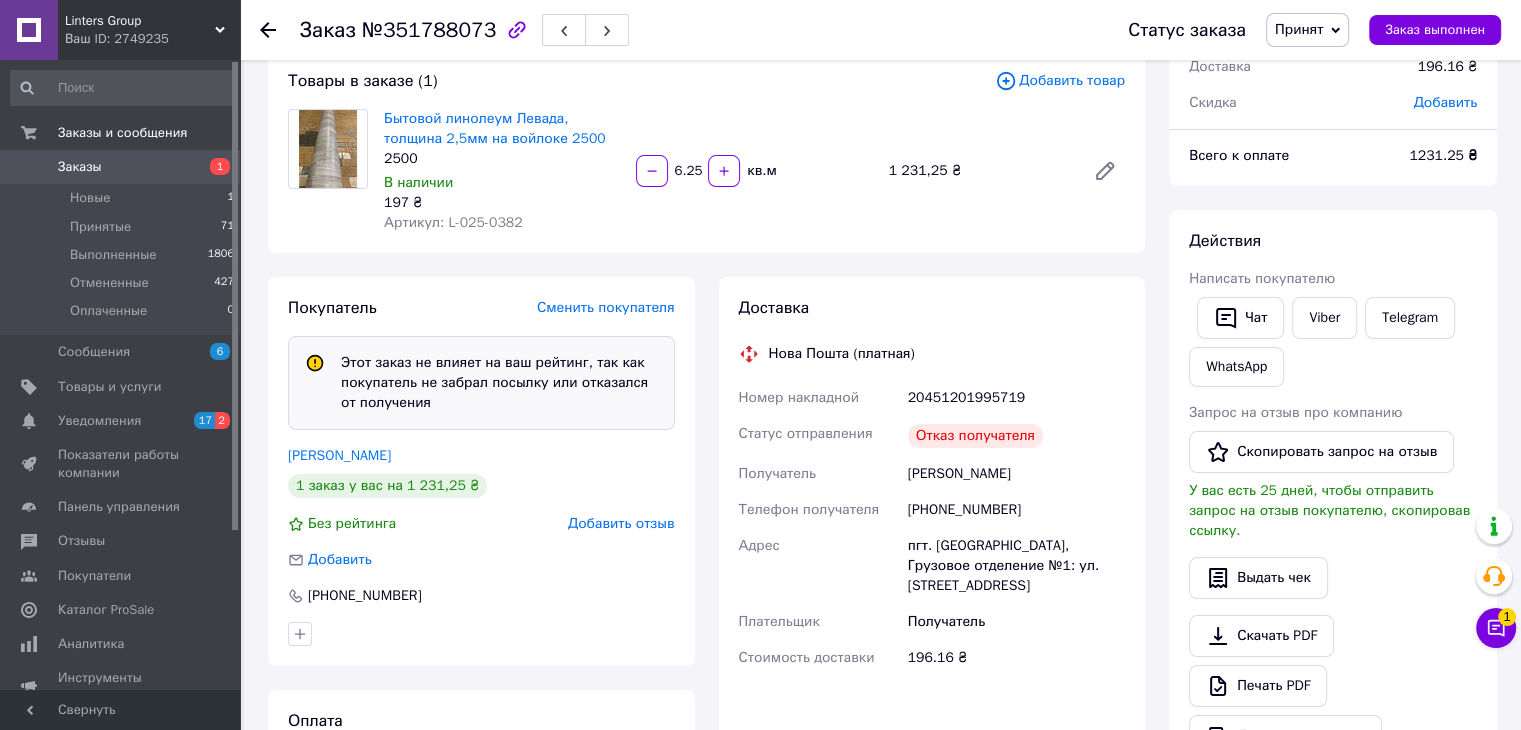 click on "Доставка Нова Пошта (платная) Номер накладной 20451201995719 Статус отправления Отказ получателя Получатель Дяченко Олена Телефон получателя +380989169821 Адрес пгт. Кирнасовка, Грузовое отделение №1: ул. Соборная, 35Б Плательщик Получатель Стоимость доставки 196.16 ₴ Плательщик Получатель Отправитель Фамилия получателя Дяченко Имя получателя Олена Отчество получателя Телефон получателя +380989169821 Тип доставки В отделении Курьером В почтомате Город пгт. Кирнасовка Отделение Грузовое отделение №1: ул. Соборная, 35Б Место отправки Добавить еще место отправки Груз 1231.25 < >" at bounding box center (932, 543) 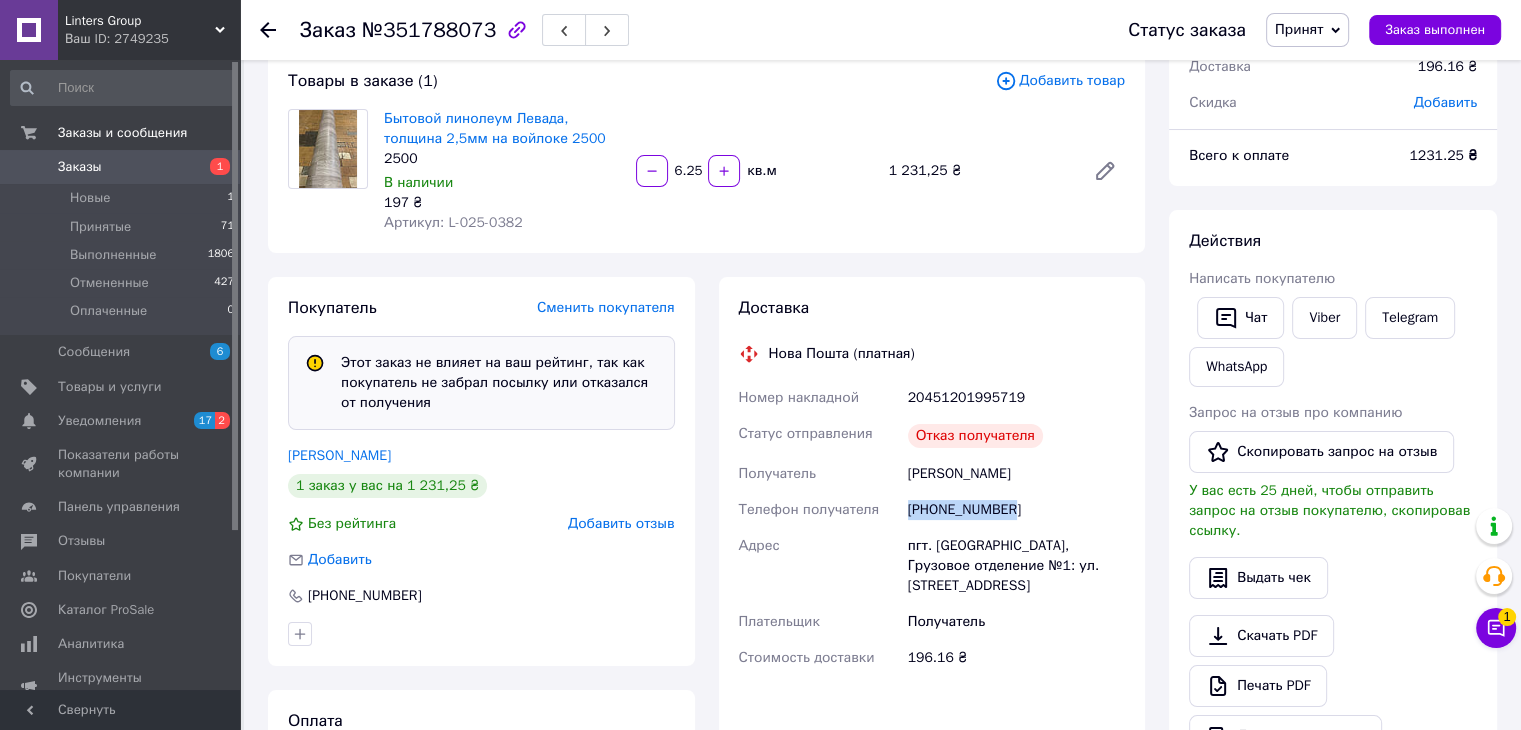 drag, startPoint x: 1017, startPoint y: 512, endPoint x: 910, endPoint y: 510, distance: 107.01869 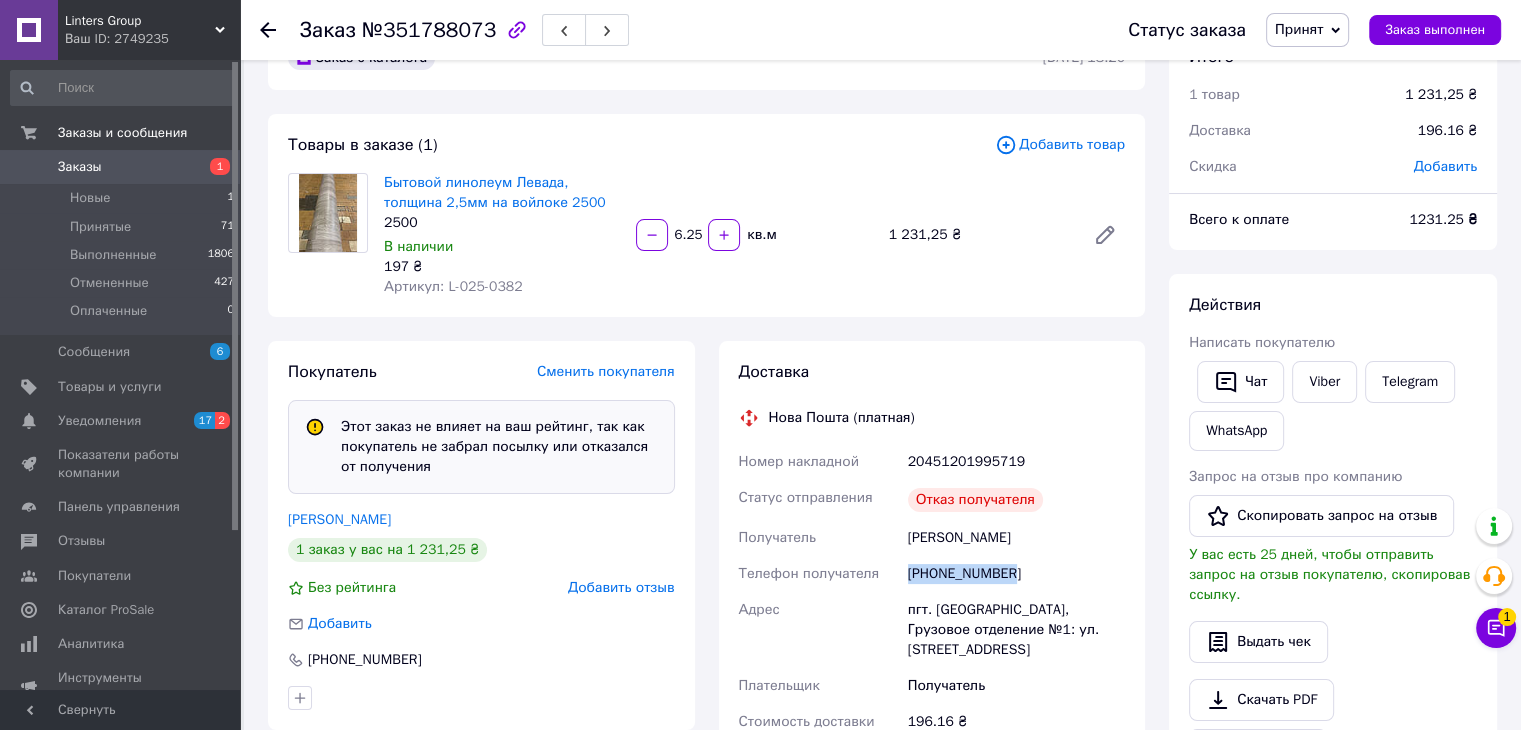 scroll, scrollTop: 100, scrollLeft: 0, axis: vertical 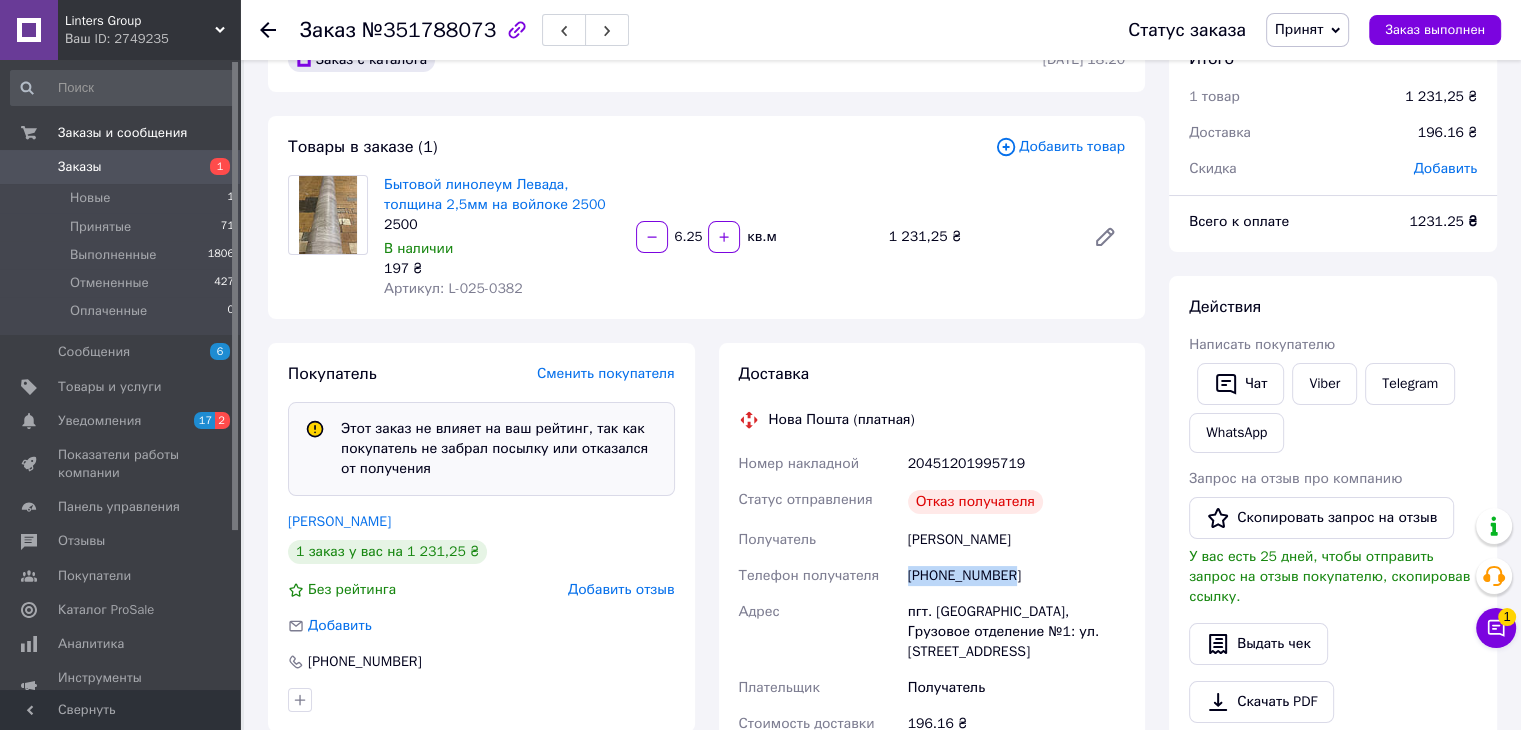 click on "Дяченко Олена" at bounding box center [339, 521] 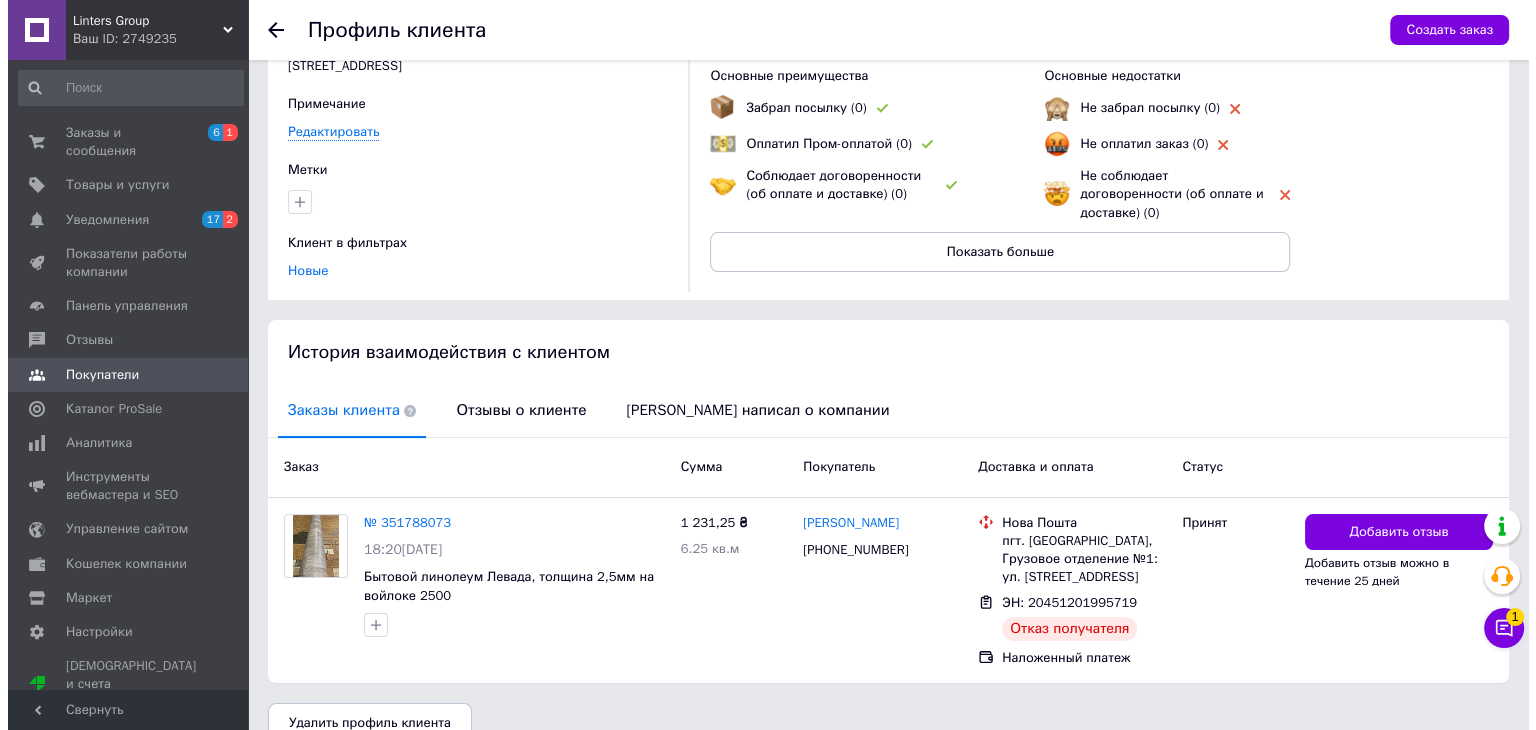 scroll, scrollTop: 157, scrollLeft: 0, axis: vertical 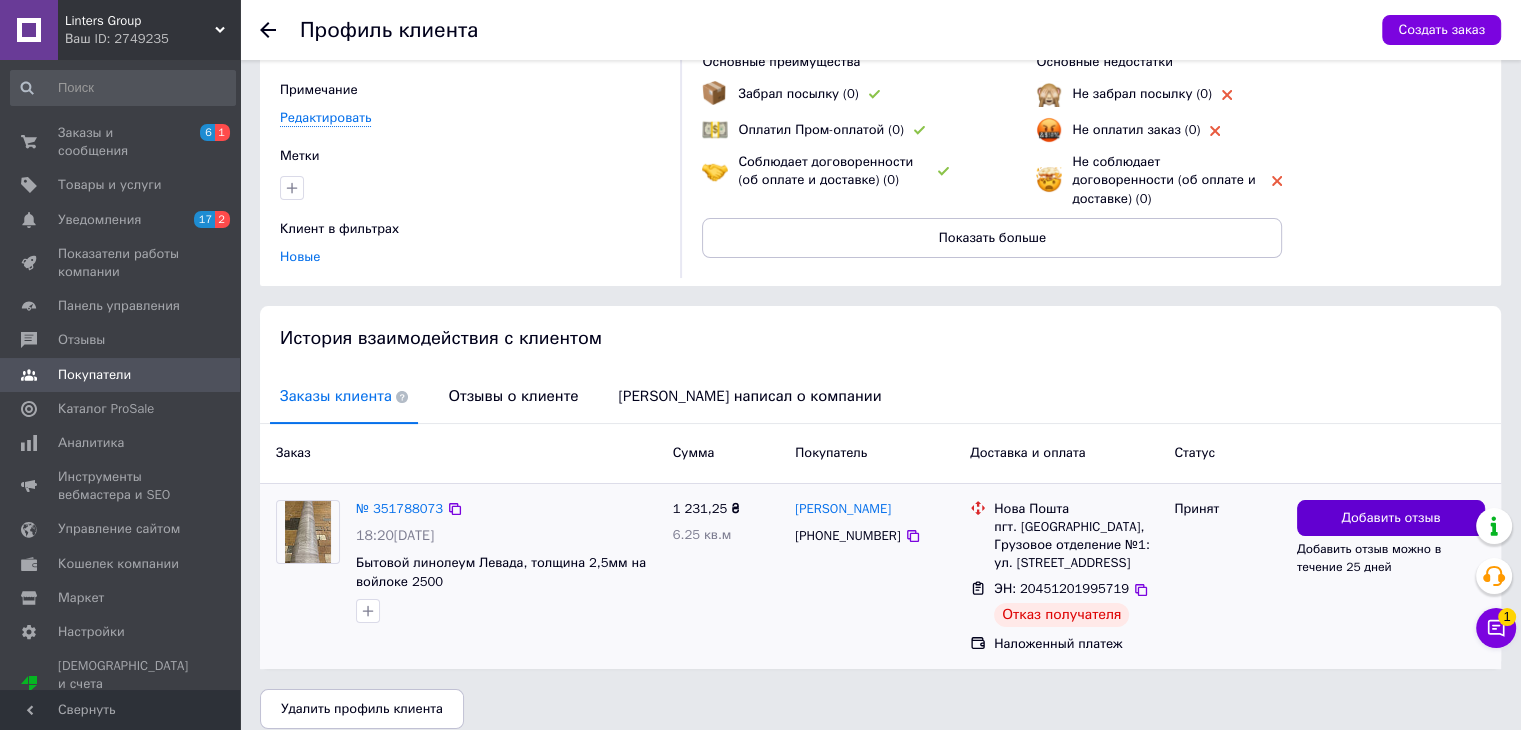 click on "Добавить отзыв" at bounding box center (1390, 518) 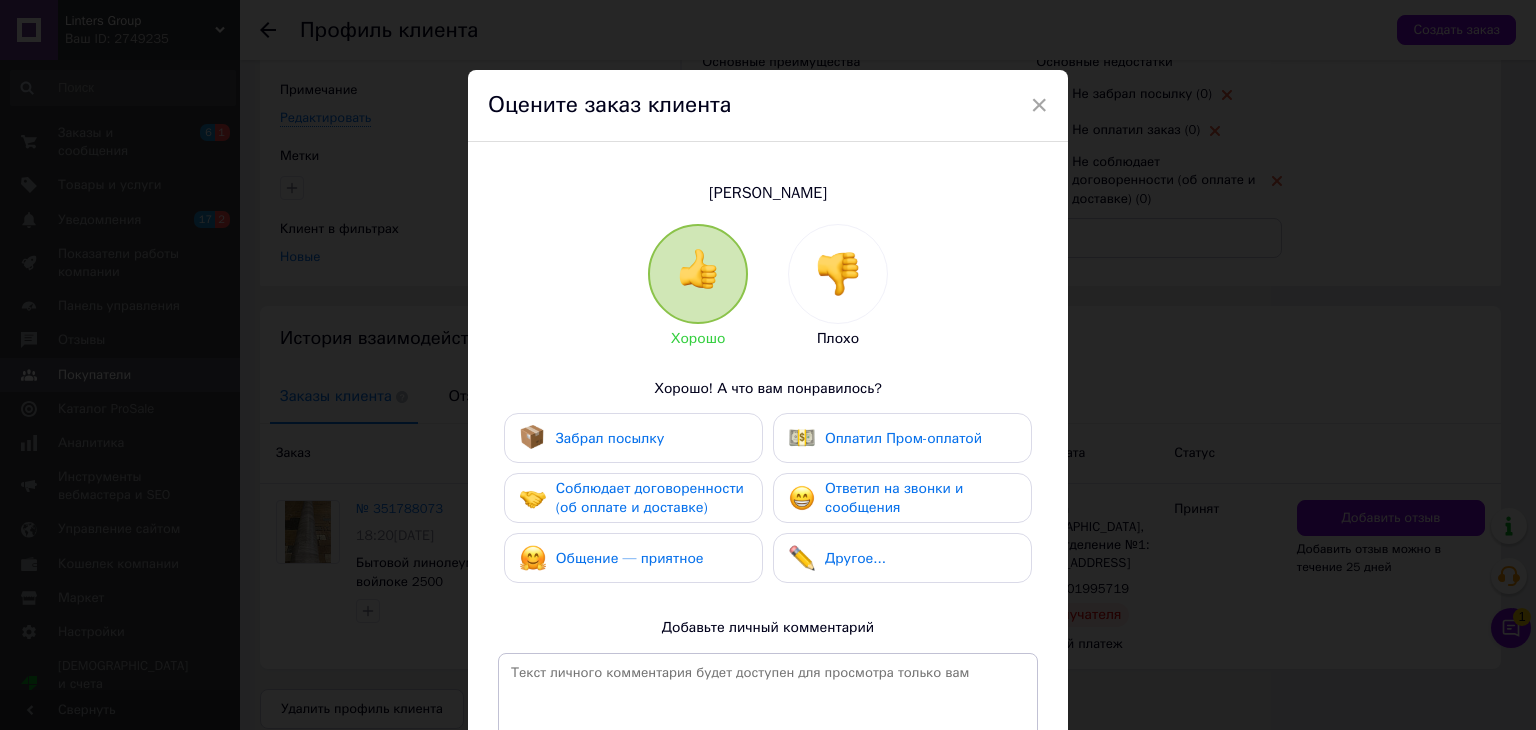 click at bounding box center [838, 274] 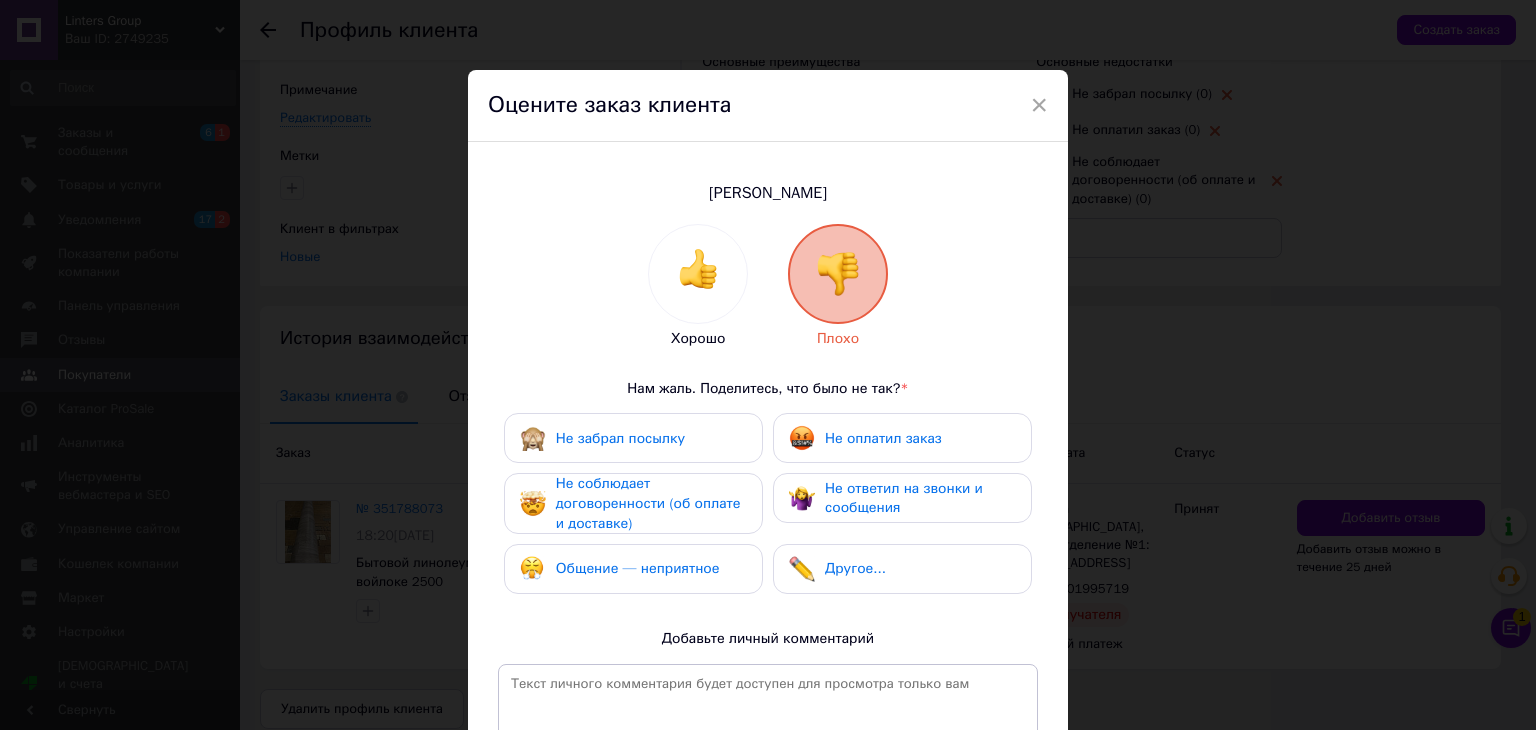 click on "Не забрал посылку" at bounding box center [620, 438] 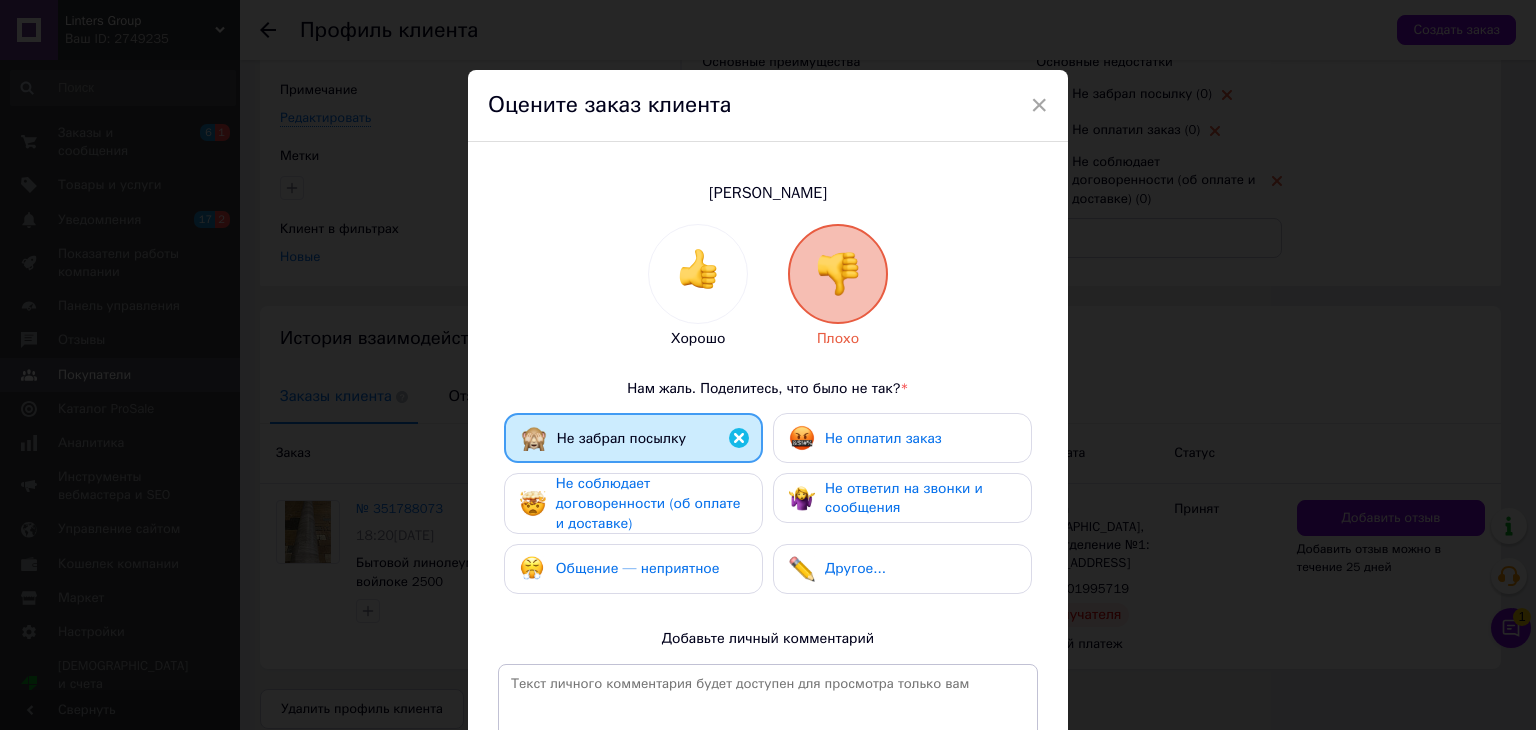 click on "Не оплатил заказ" at bounding box center (883, 438) 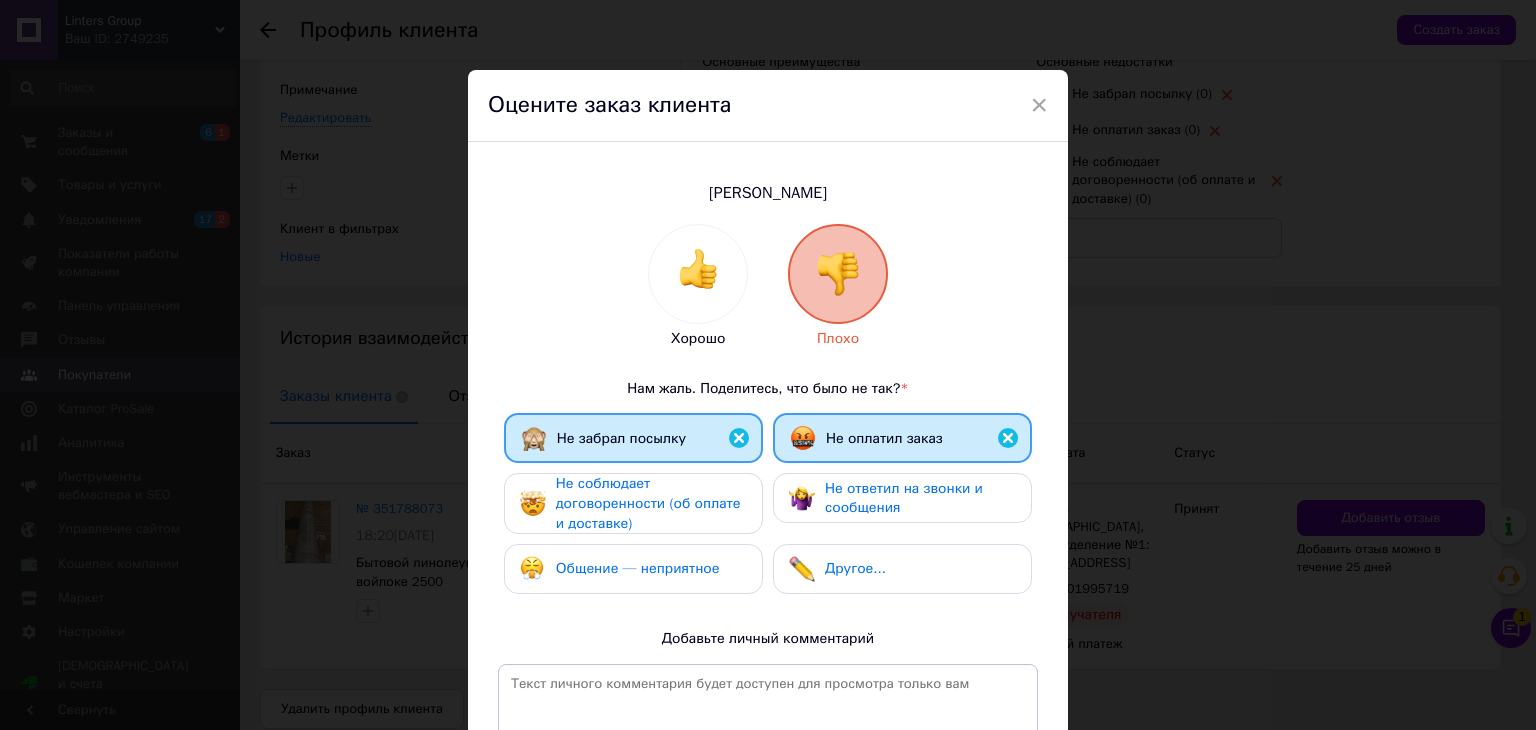 click on "Не ответил на звонки и сообщения" at bounding box center (904, 498) 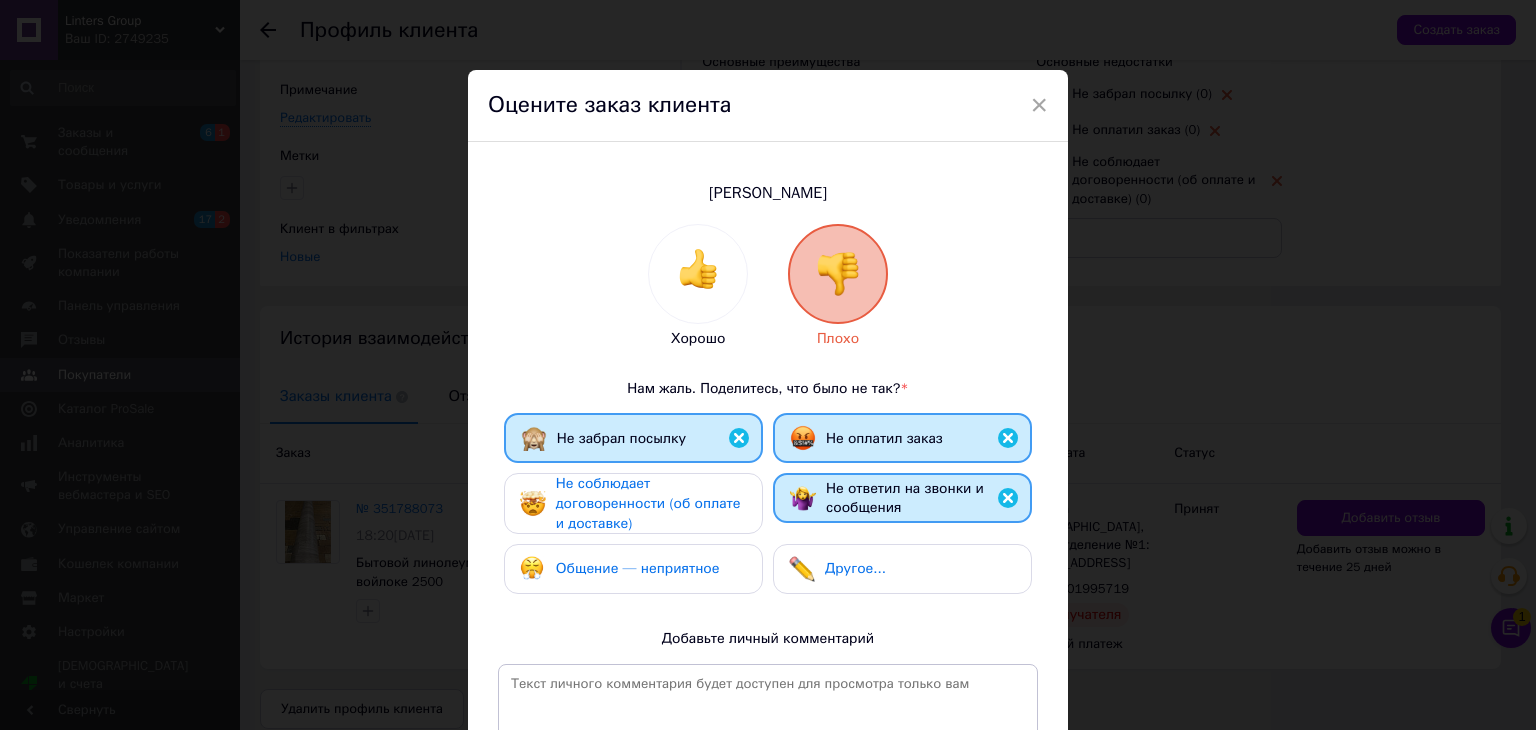 click on "Не соблюдает договоренности (об оплате и доставке)" at bounding box center [648, 503] 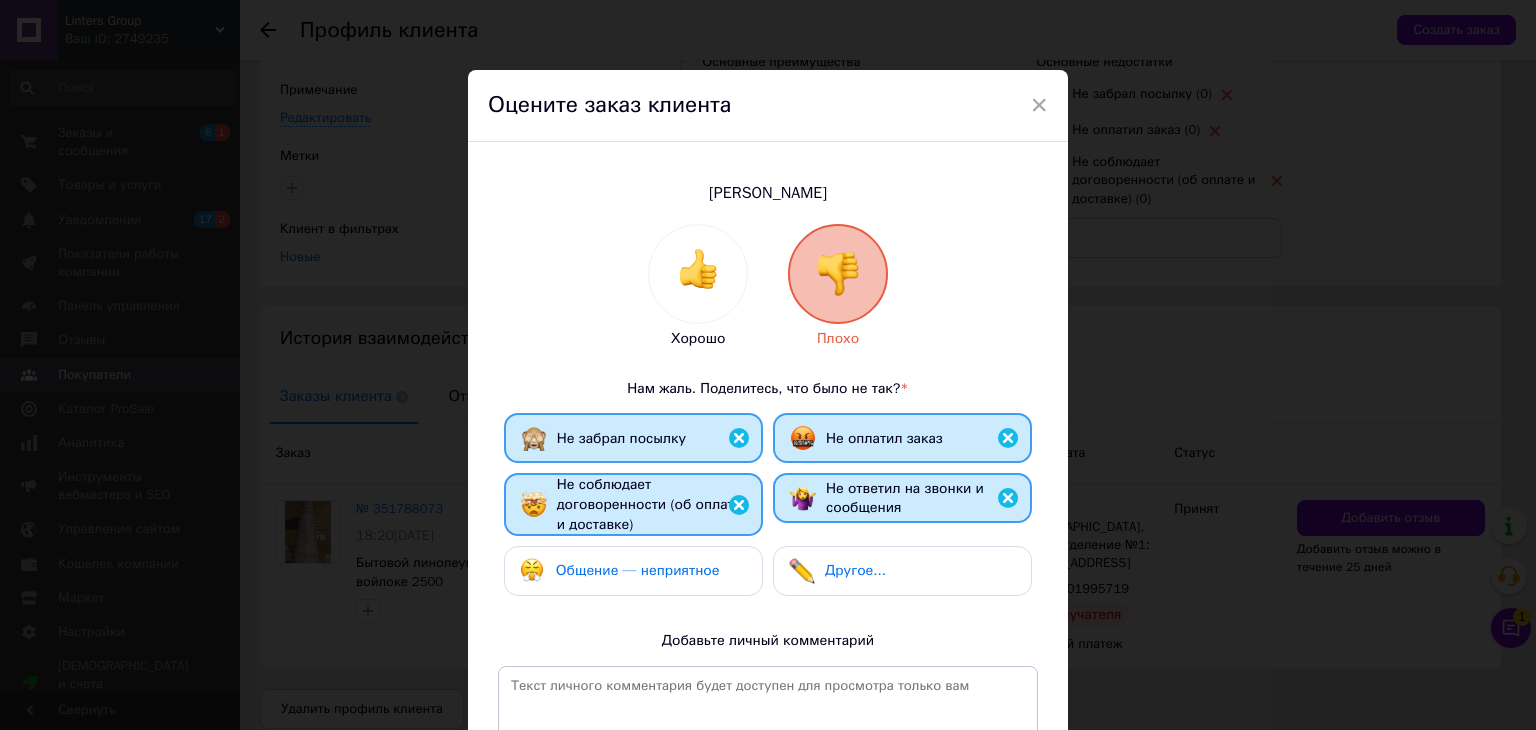 click on "Общение — неприятное" at bounding box center (638, 570) 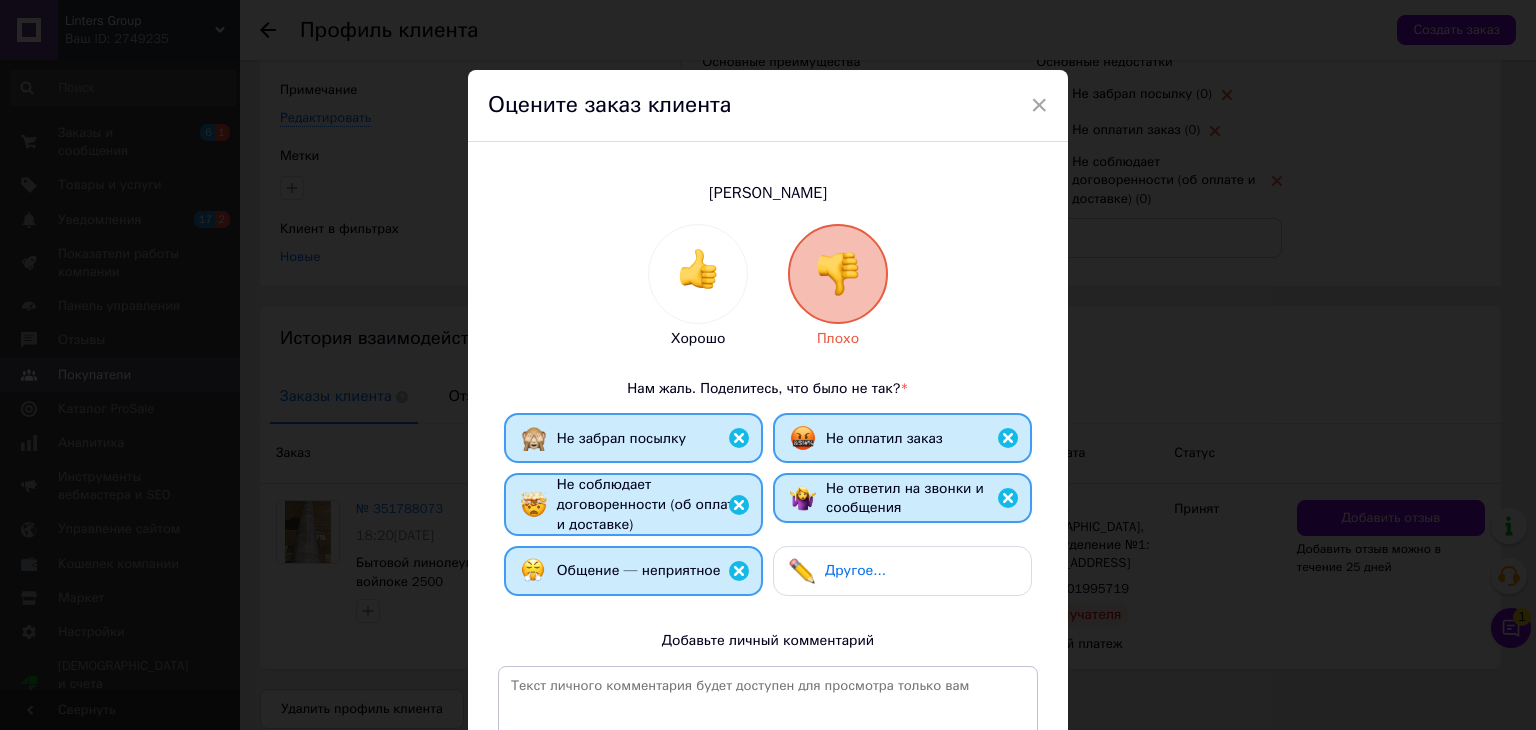 click on "Другое..." at bounding box center [855, 570] 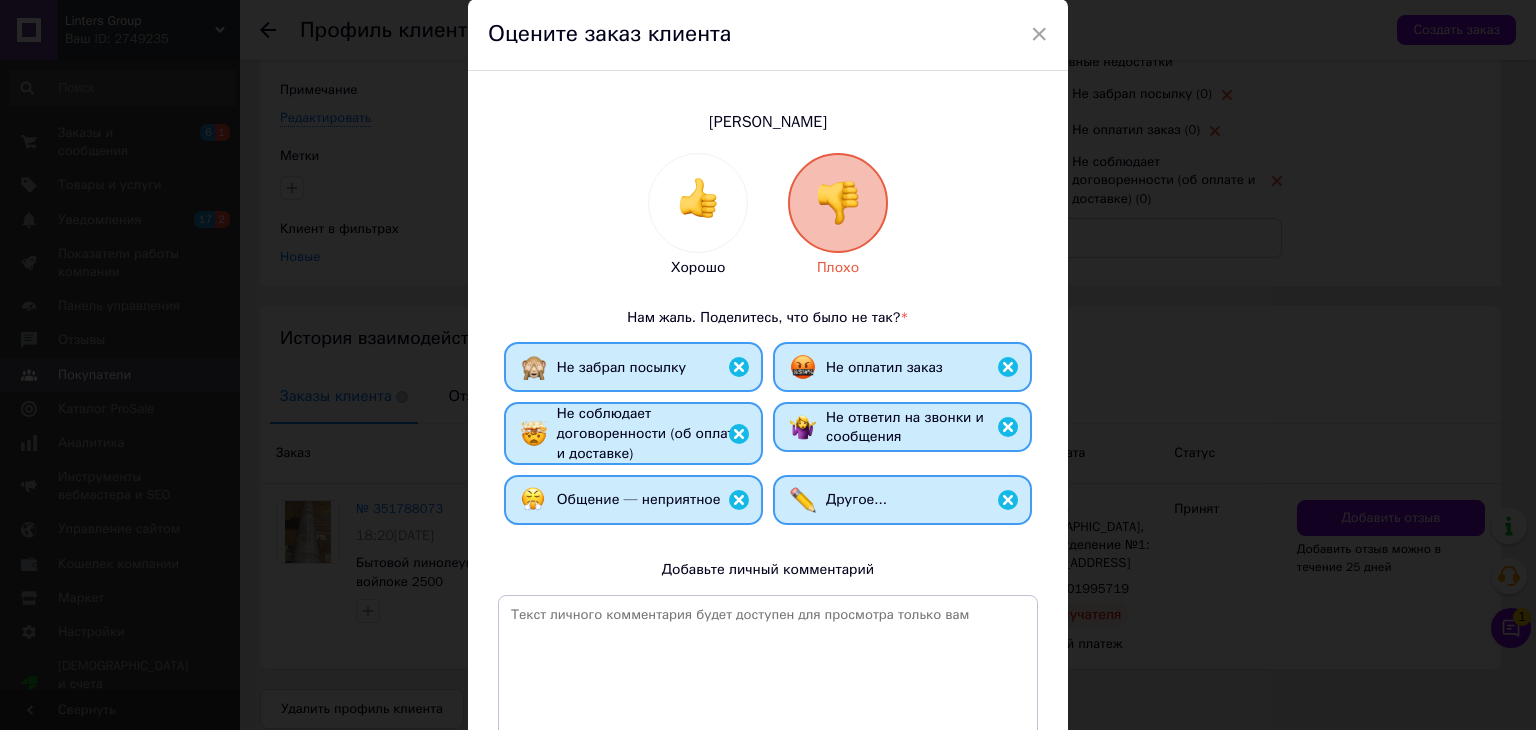 scroll, scrollTop: 133, scrollLeft: 0, axis: vertical 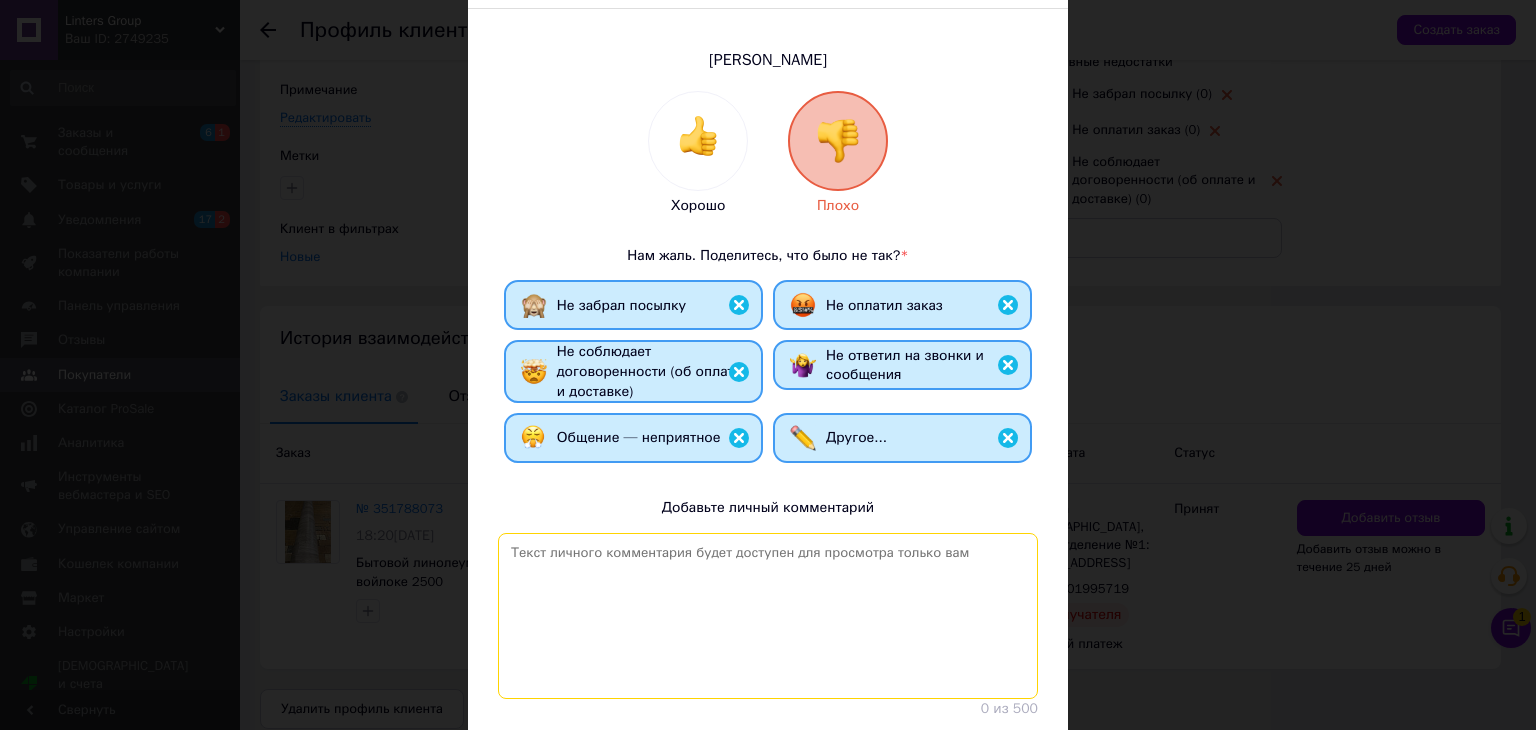 click at bounding box center [768, 616] 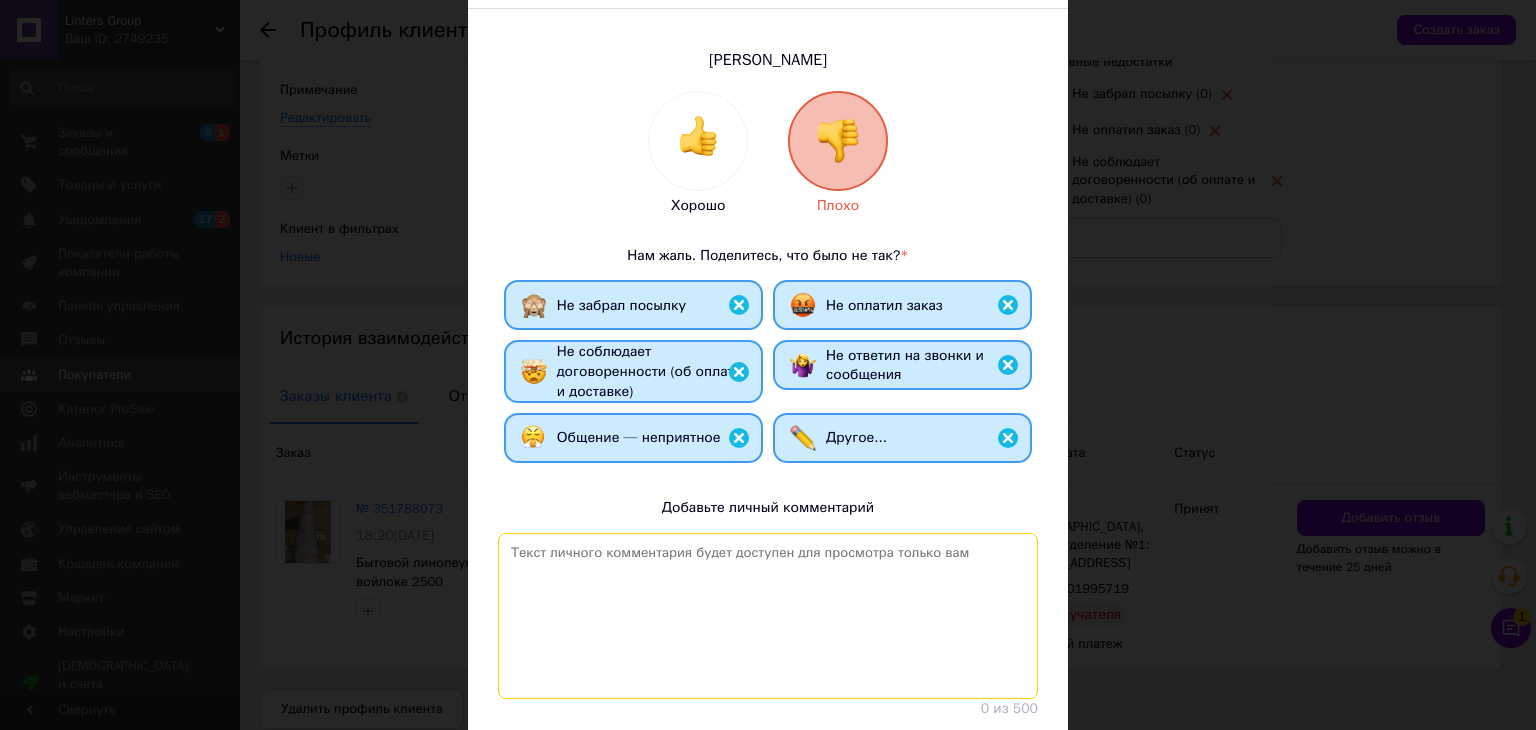 type on "Ч" 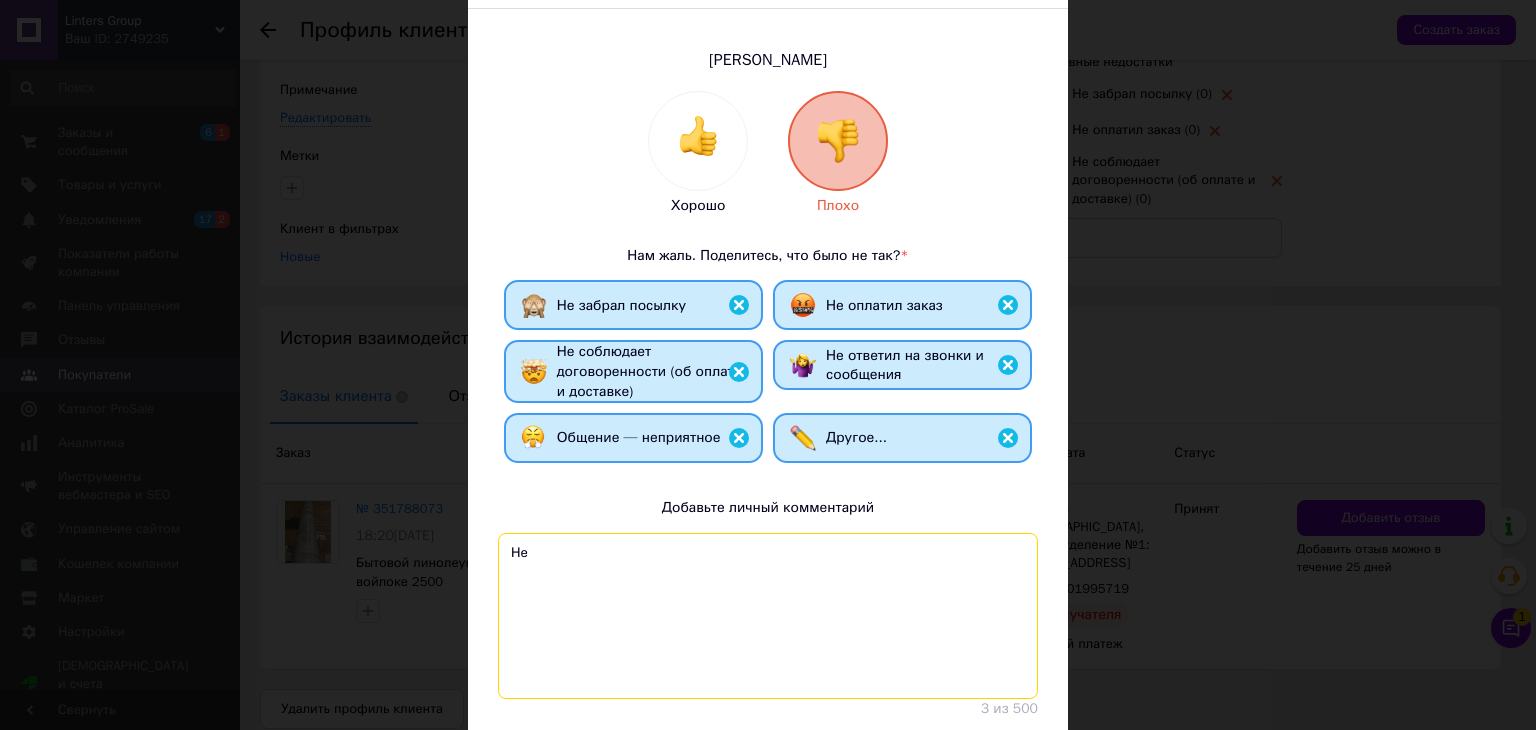 type on "Н" 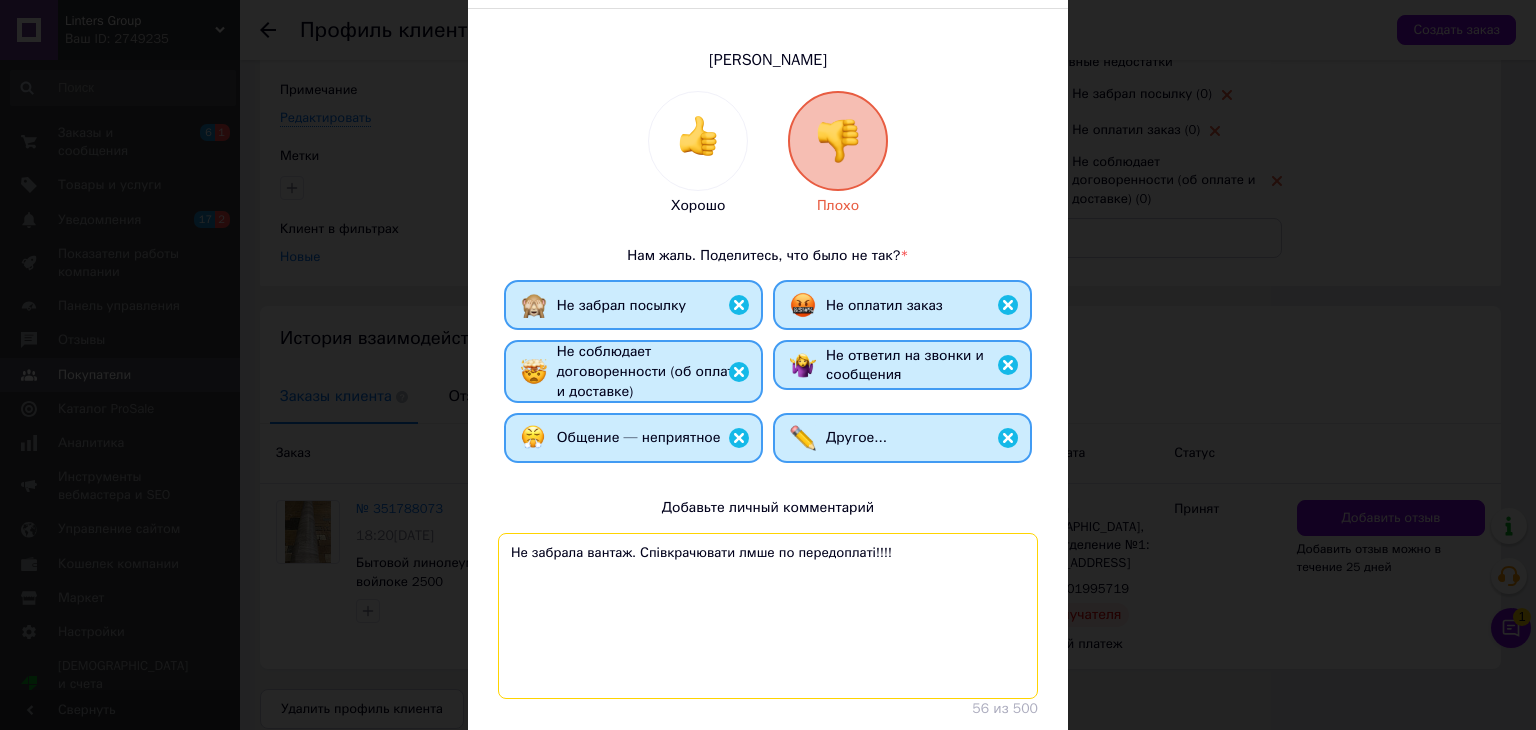 click on "Не забрала вантаж. Співкрачювати лмше по передоплаті!!!!" at bounding box center [768, 616] 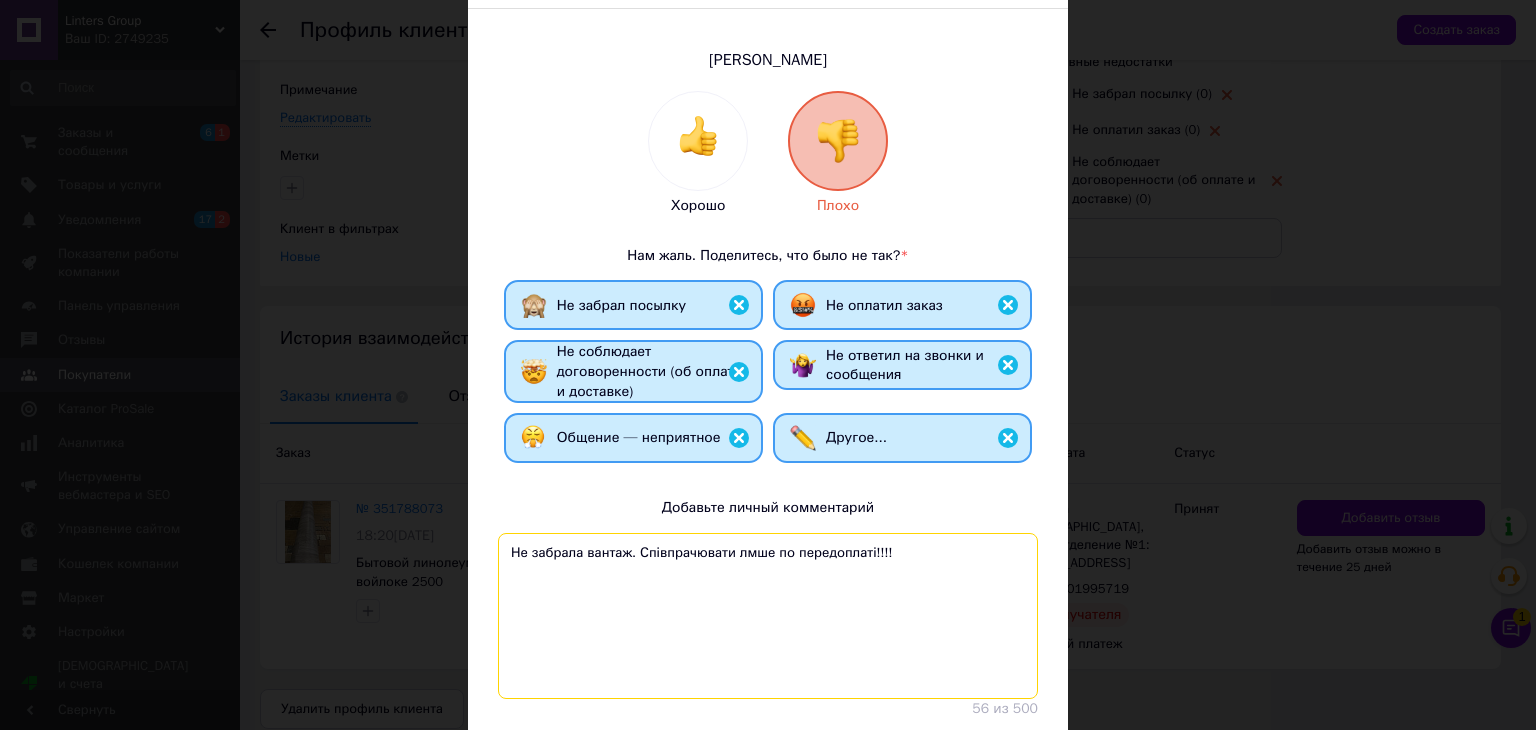 click on "Не забрала вантаж. Співпрачювати лмше по передоплаті!!!!" at bounding box center (768, 616) 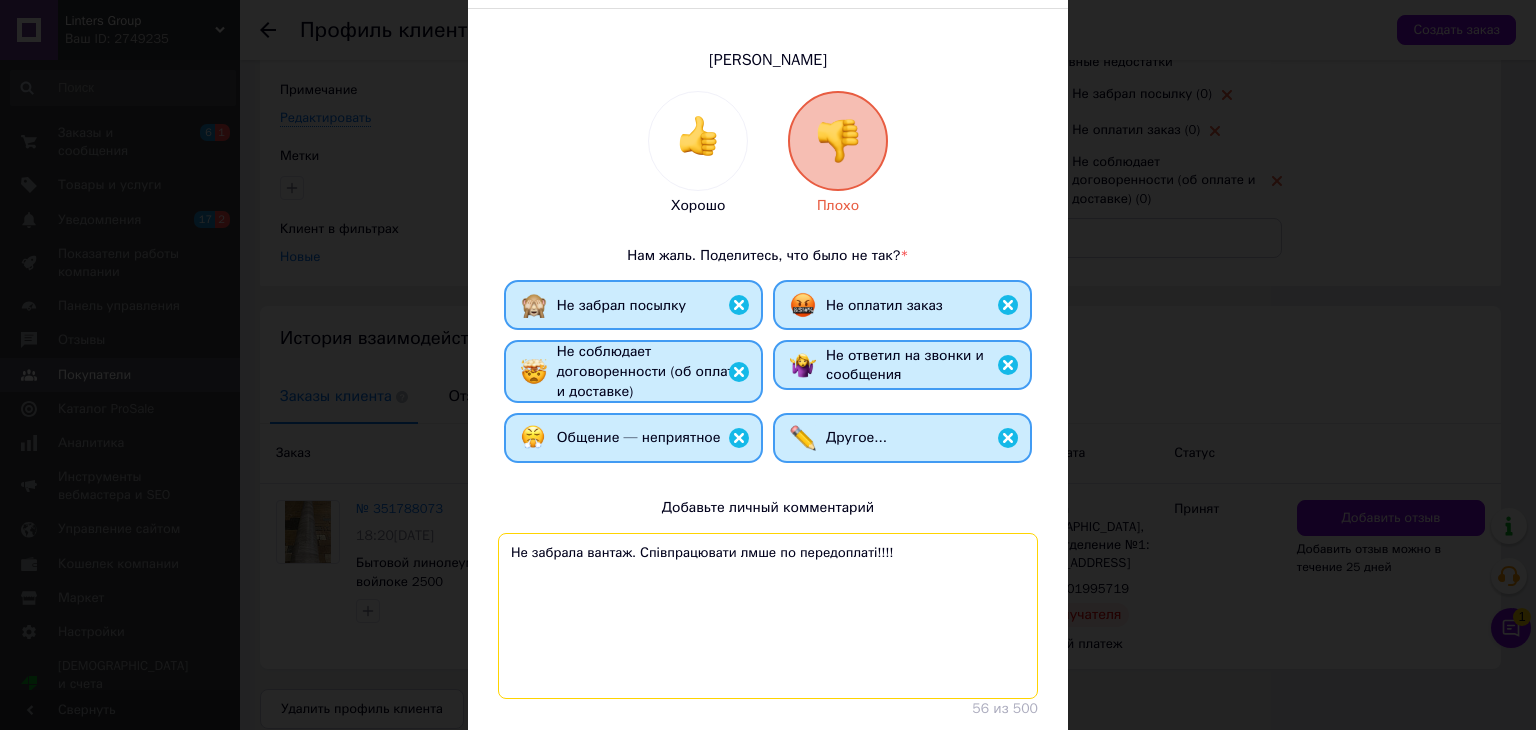 click on "Не забрала вантаж. Співпрацювати лмше по передоплаті!!!!" at bounding box center [768, 616] 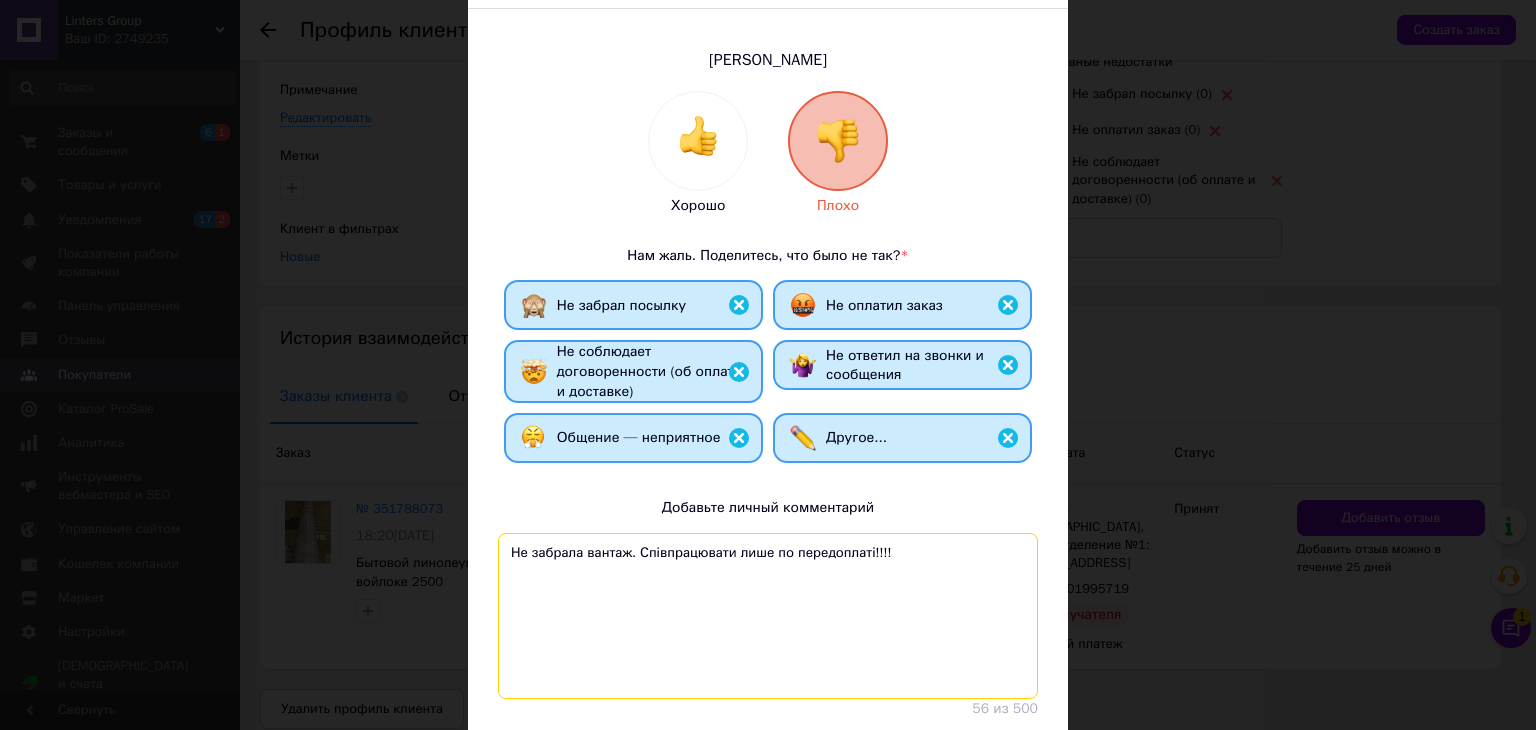 click on "Не забрала вантаж. Співпрацювати лише по передоплаті!!!!" at bounding box center (768, 616) 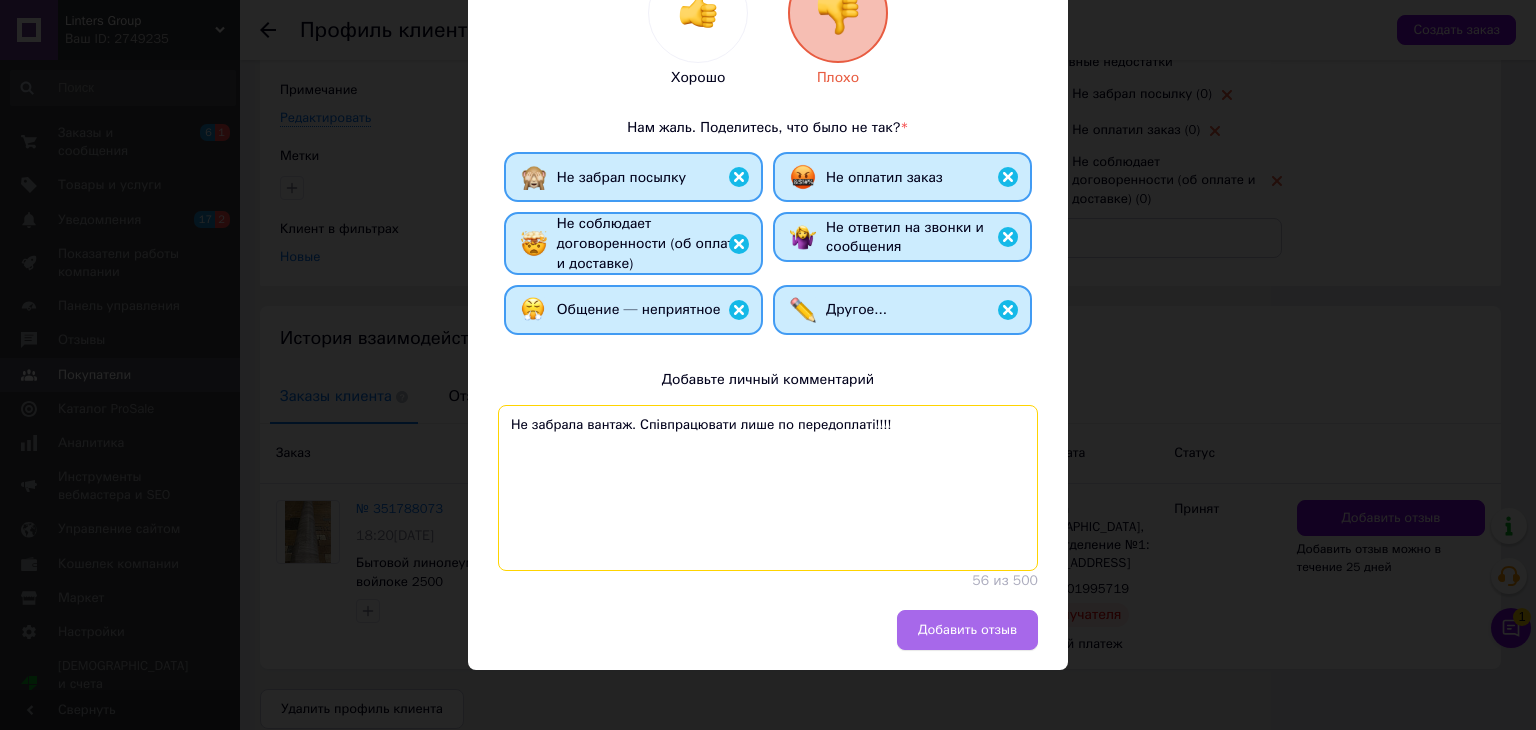 scroll, scrollTop: 266, scrollLeft: 0, axis: vertical 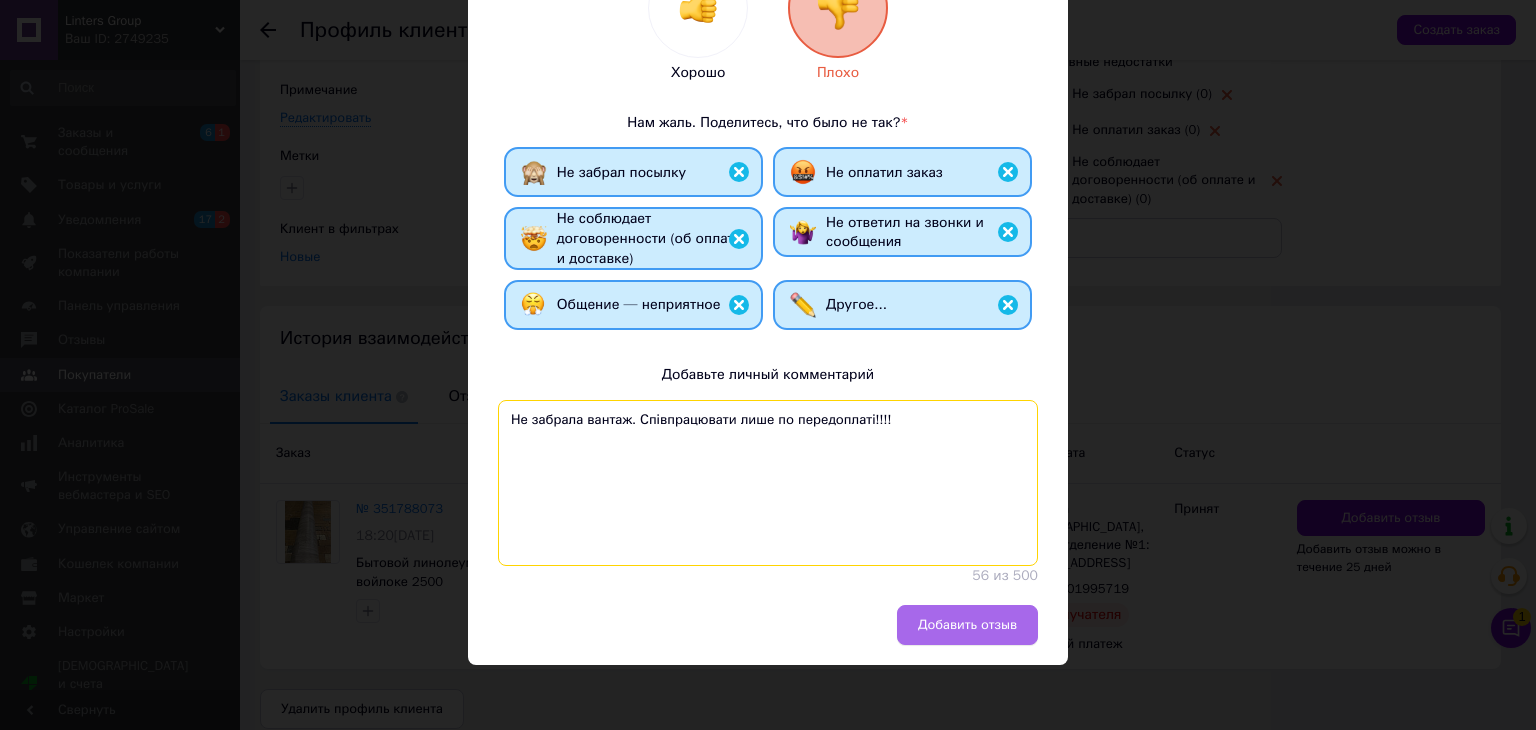 type on "Не забрала вантаж. Співпрацювати лише по передоплаті!!!!" 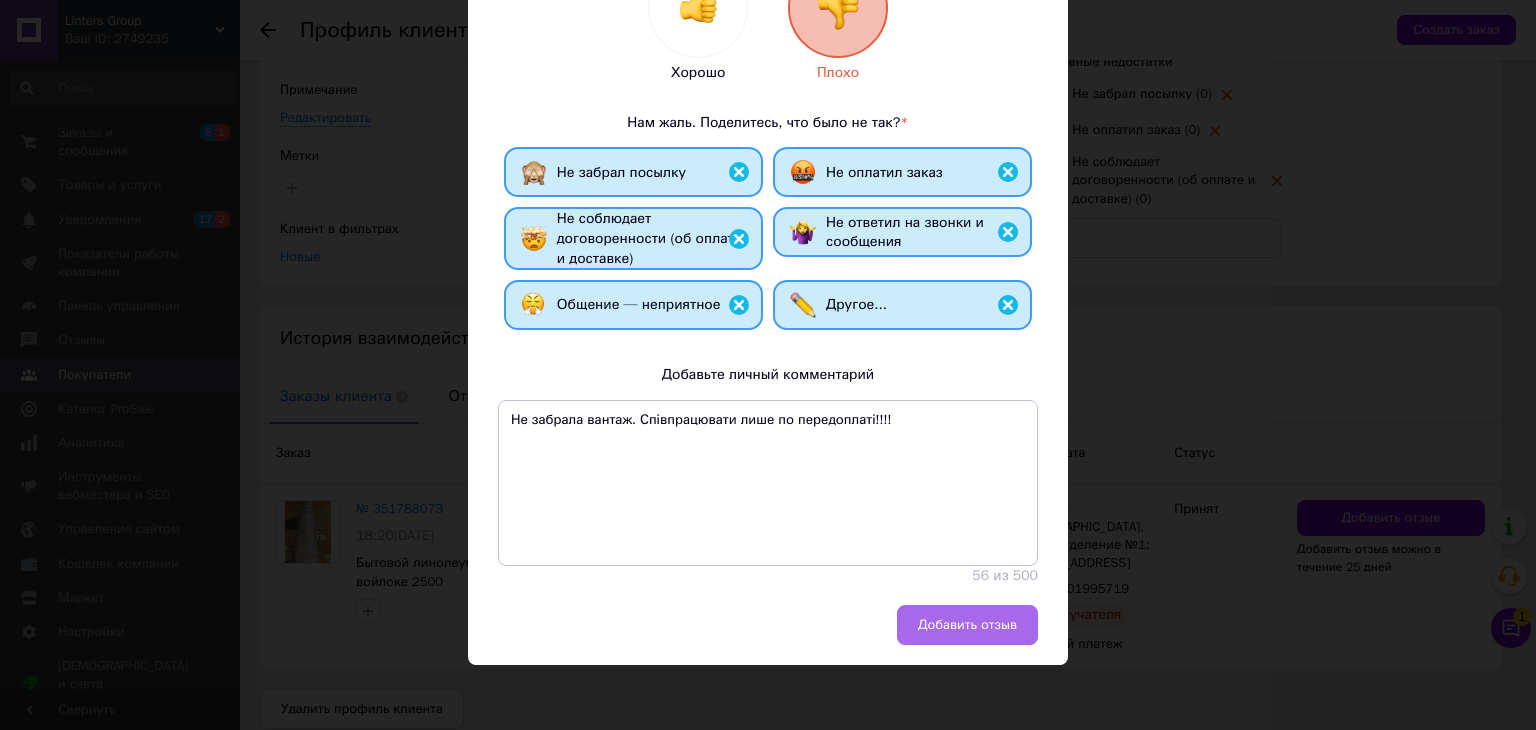 click on "Добавить отзыв" at bounding box center [967, 625] 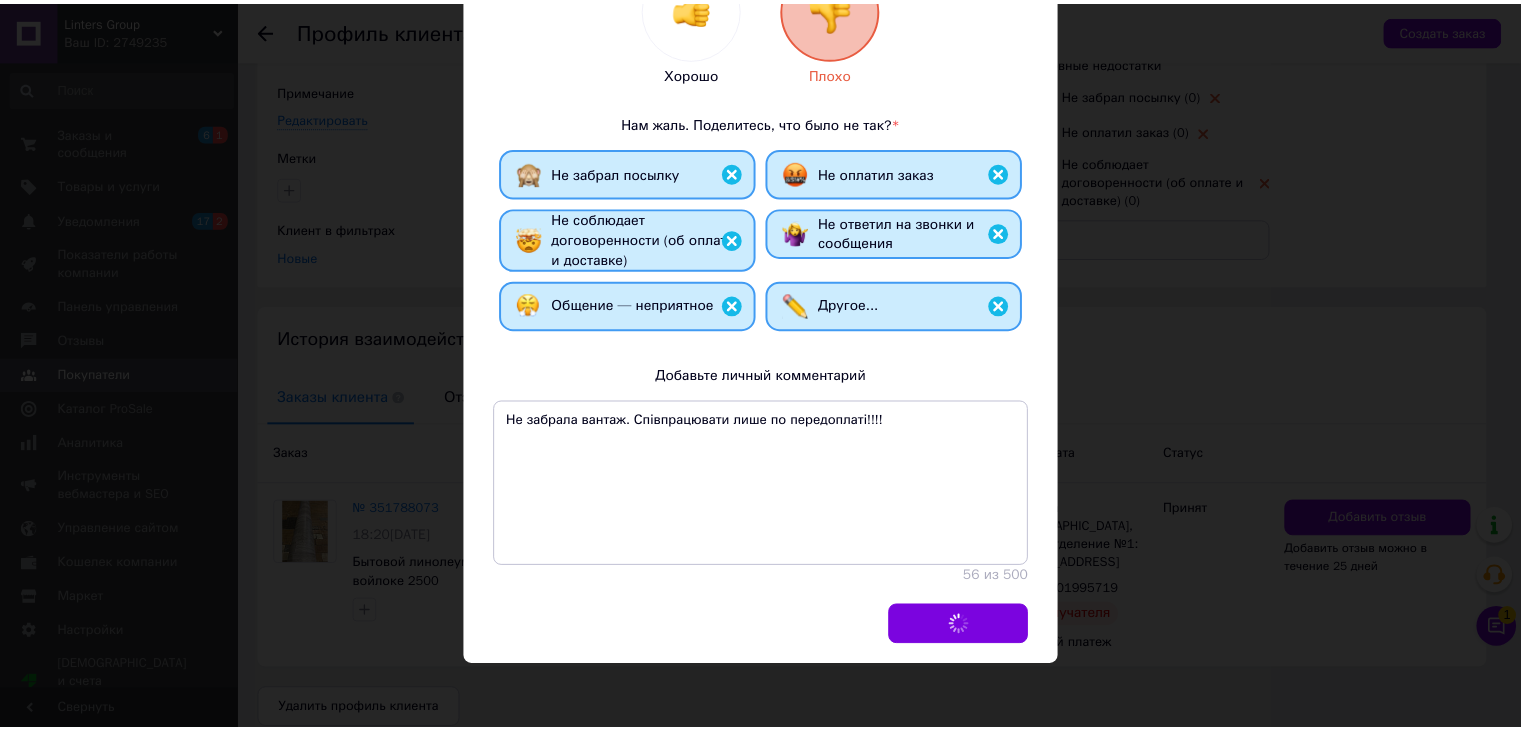 scroll, scrollTop: 149, scrollLeft: 0, axis: vertical 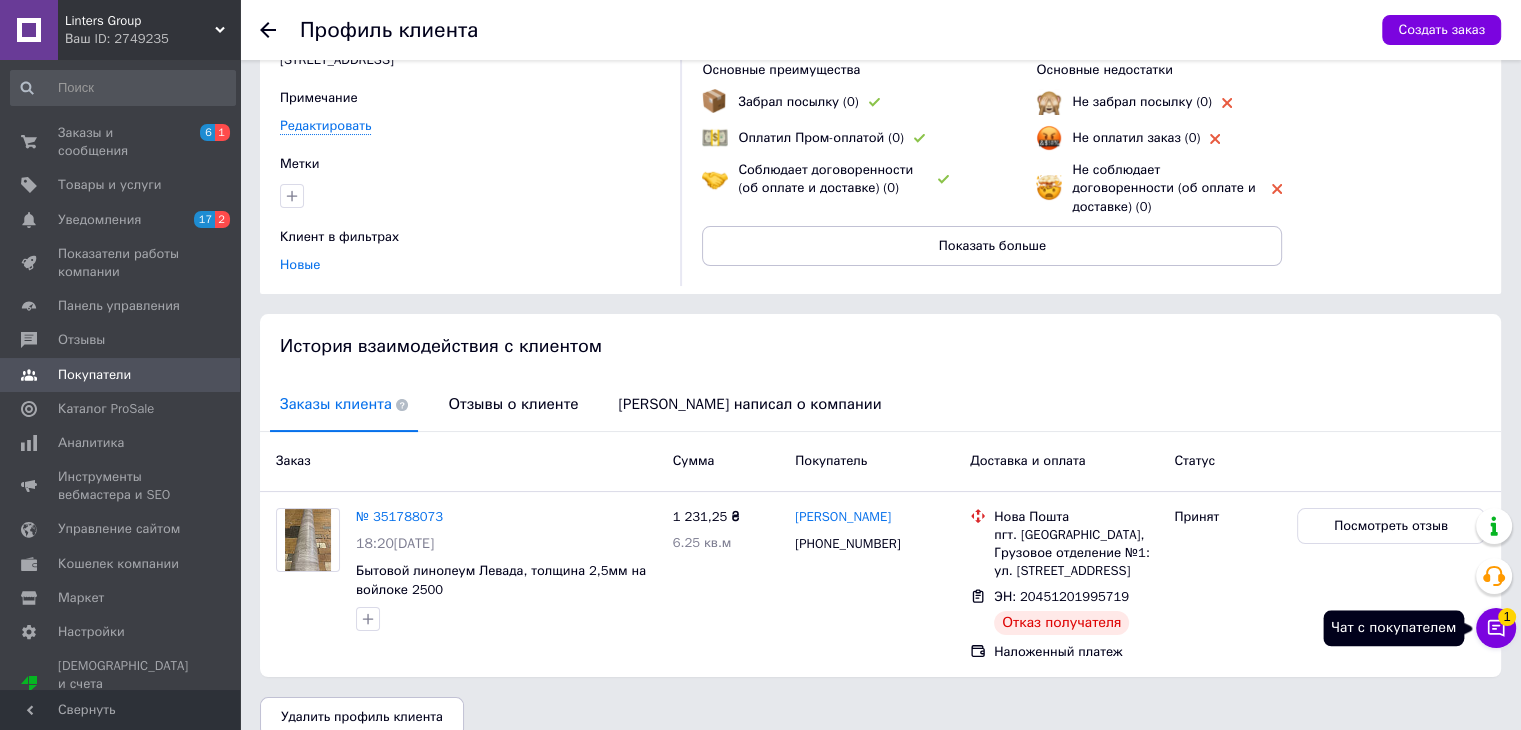 click on "Чат с покупателем 1" at bounding box center (1496, 628) 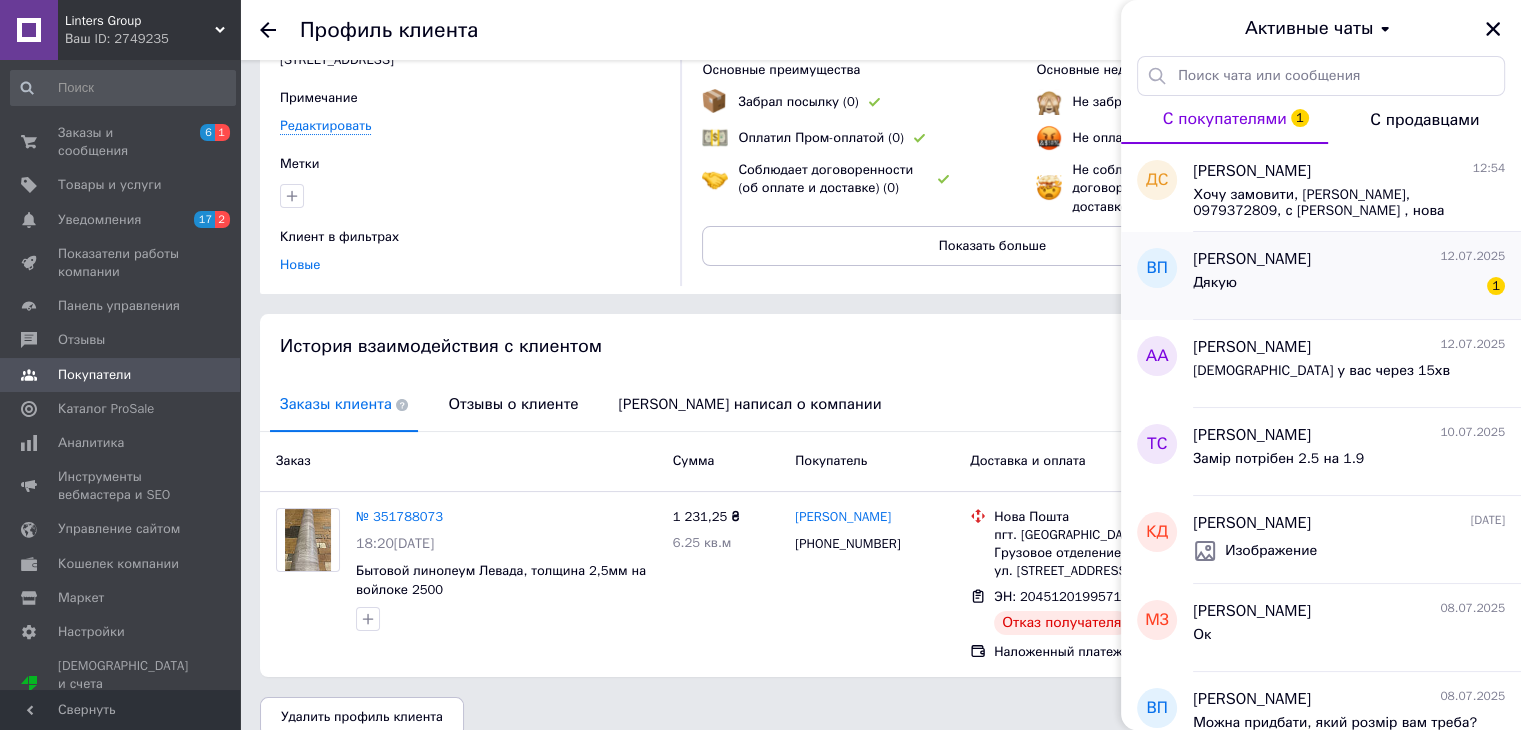 click on "Дякую 1" at bounding box center (1349, 287) 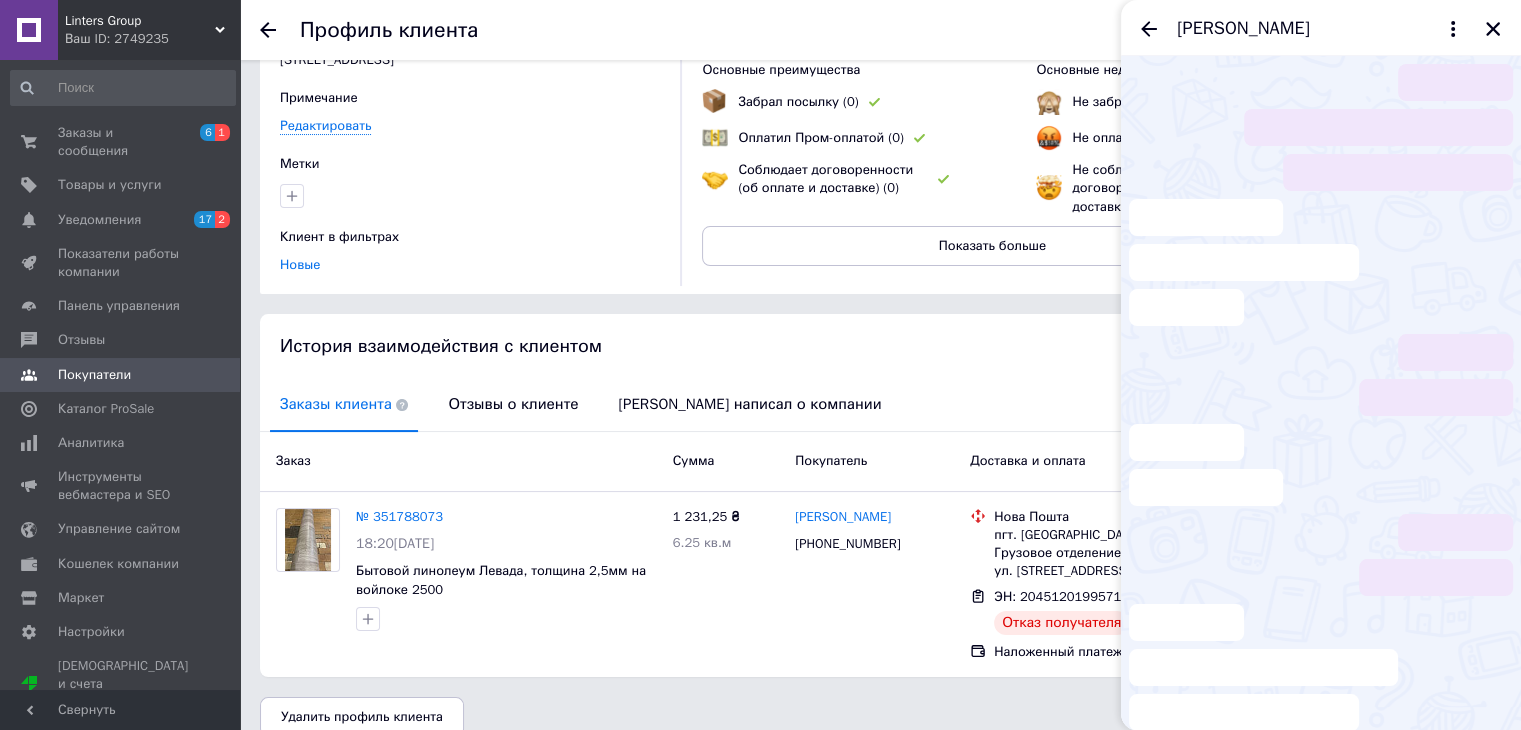 scroll, scrollTop: 686, scrollLeft: 0, axis: vertical 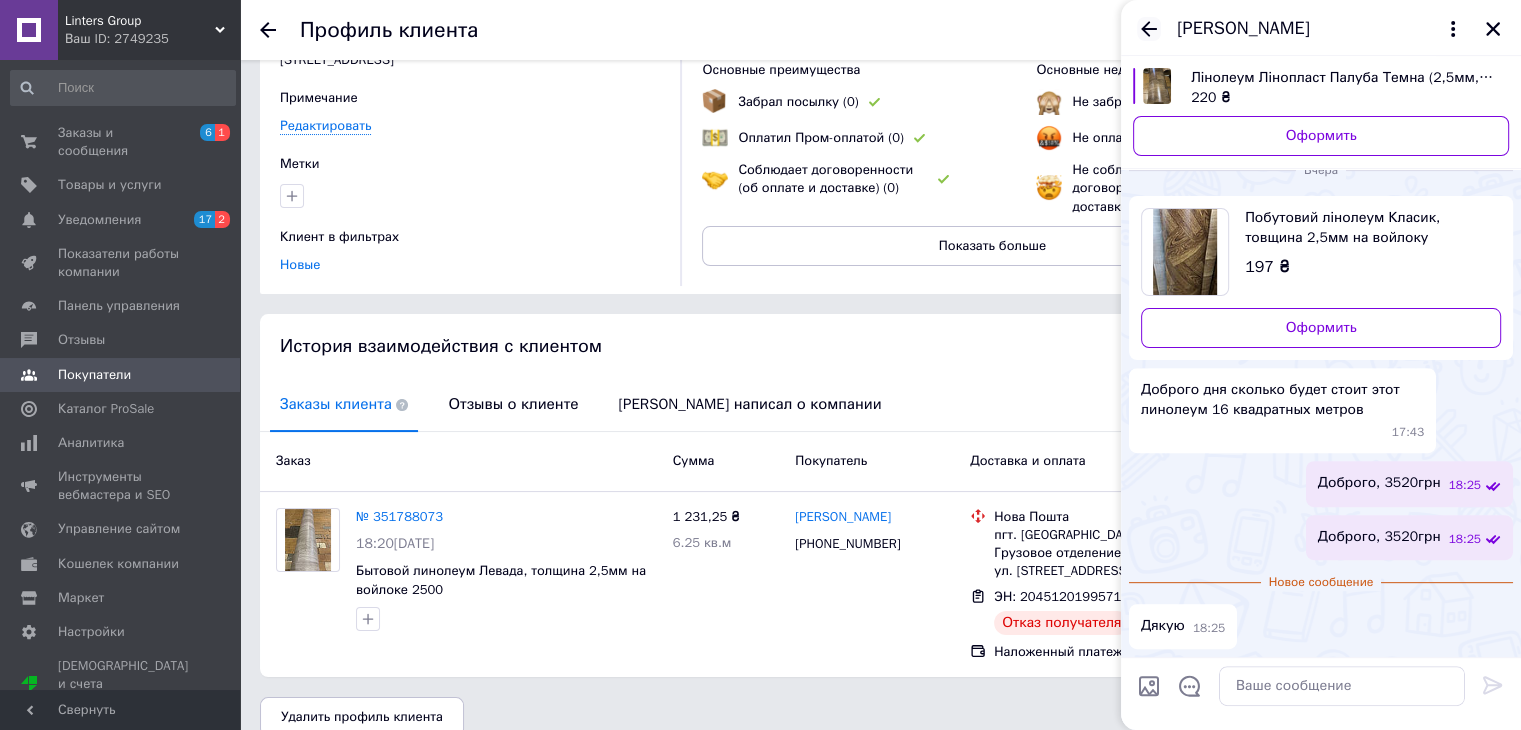 click 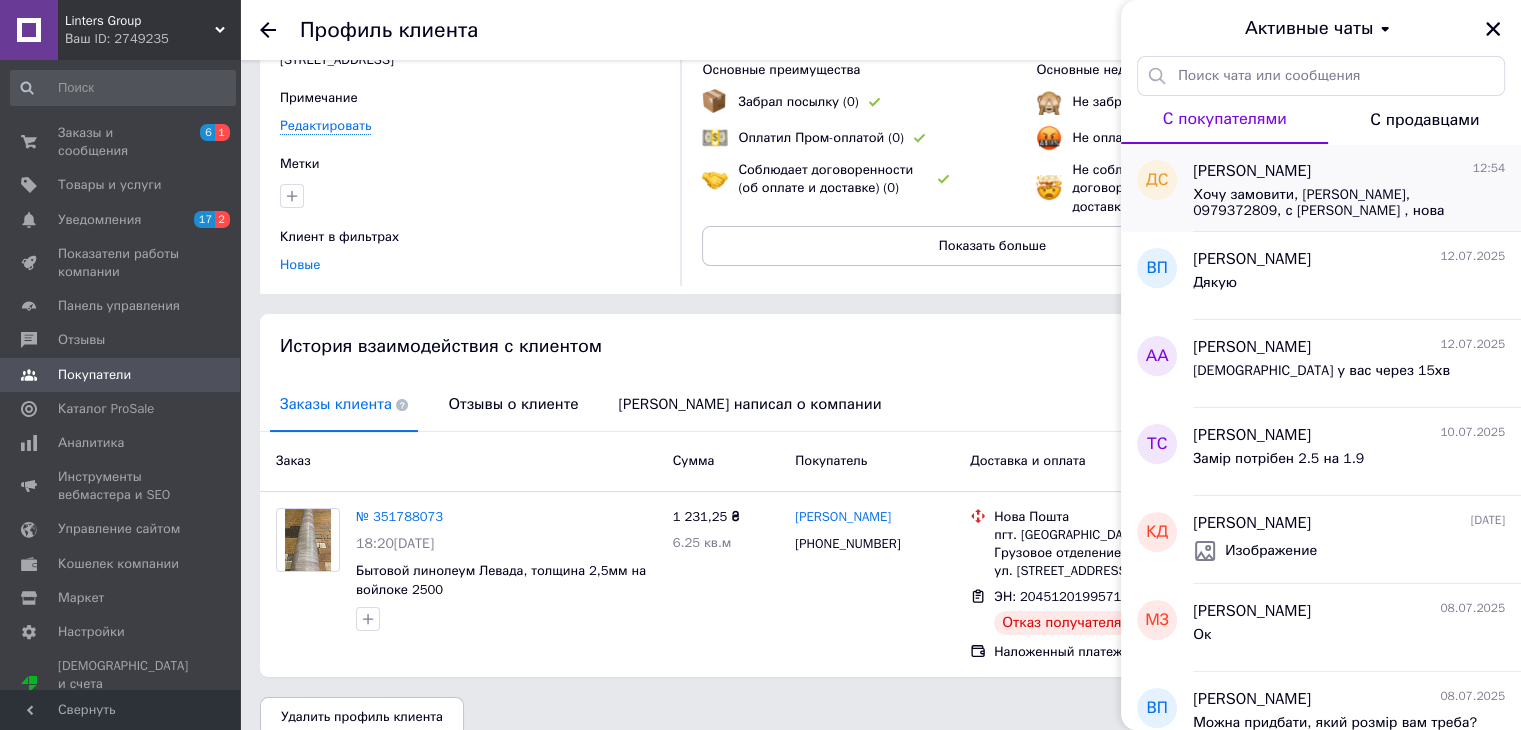 click on "Хочу замовити,  Стефак Діана Любомирівна, 0979372809, с Рунгури , нова пошта , наложний платіж.  Це буде відправка в рулоні ? мені потрібно щоб він був суцільний 3 м ширина і 4 м довжина." at bounding box center (1335, 203) 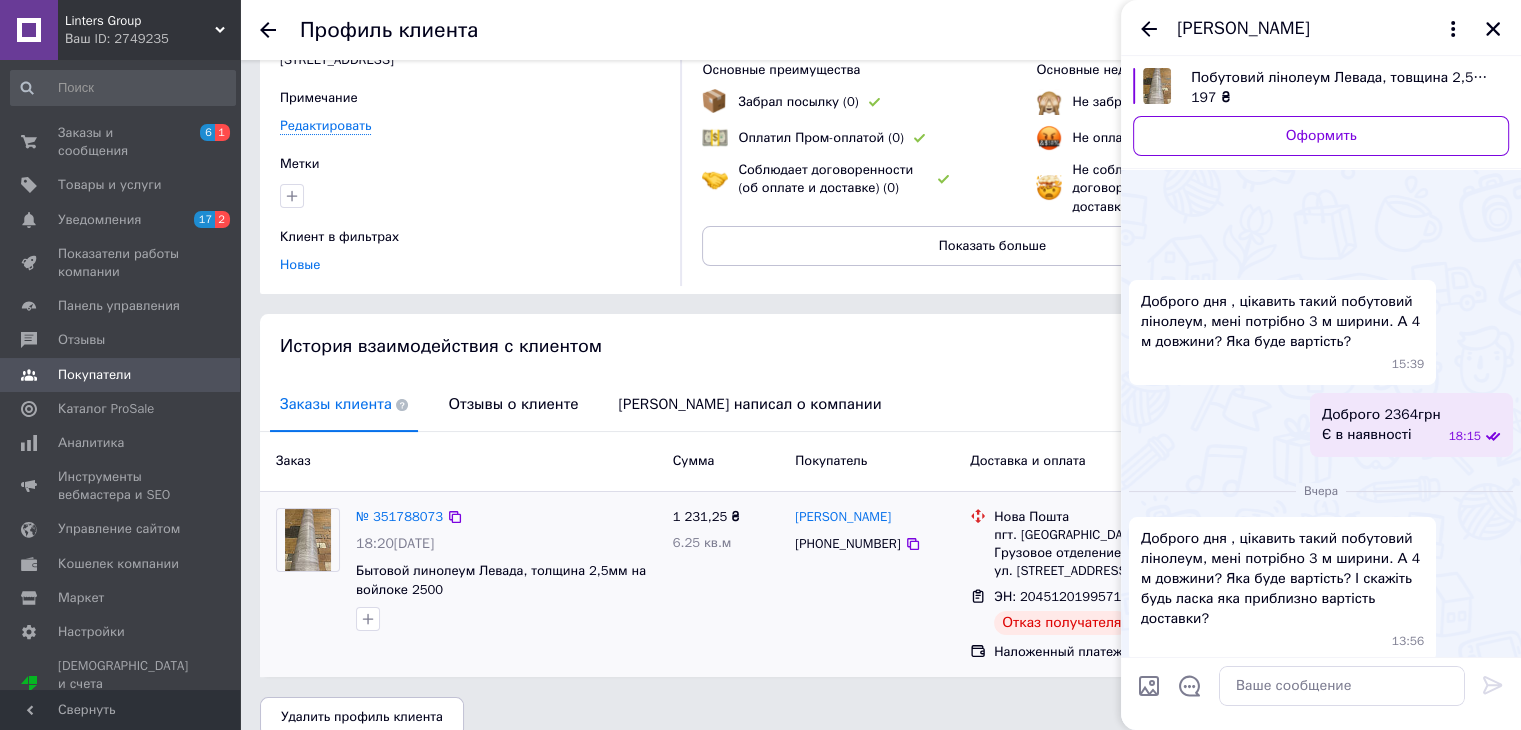 scroll, scrollTop: 292, scrollLeft: 0, axis: vertical 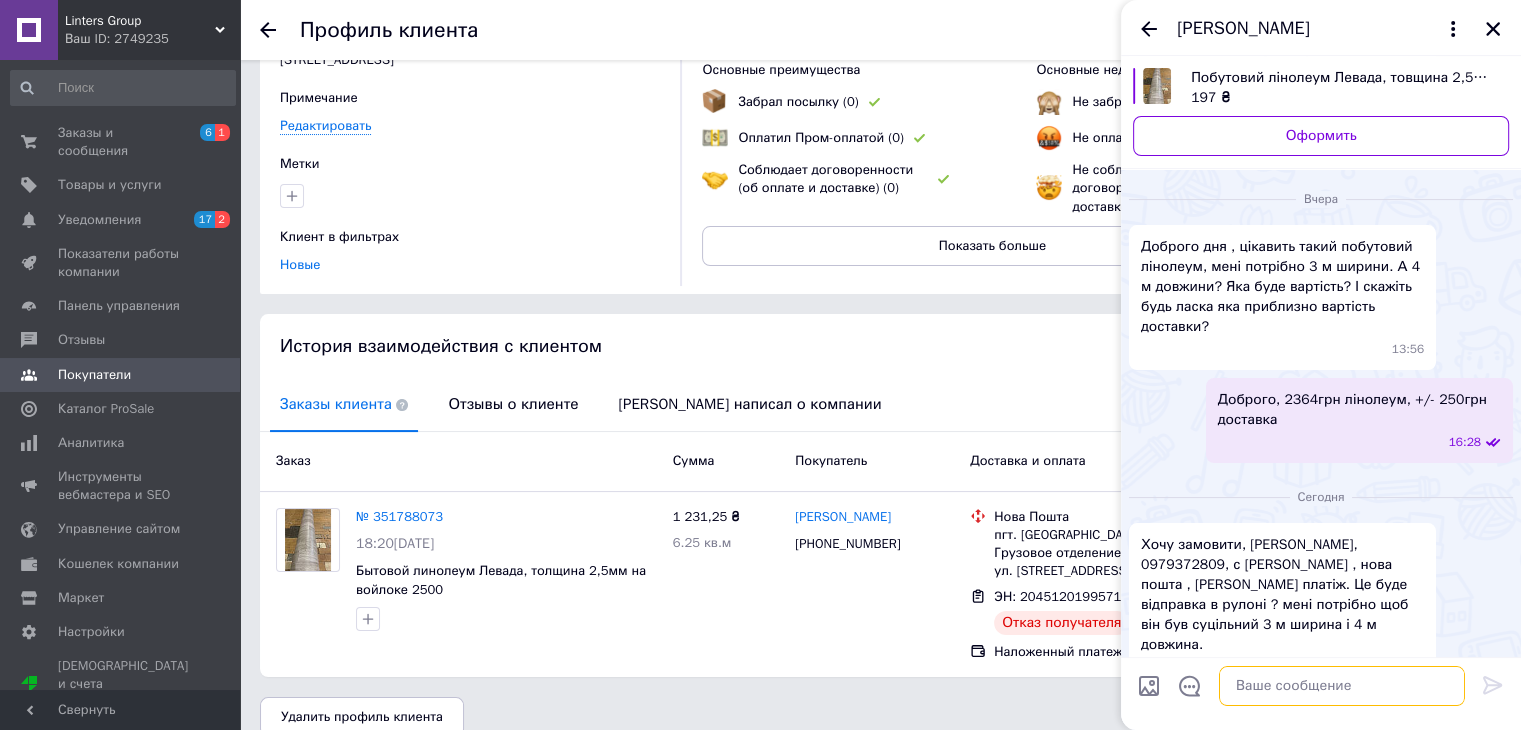click at bounding box center (1342, 686) 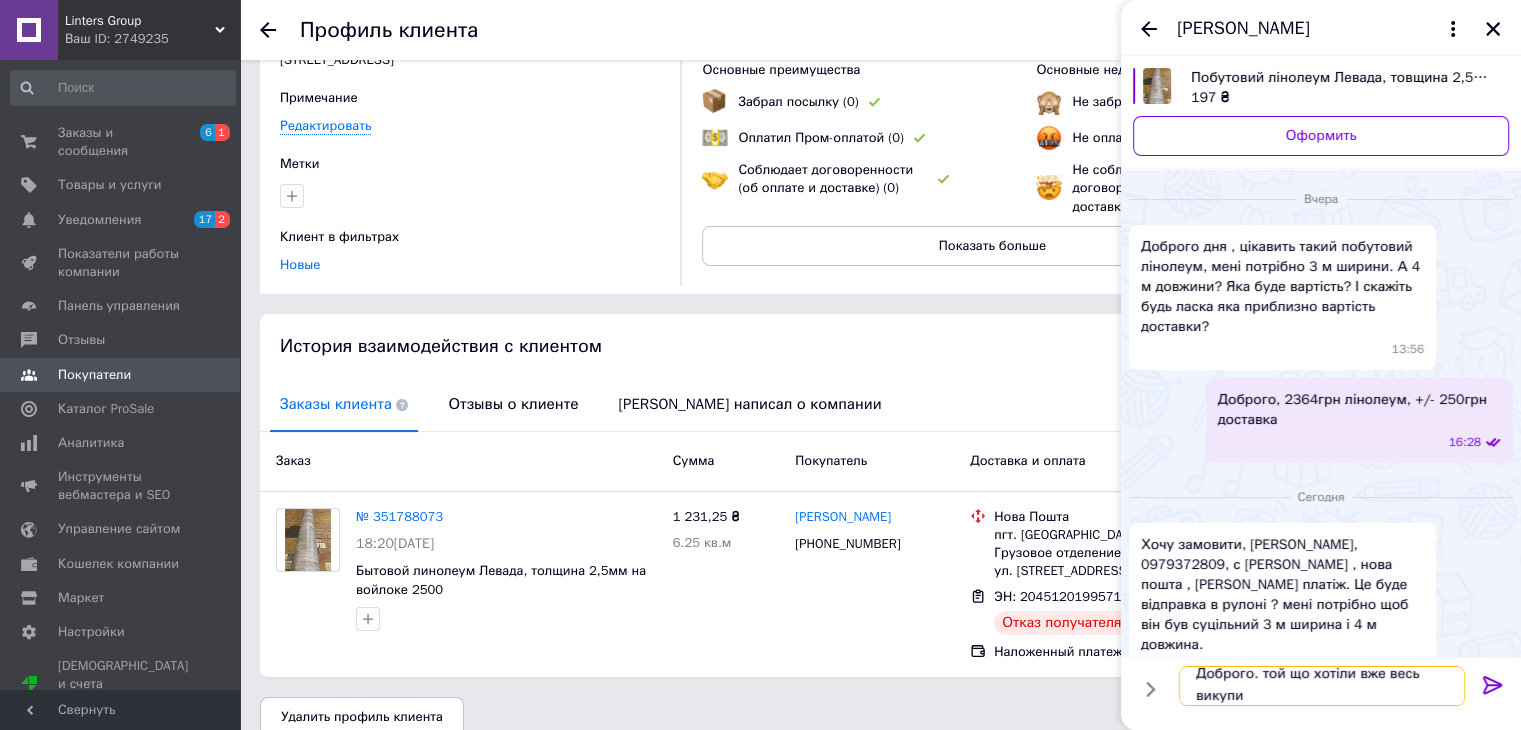 scroll, scrollTop: 1, scrollLeft: 0, axis: vertical 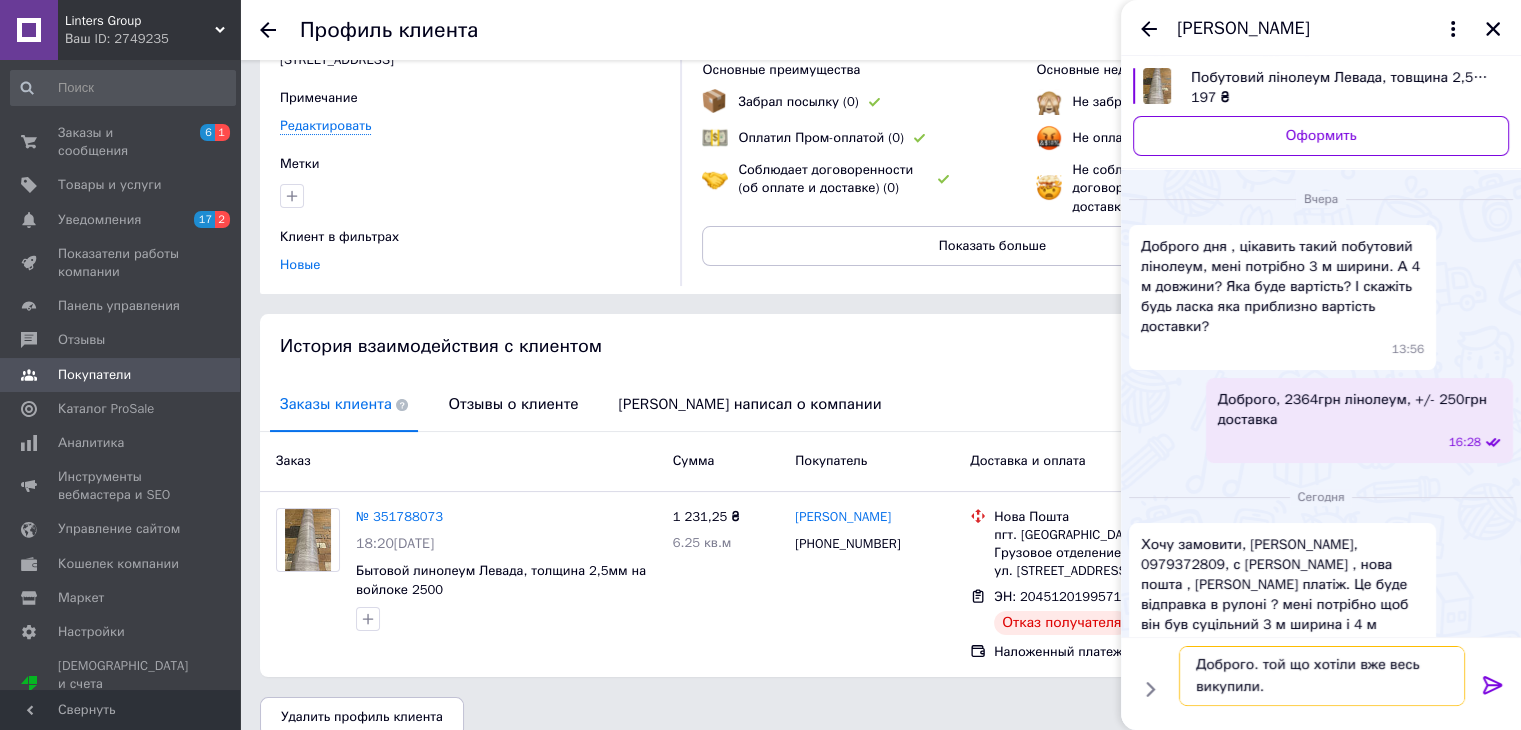 type on "Доброго. той що хотіли вже весь викупили." 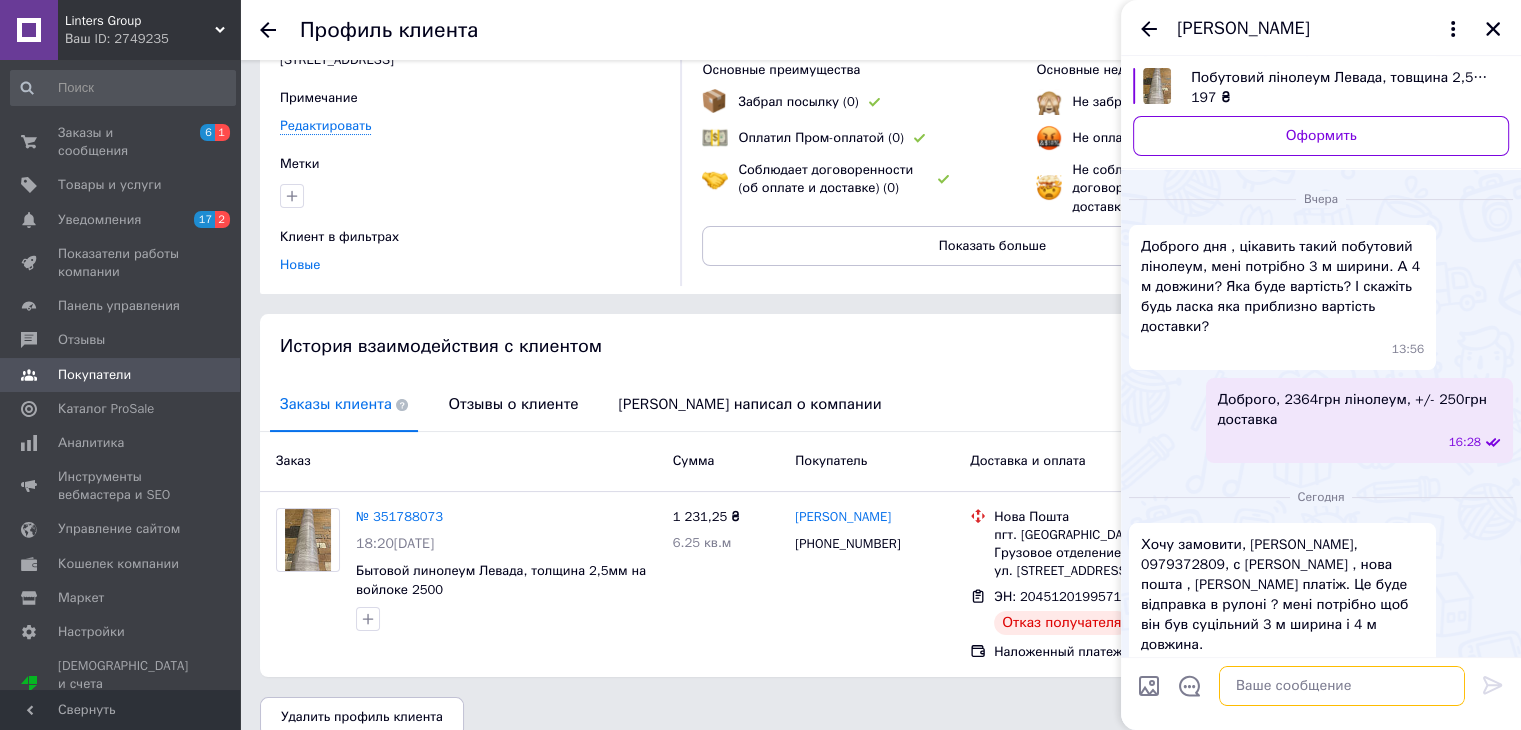 scroll, scrollTop: 0, scrollLeft: 0, axis: both 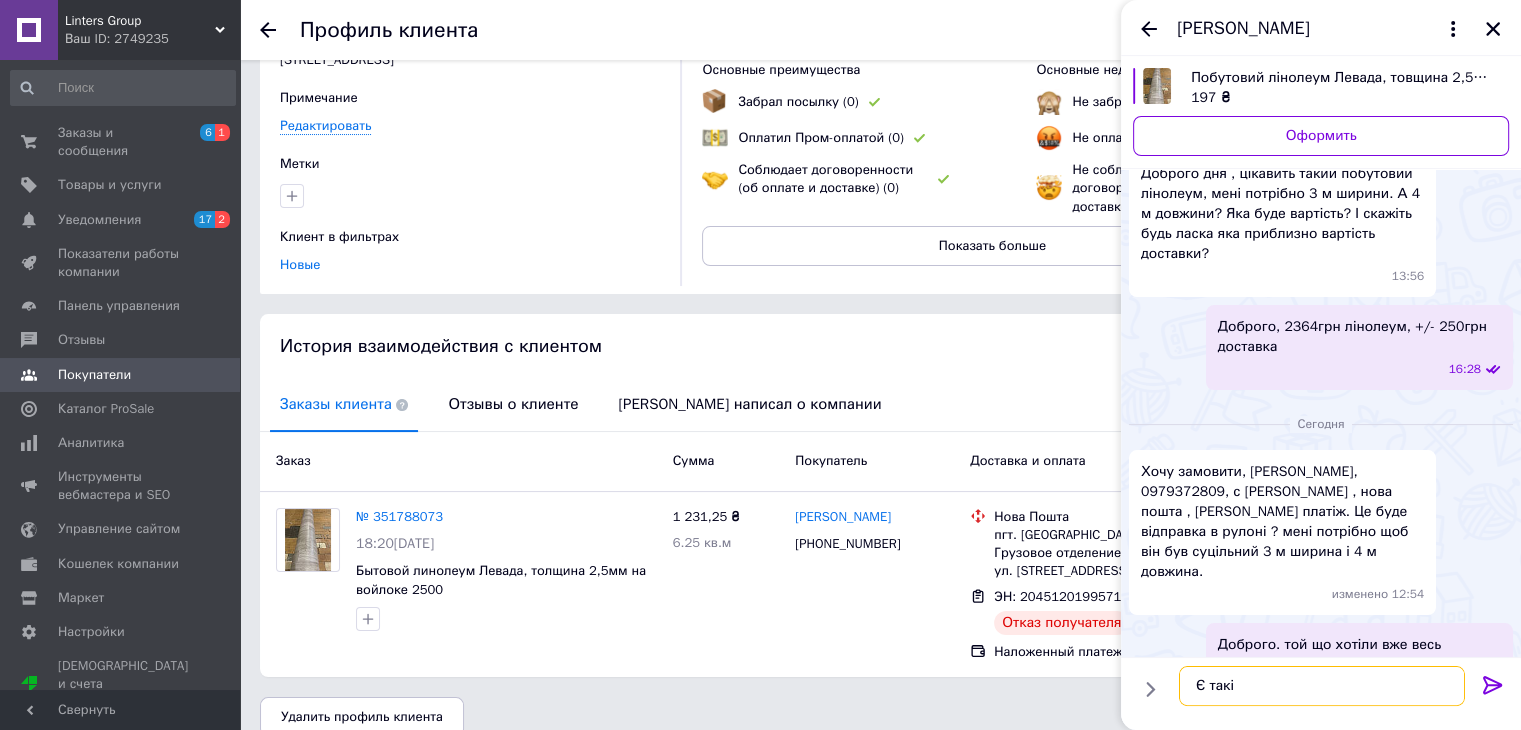 type on "Є такі" 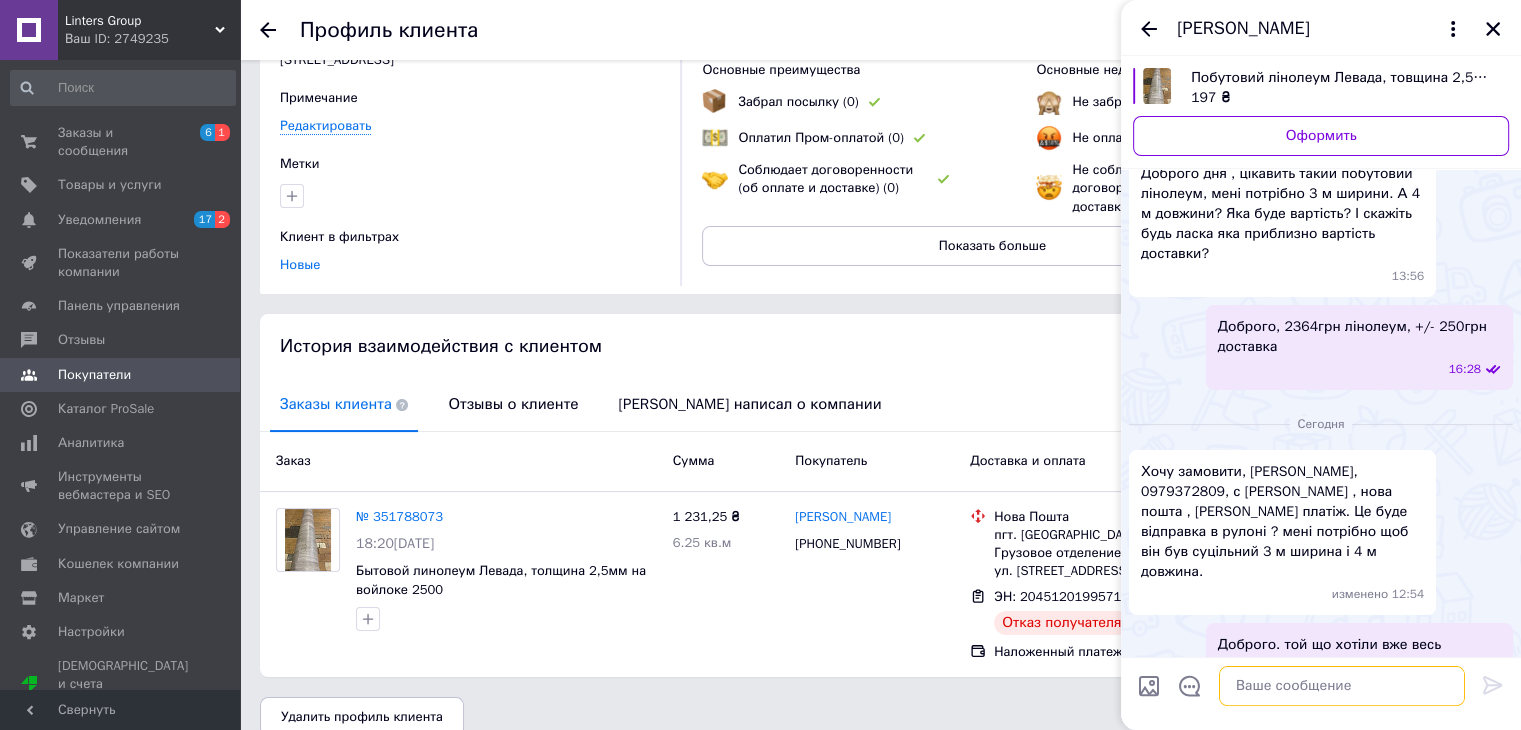 scroll, scrollTop: 367, scrollLeft: 0, axis: vertical 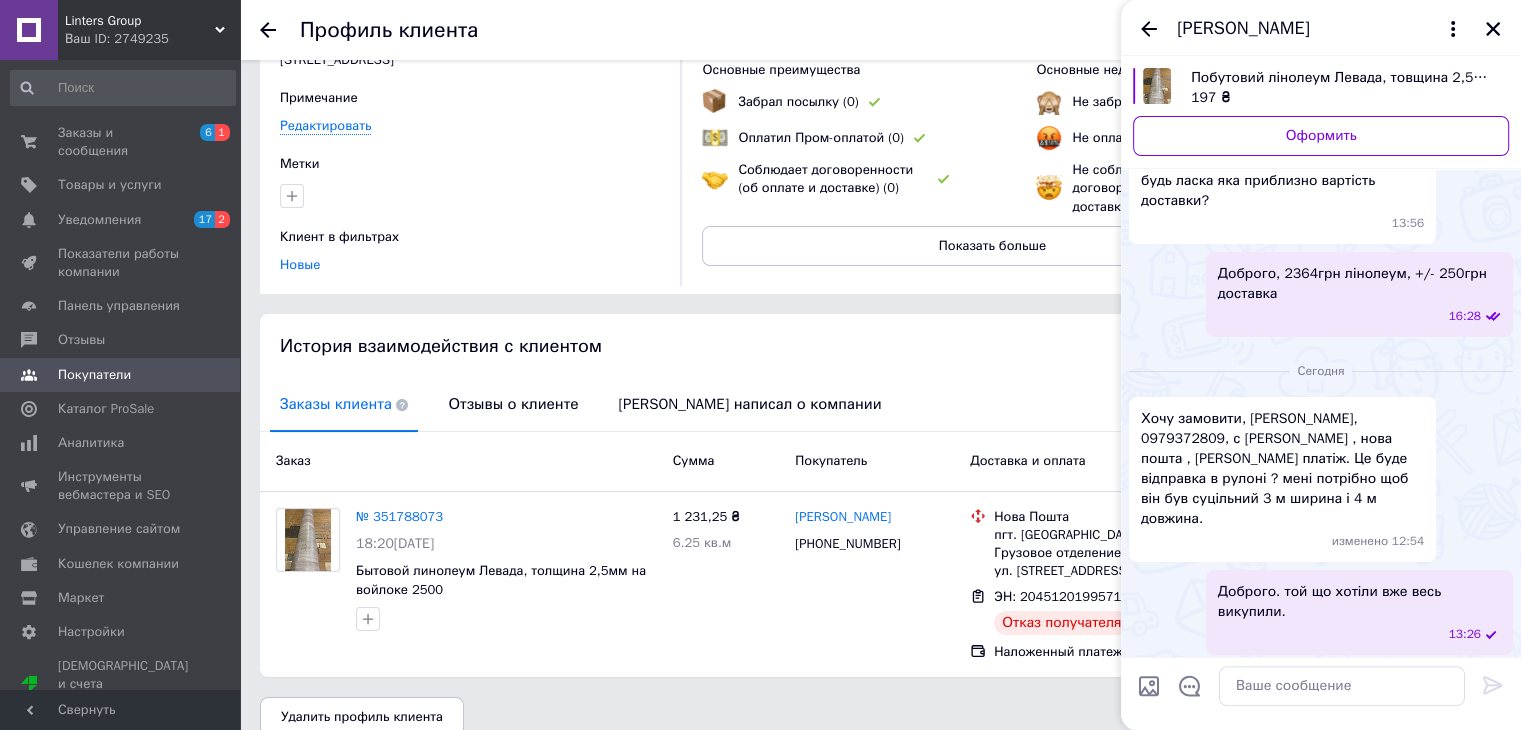 click at bounding box center [1149, 686] 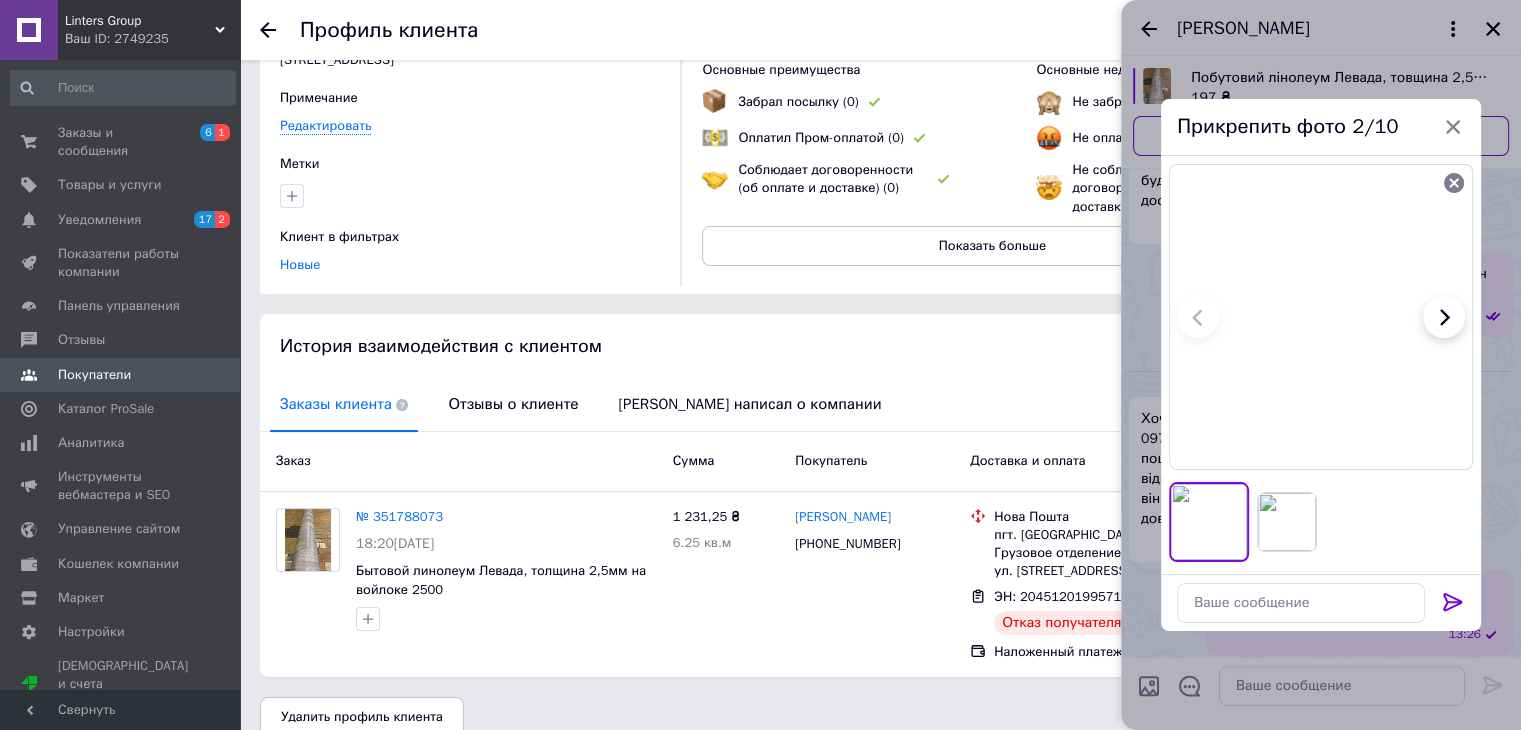 click 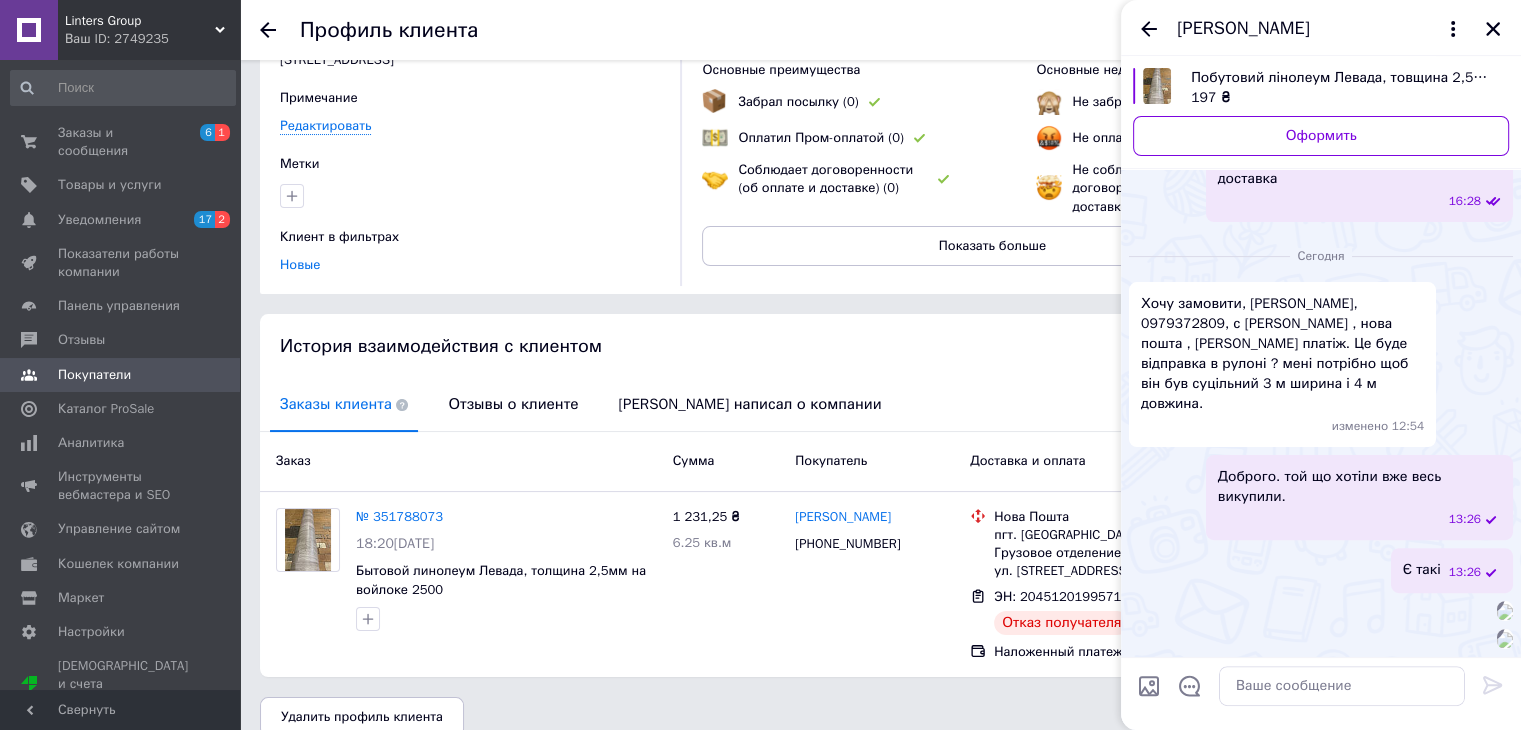 scroll, scrollTop: 913, scrollLeft: 0, axis: vertical 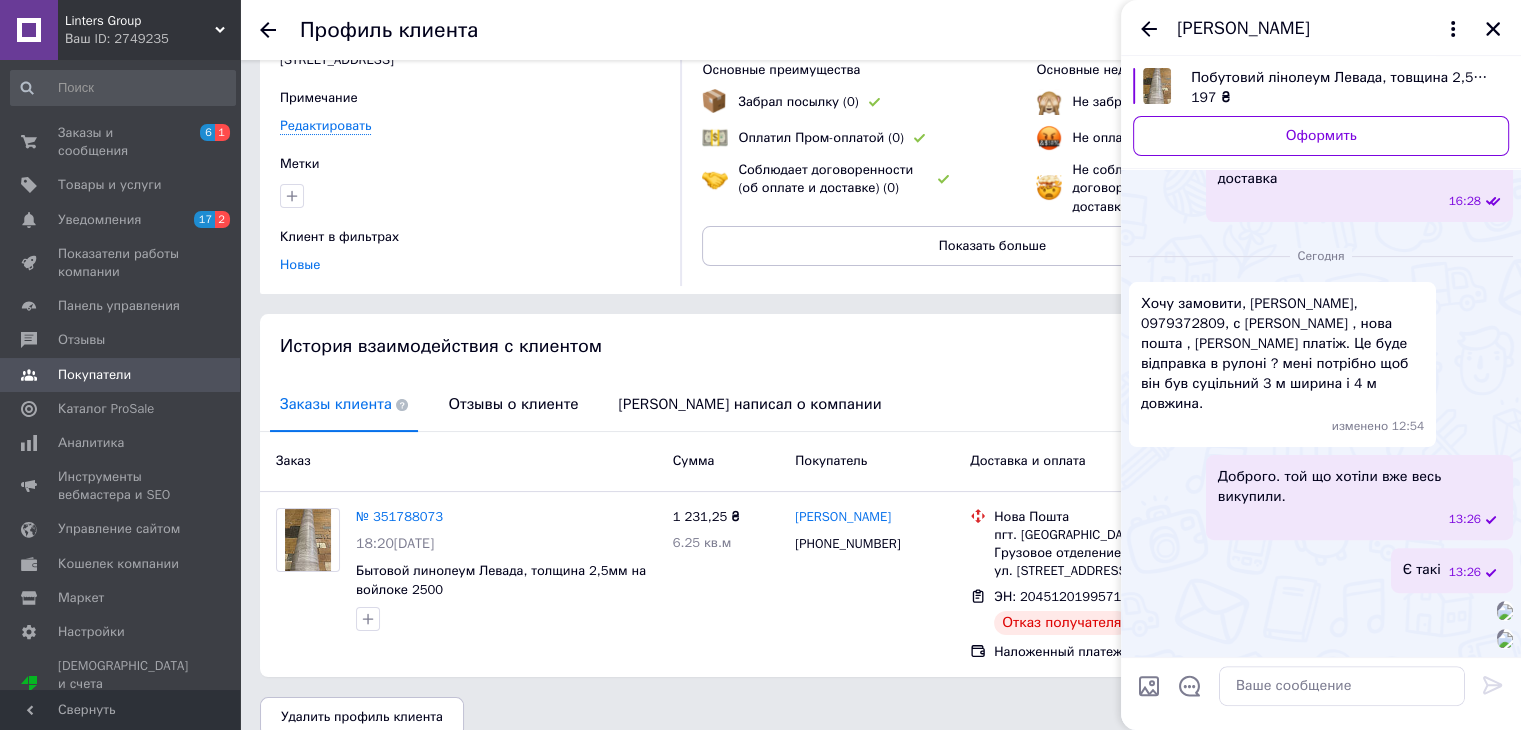 click on "История взаимодействия с клиентом" at bounding box center [880, 346] 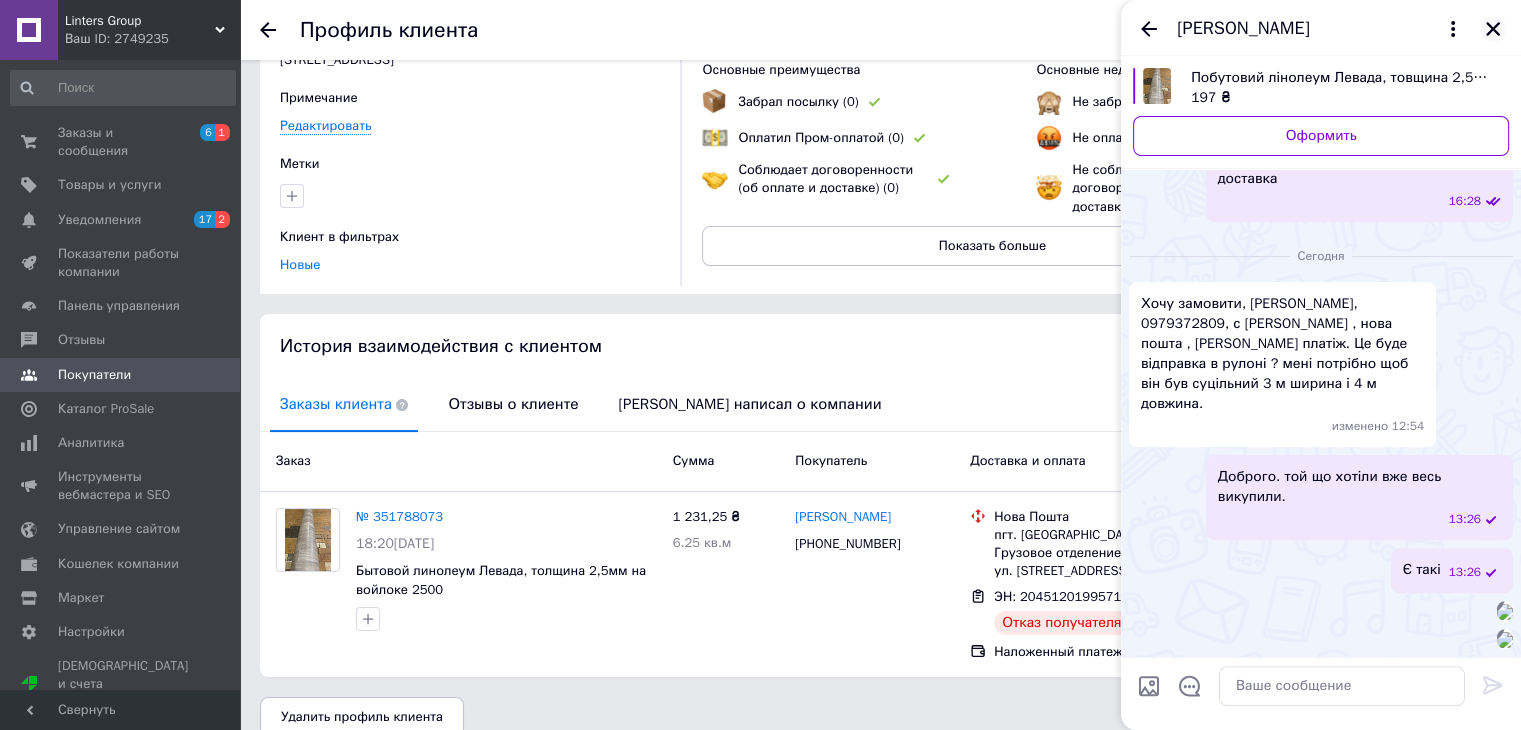 click 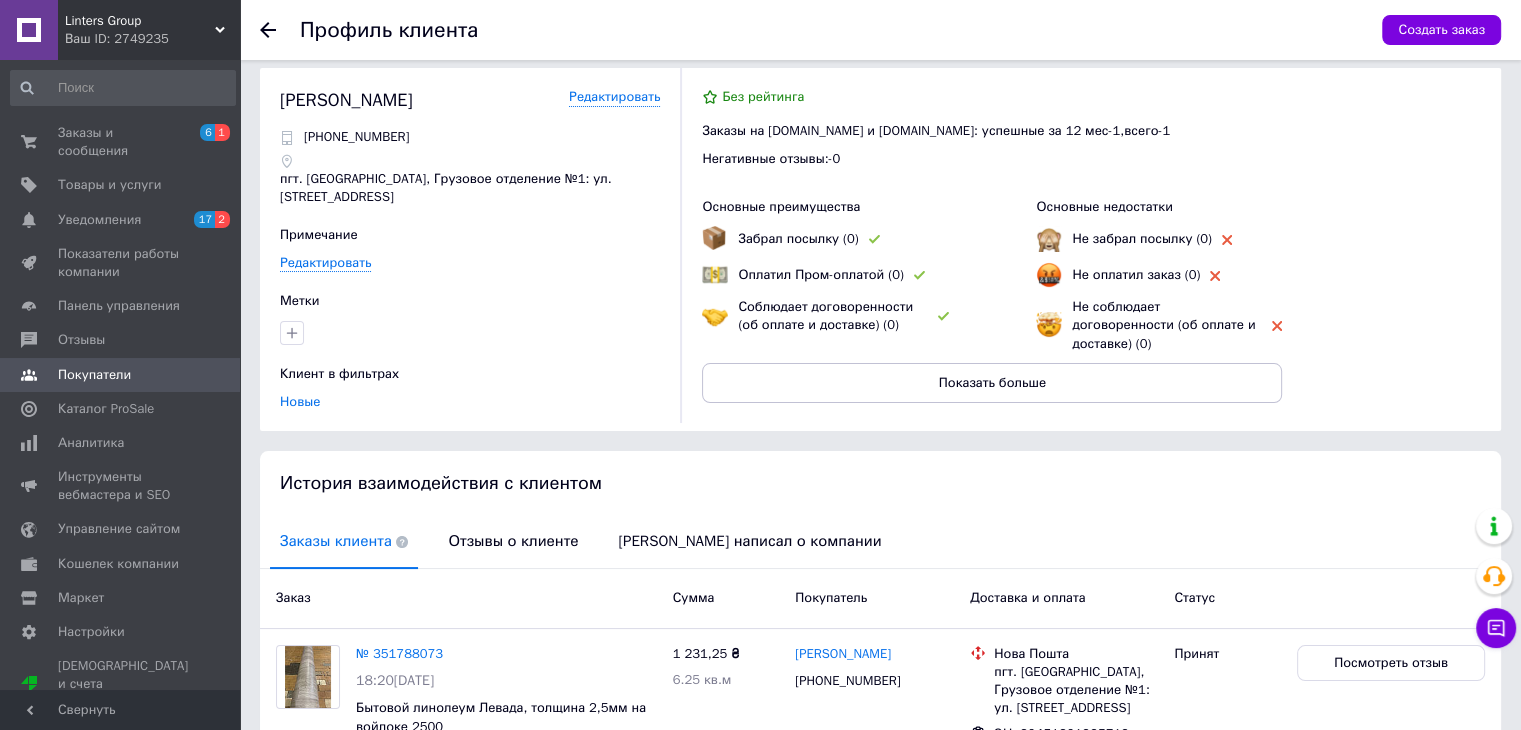 scroll, scrollTop: 0, scrollLeft: 0, axis: both 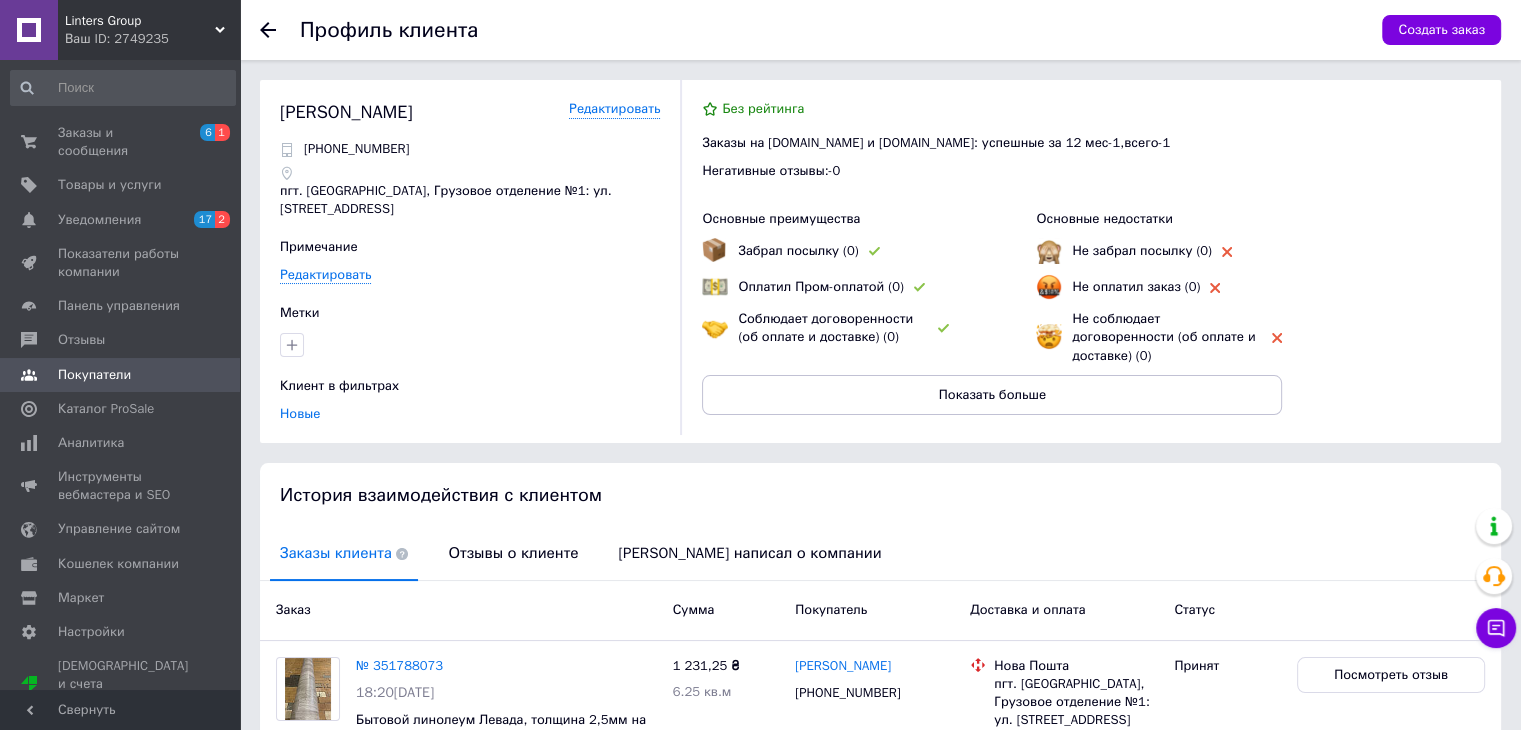 click on "Linters Group" at bounding box center [140, 21] 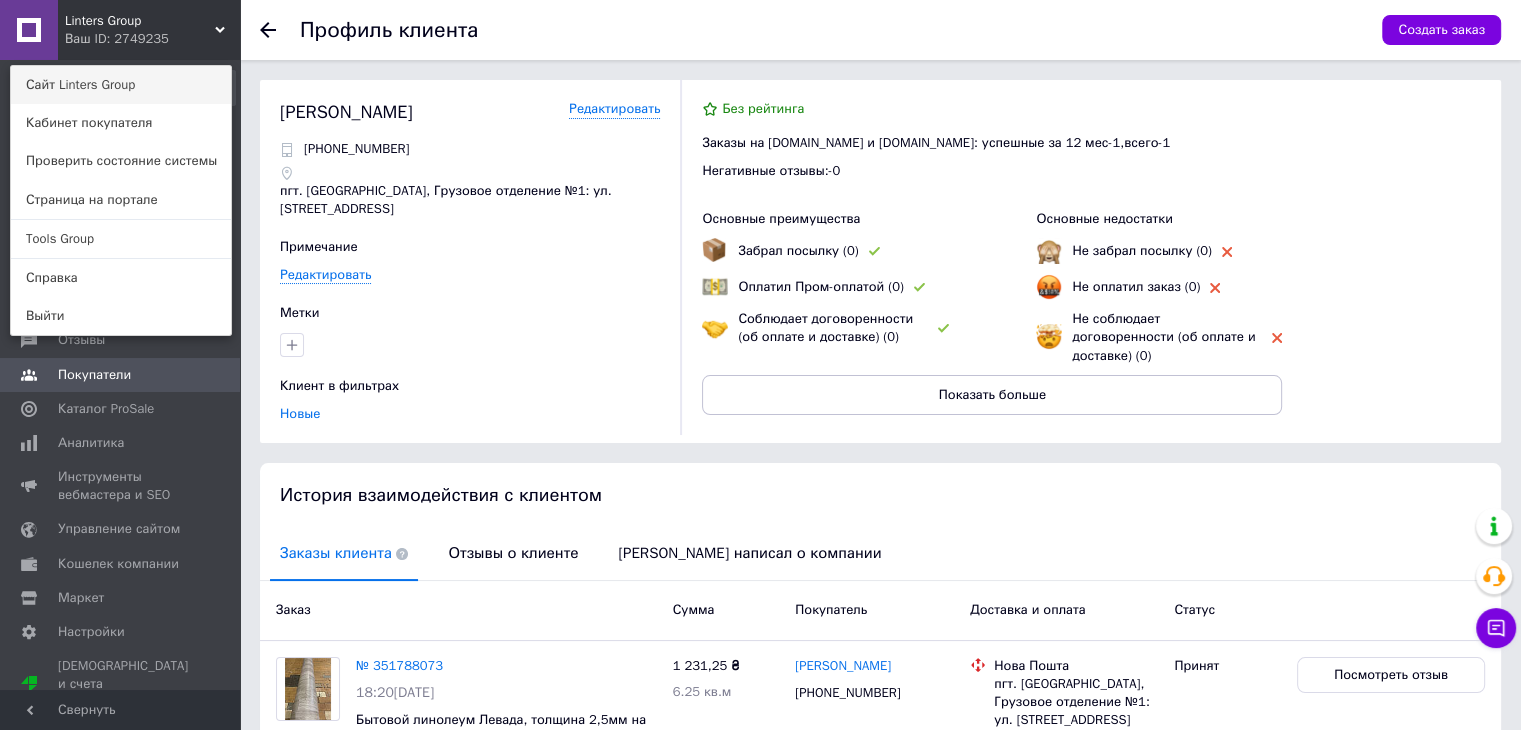 click on "Сайт Linters Group" at bounding box center [121, 85] 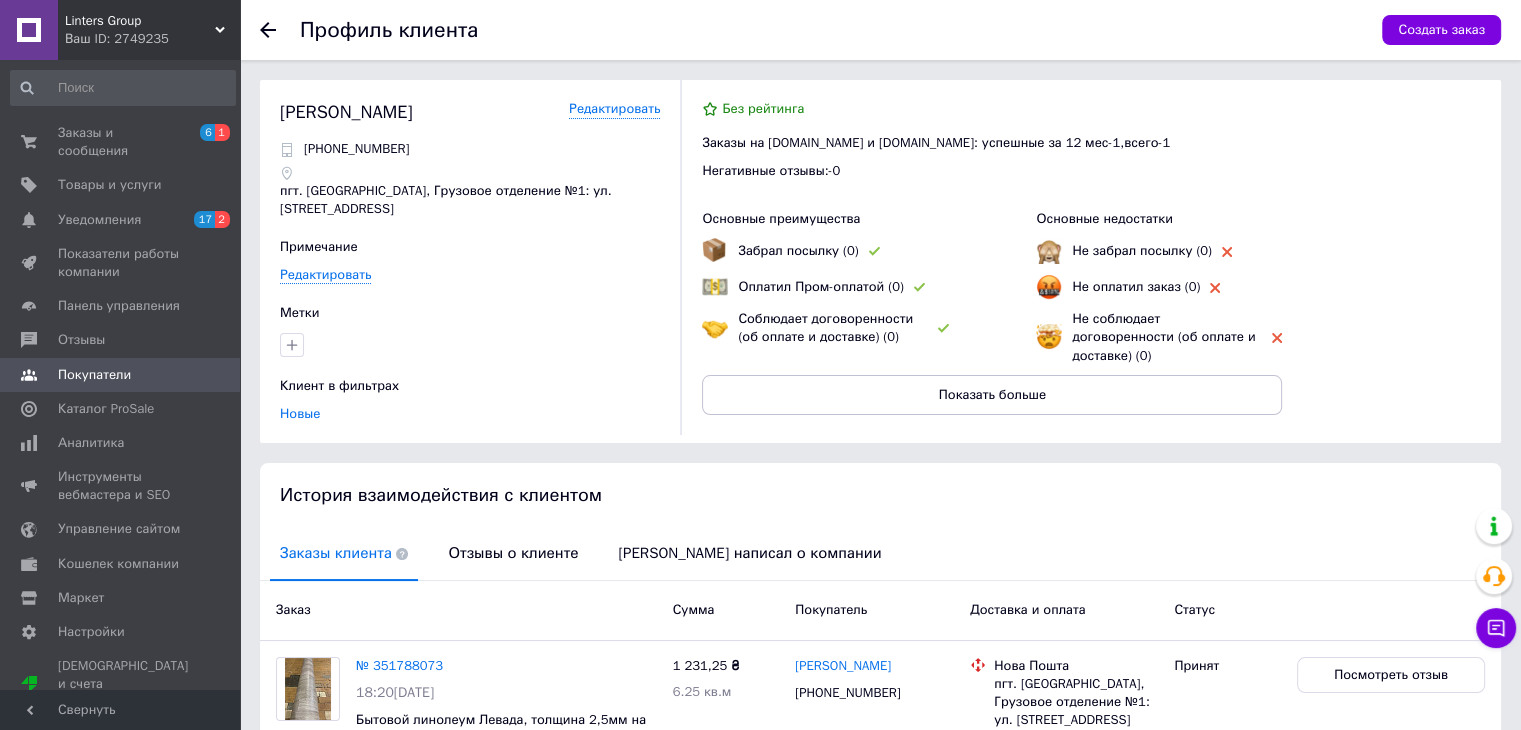 click 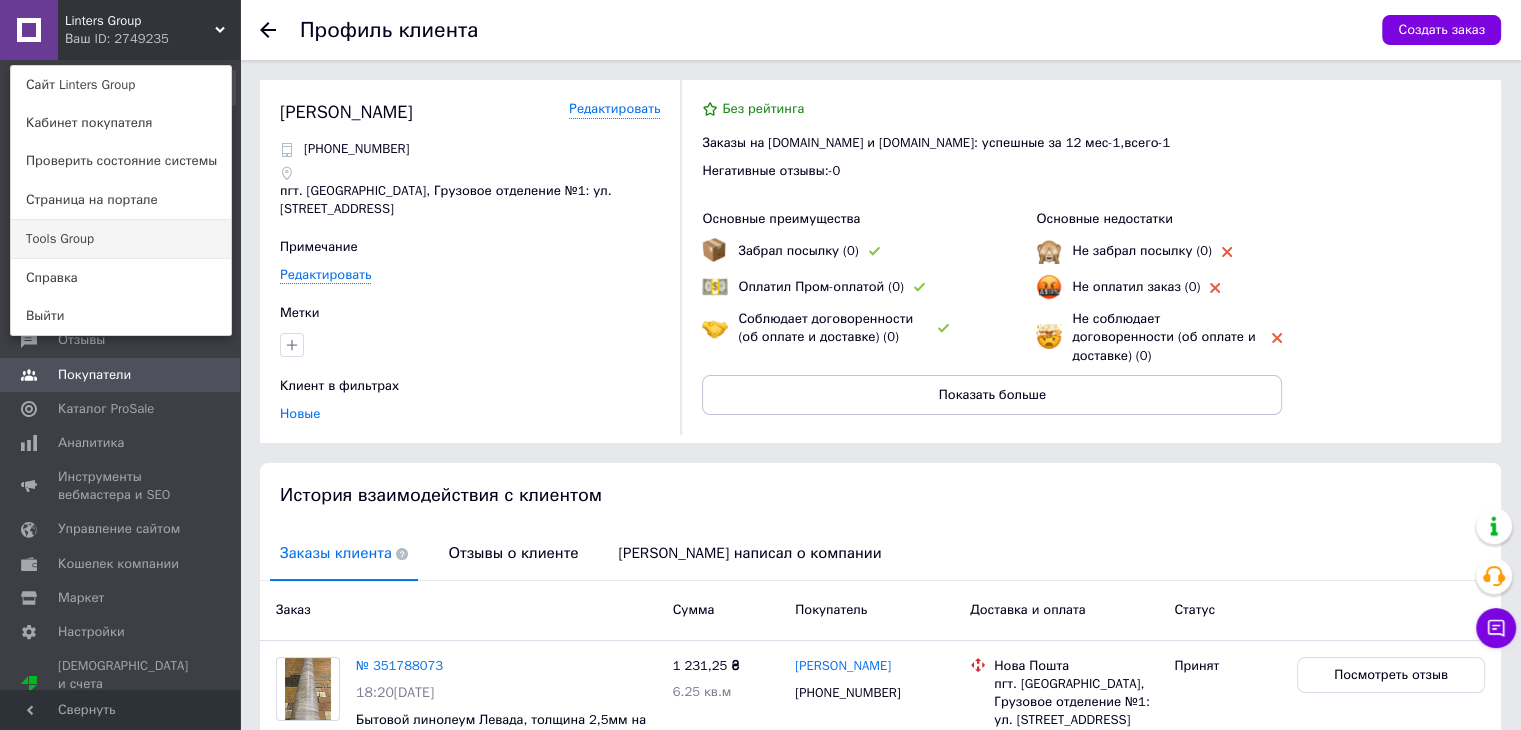 click on "Tools Group" at bounding box center [121, 239] 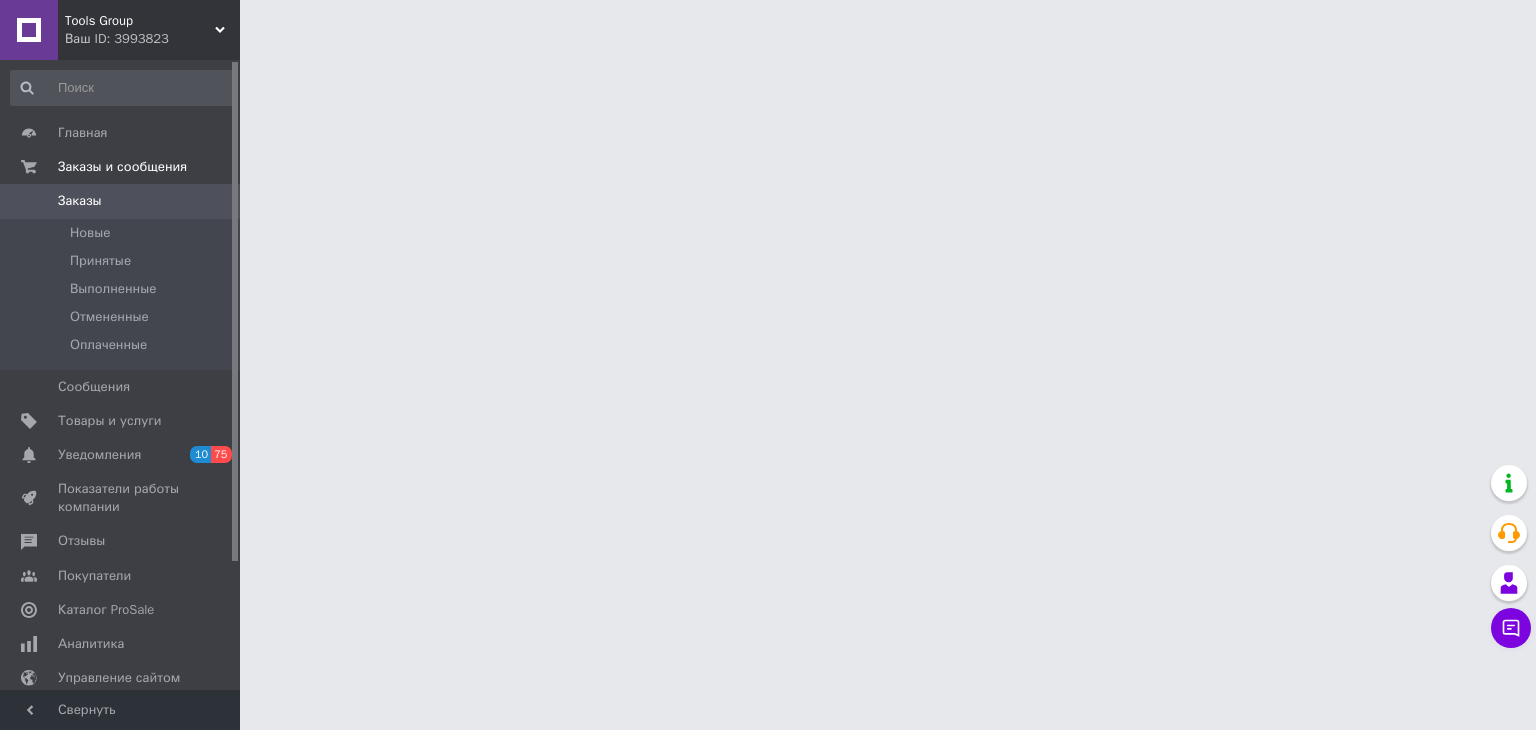 scroll, scrollTop: 0, scrollLeft: 0, axis: both 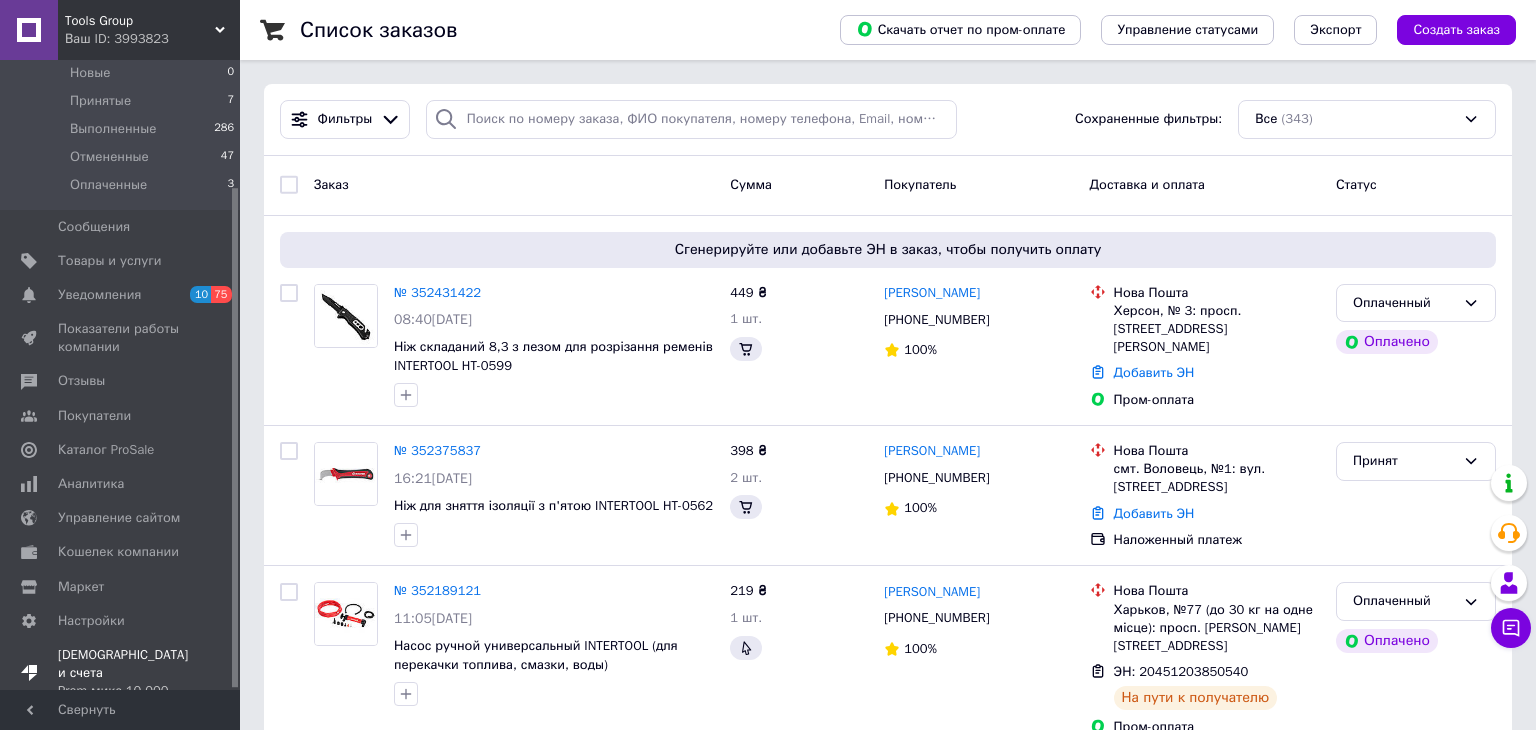 click on "Prom микс 10 000" at bounding box center (123, 691) 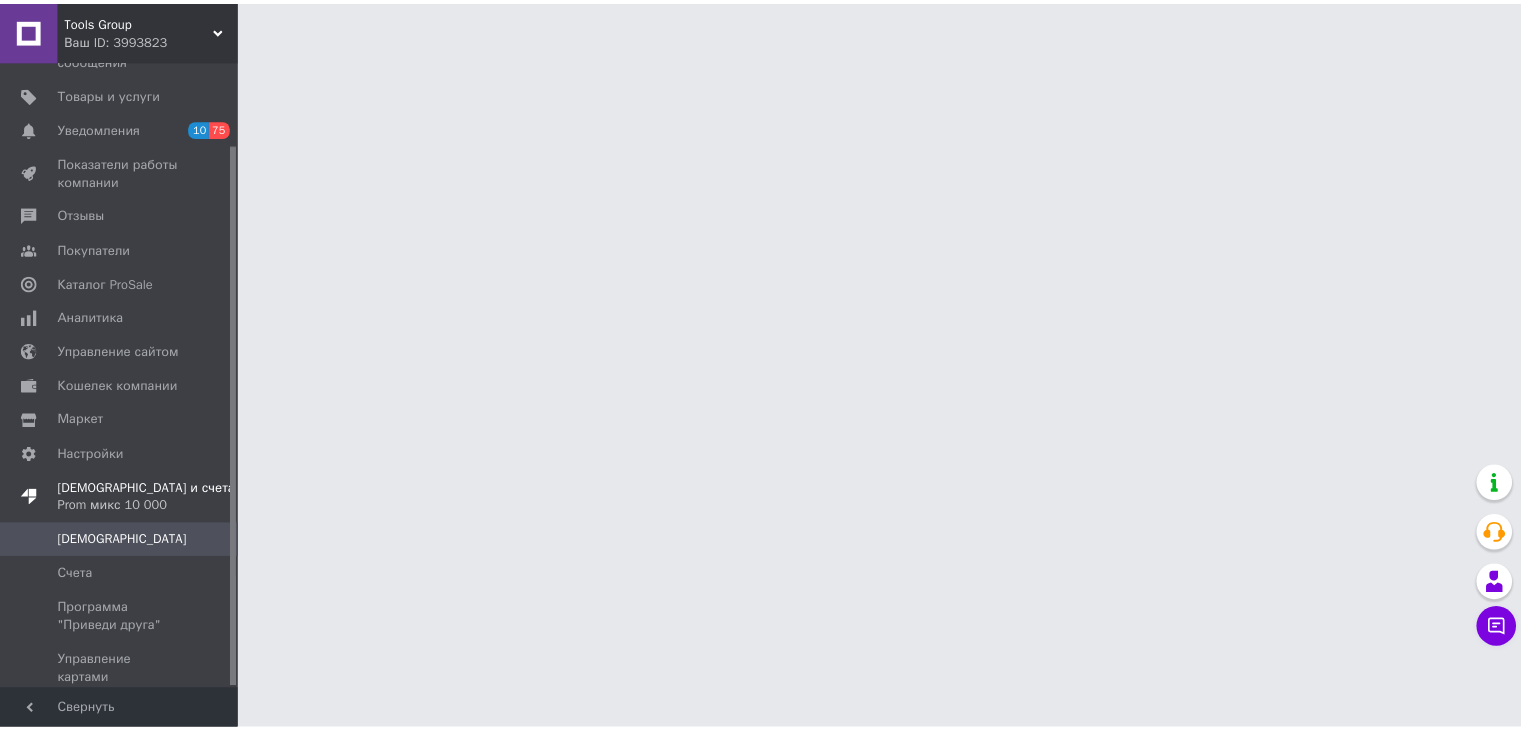 scroll, scrollTop: 96, scrollLeft: 0, axis: vertical 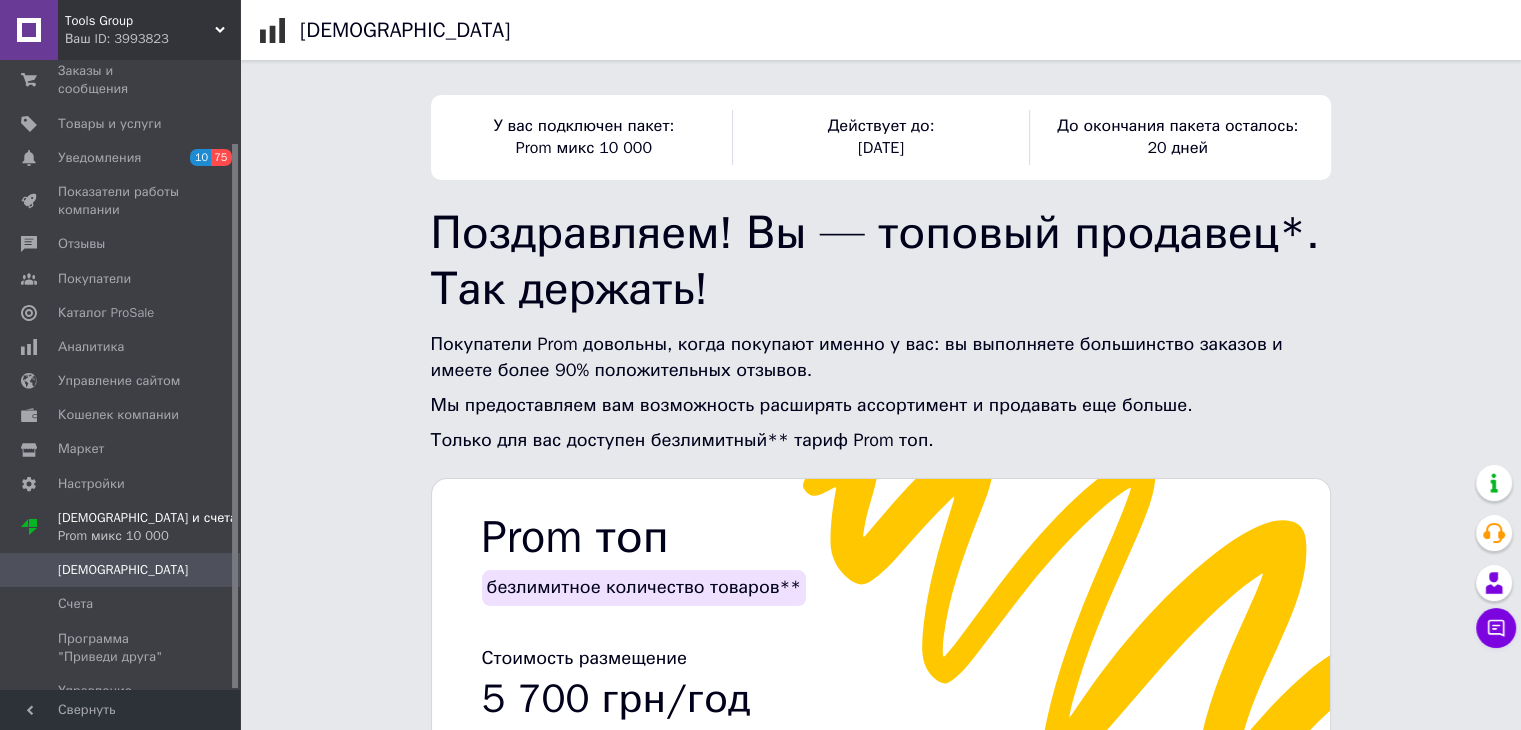 drag, startPoint x: 216, startPoint y: 19, endPoint x: 195, endPoint y: 76, distance: 60.74537 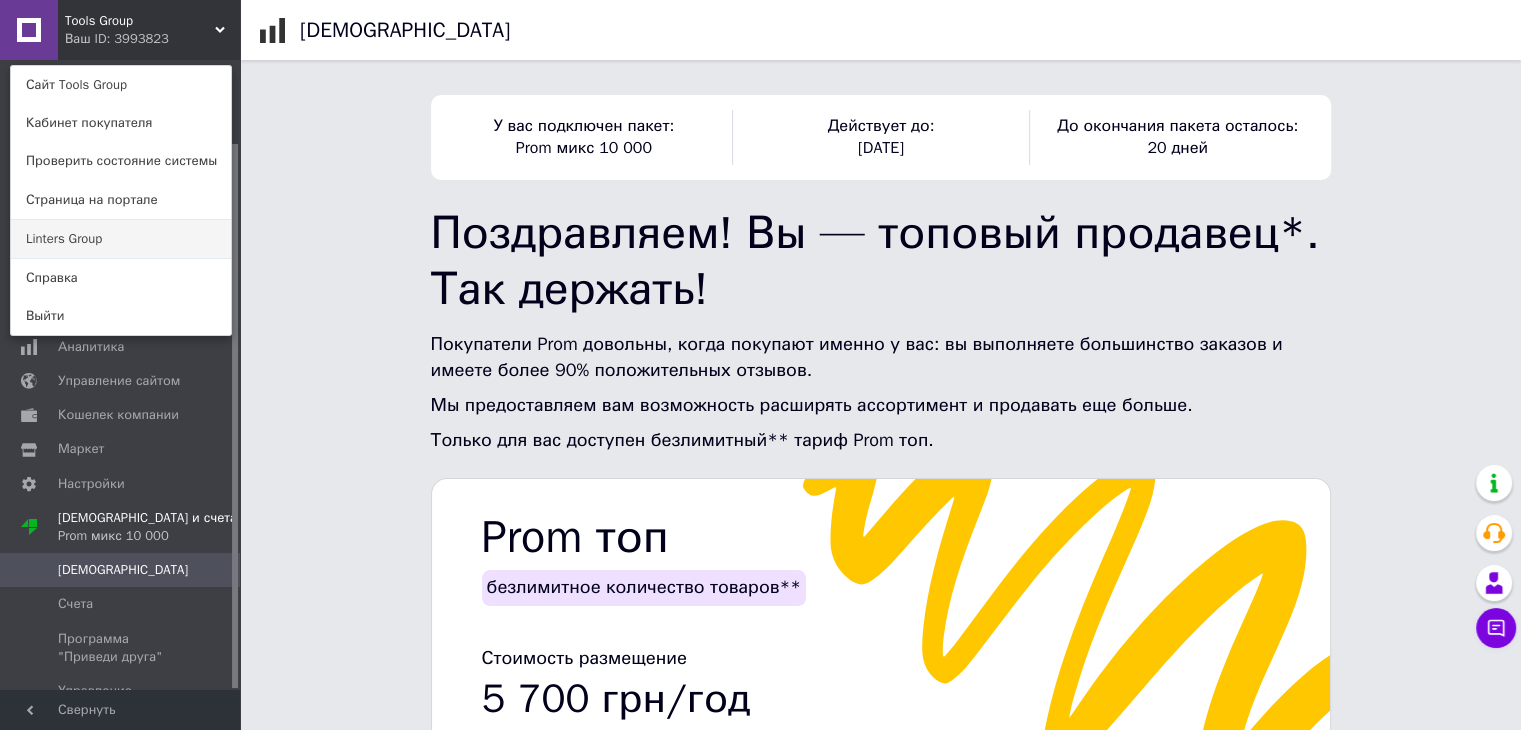 click on "Linters Group" at bounding box center [121, 239] 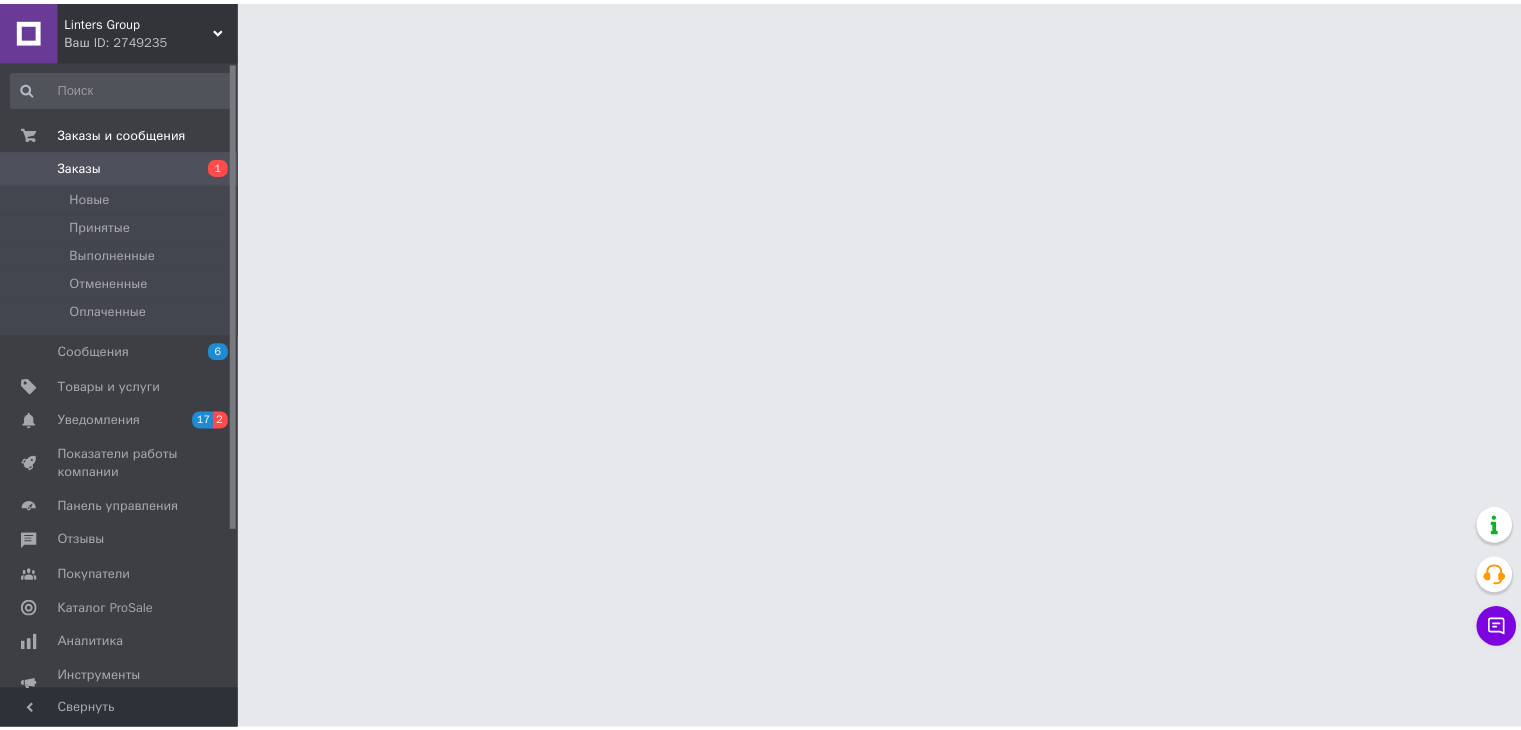 scroll, scrollTop: 0, scrollLeft: 0, axis: both 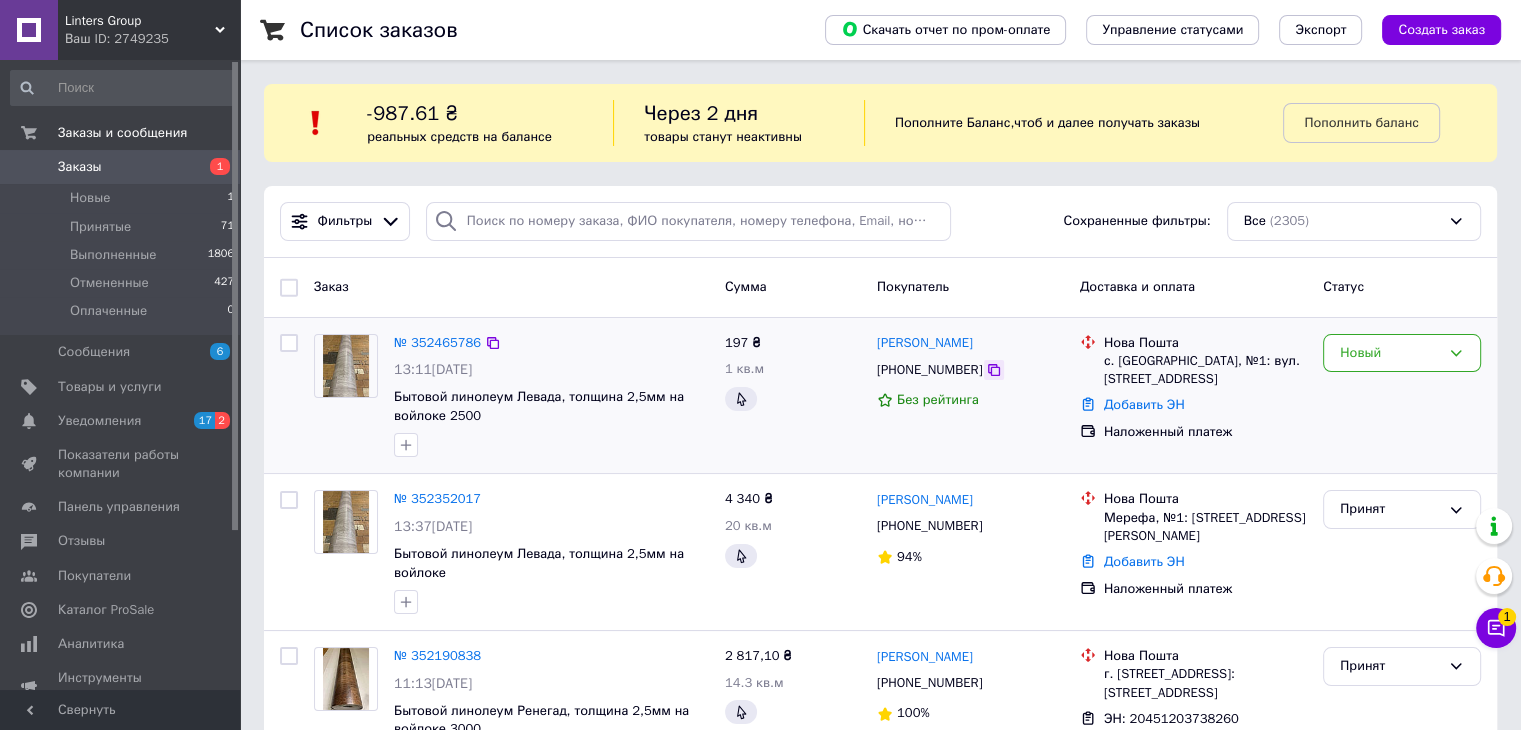 click 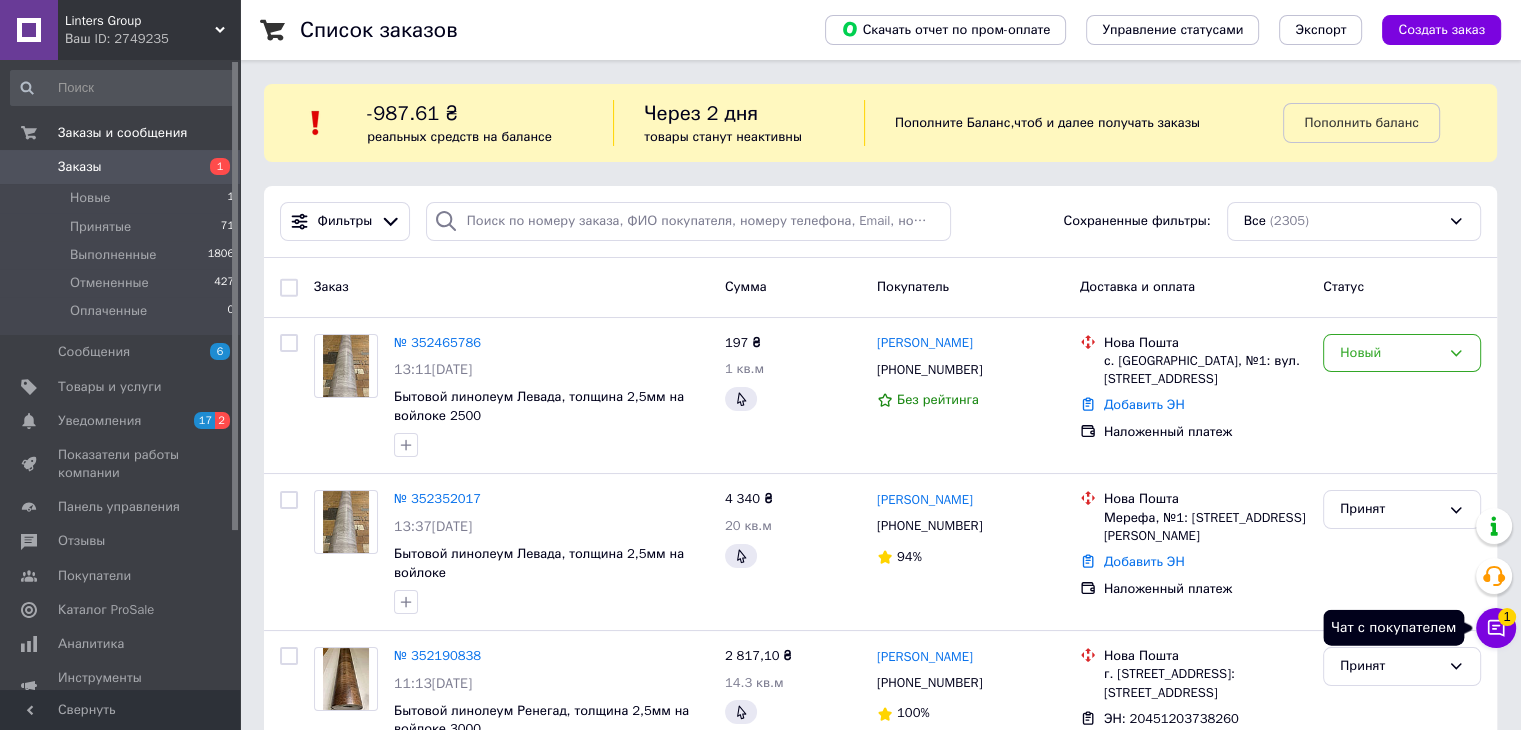 click 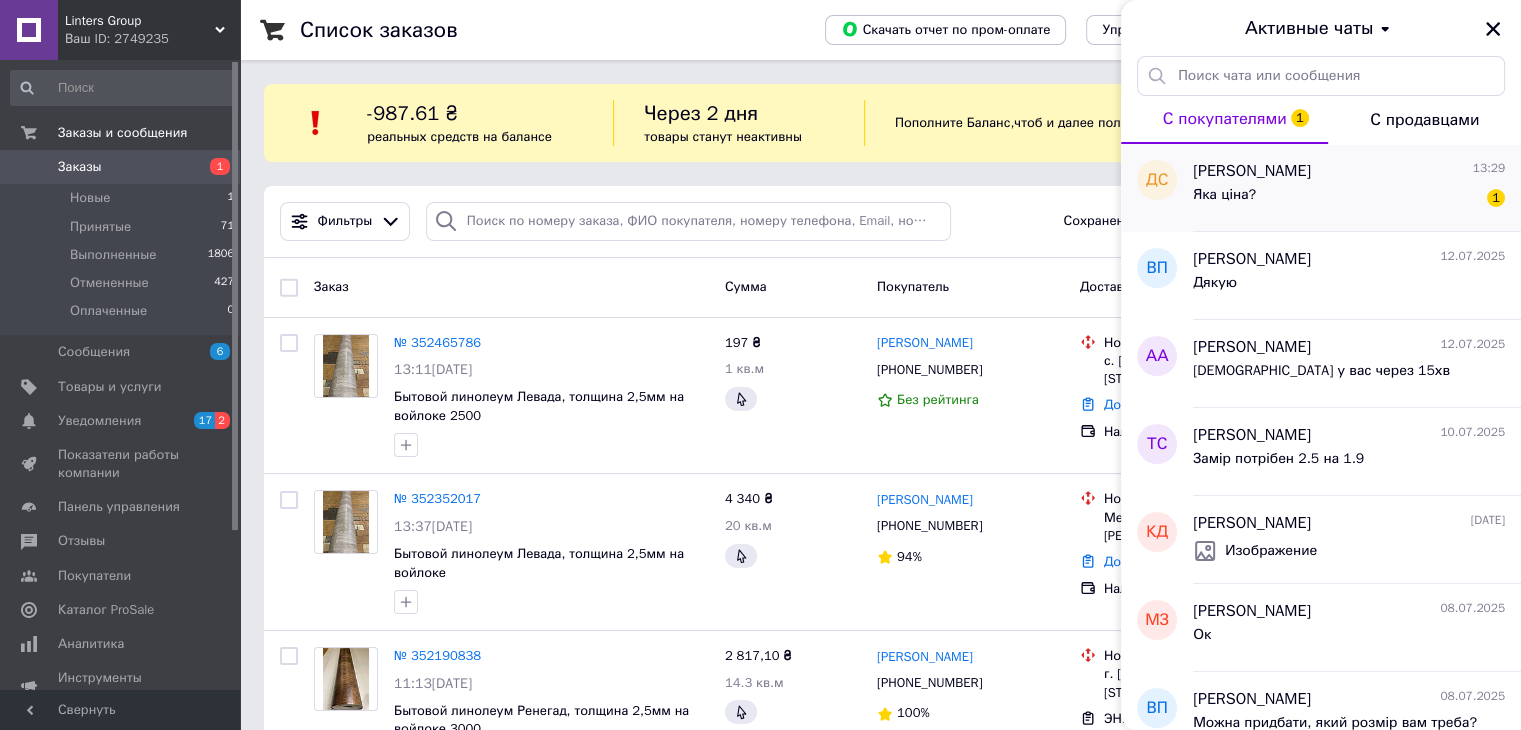 click on "Яка ціна? 1" at bounding box center [1349, 199] 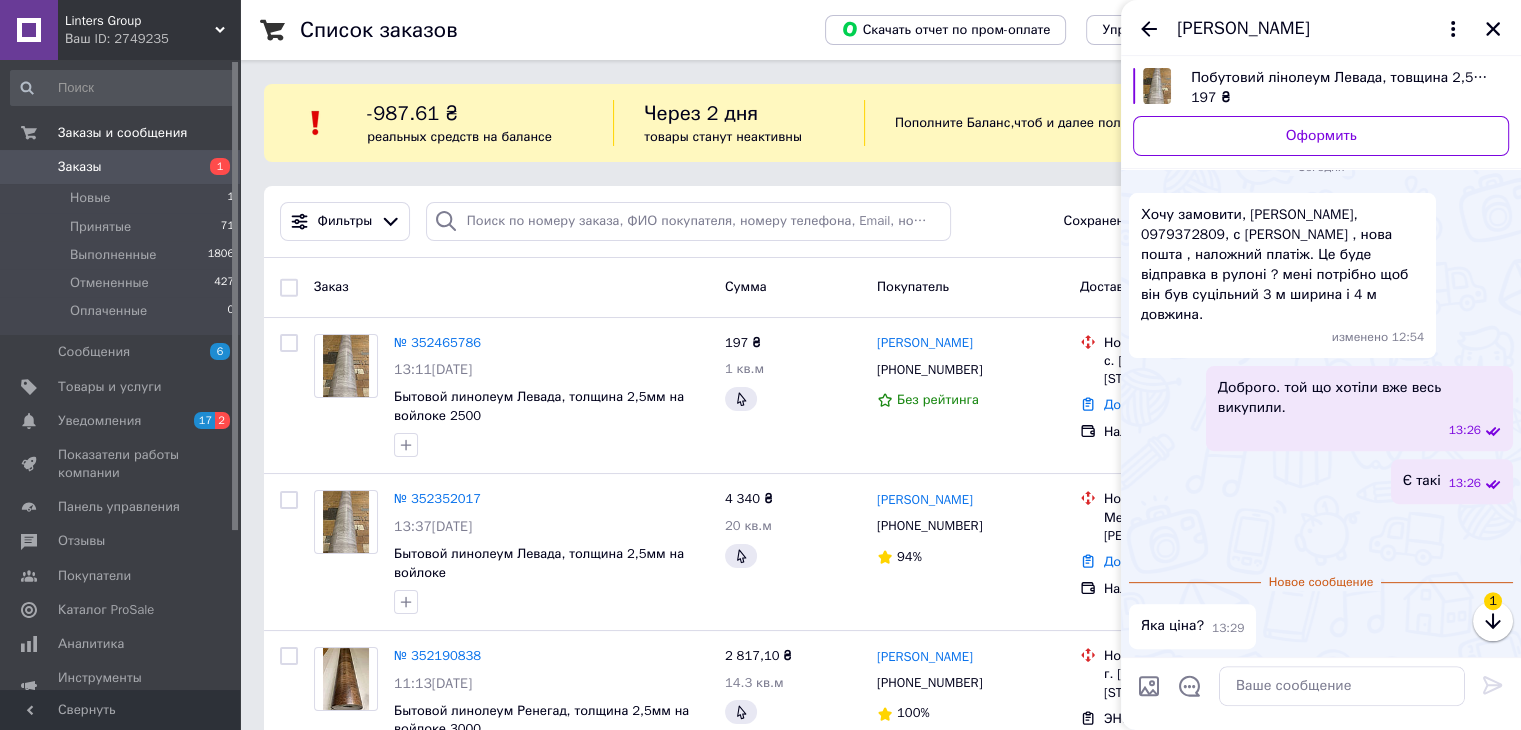 scroll, scrollTop: 1003, scrollLeft: 0, axis: vertical 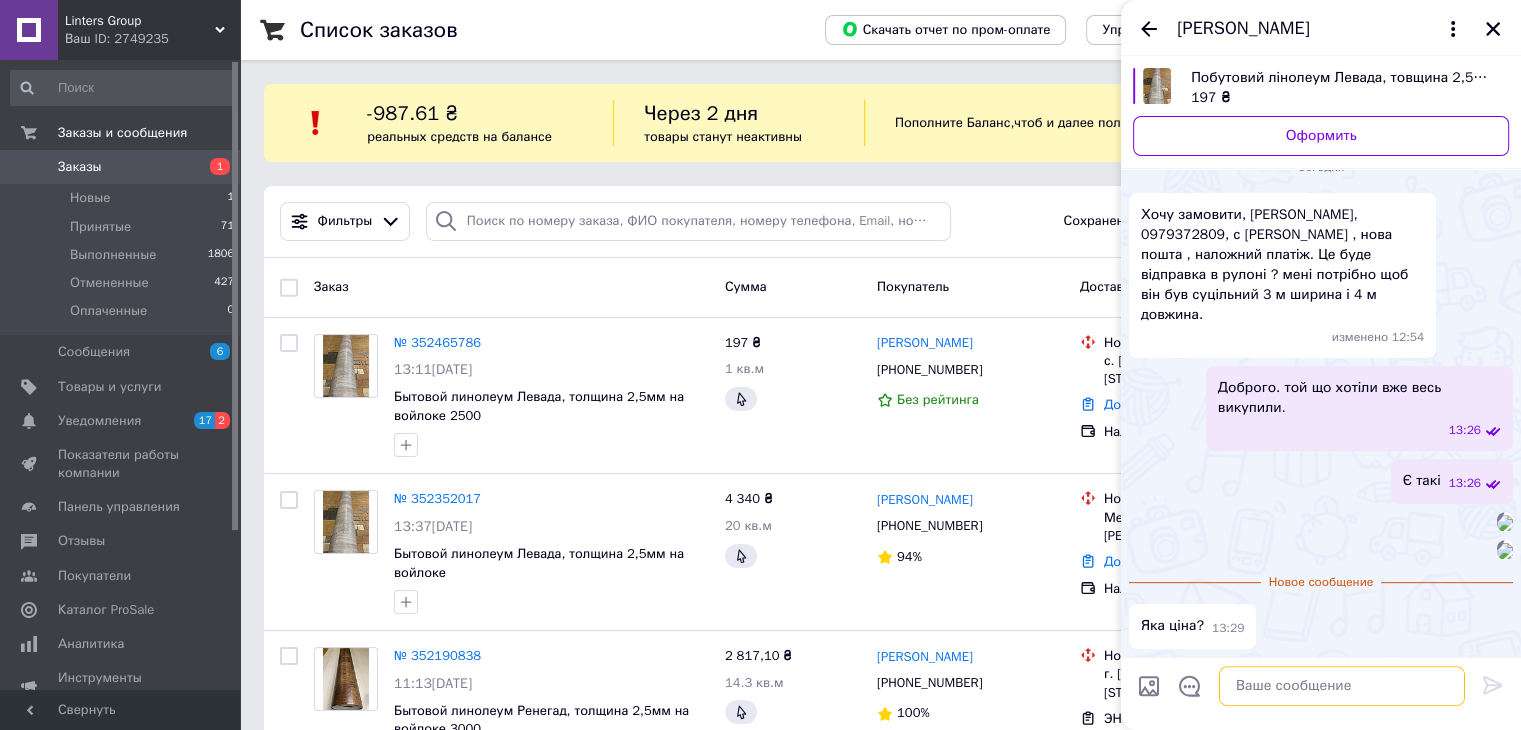 click at bounding box center (1342, 686) 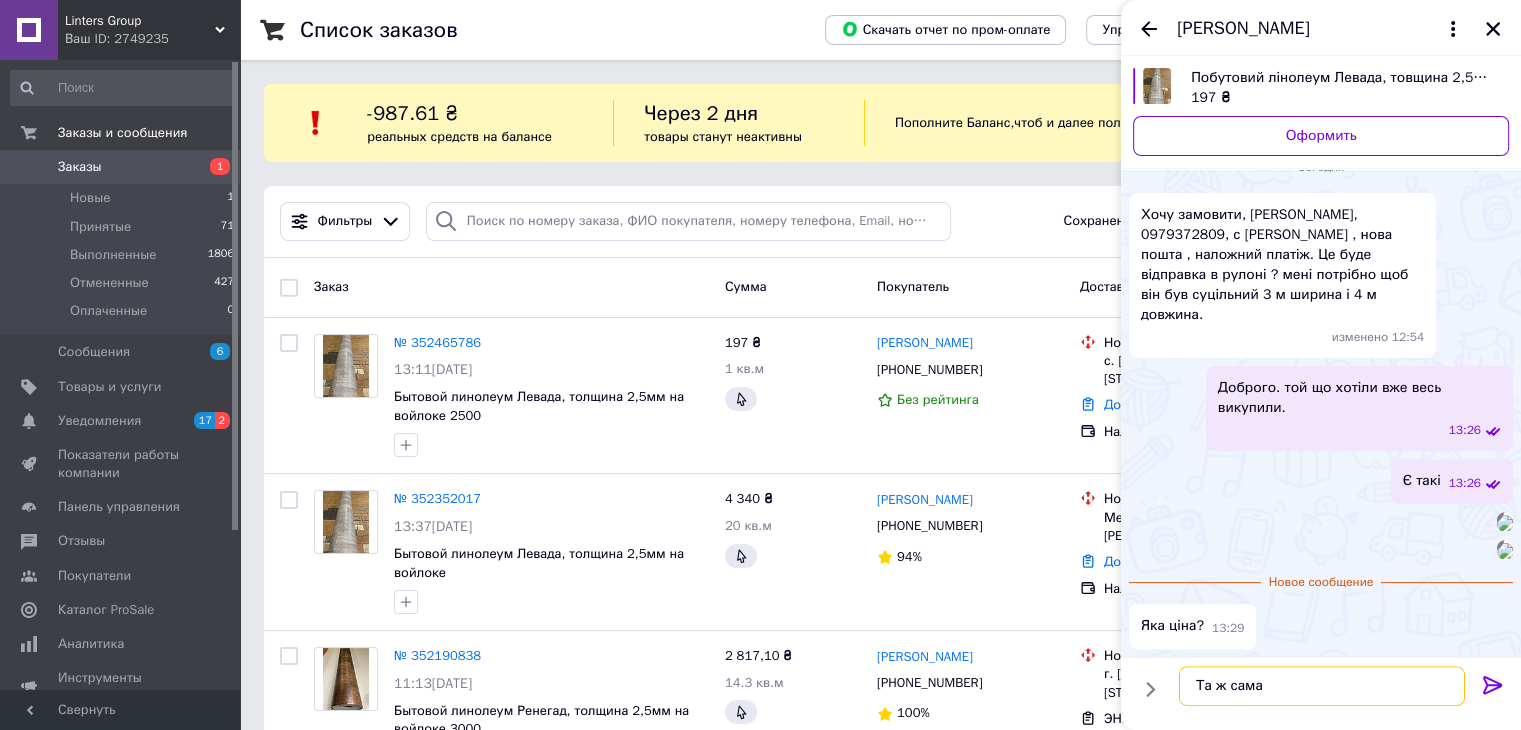 type on "Та ж сама" 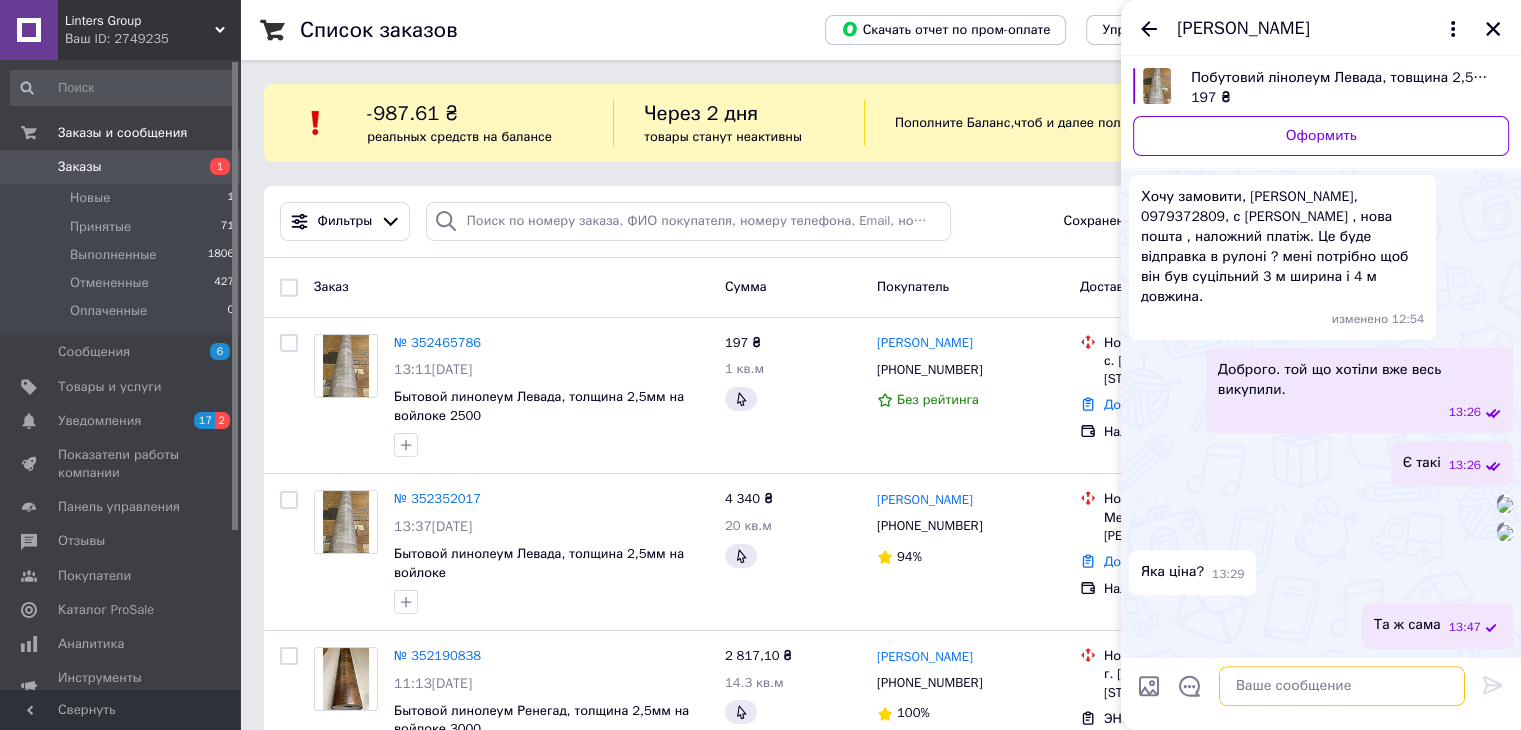 scroll, scrollTop: 853, scrollLeft: 0, axis: vertical 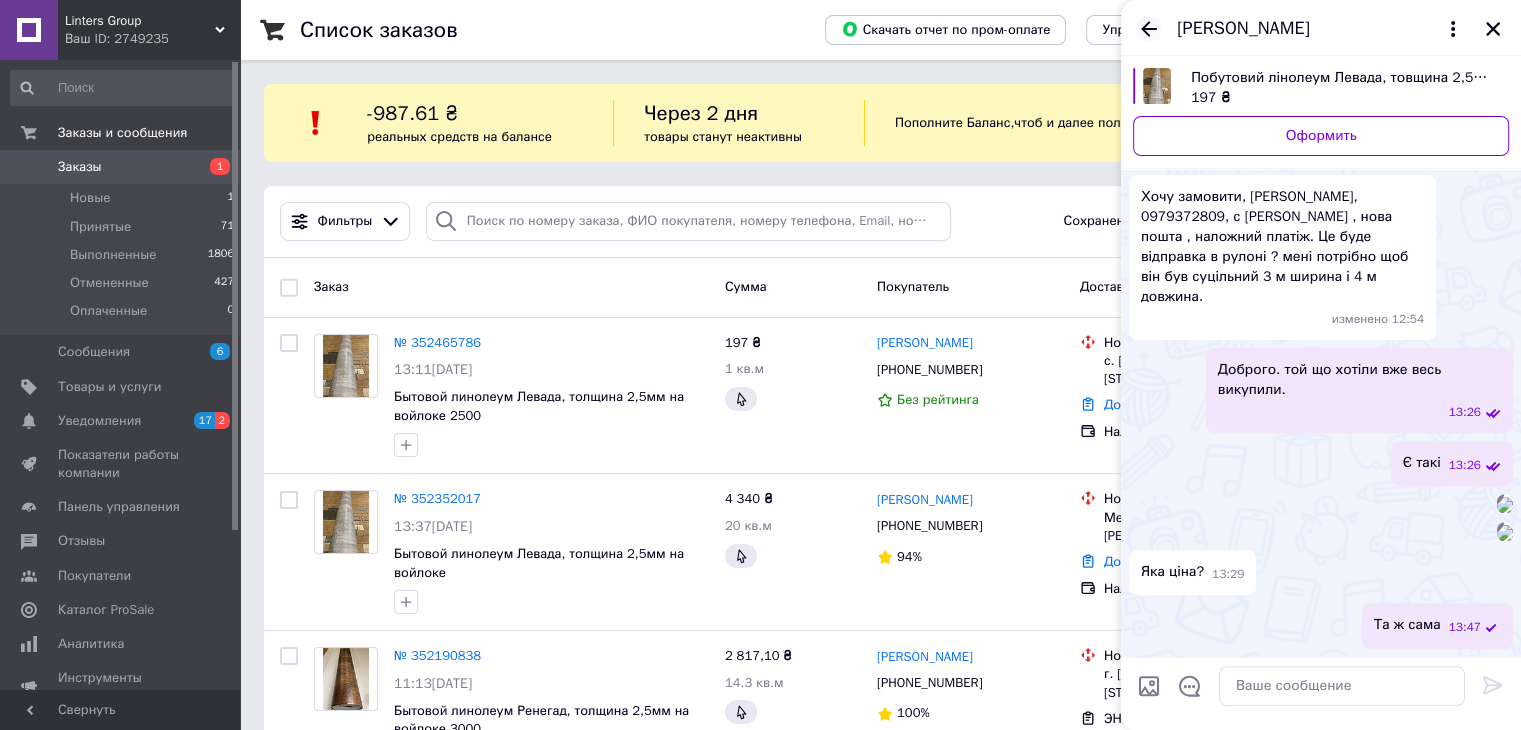 click 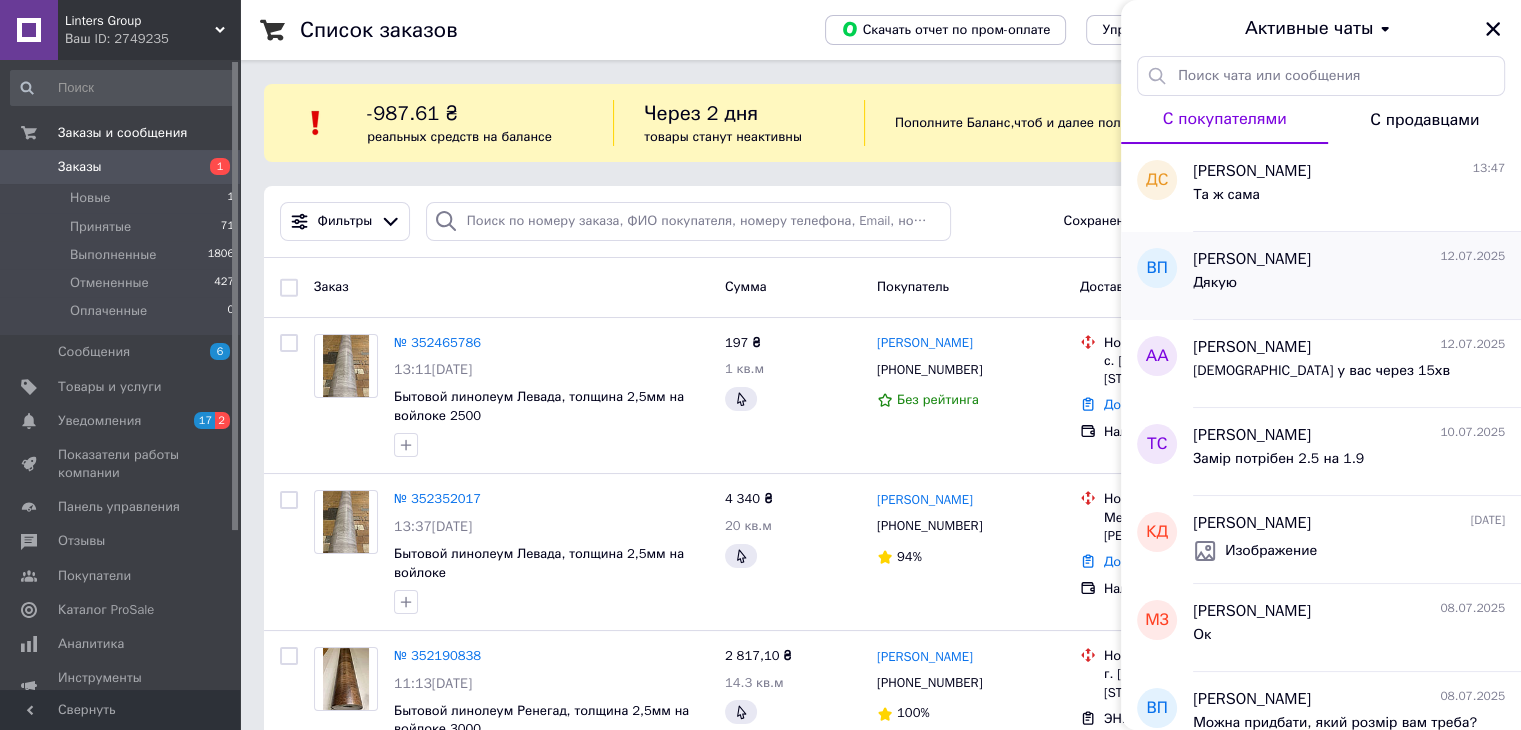 click on "Дякую" at bounding box center (1349, 287) 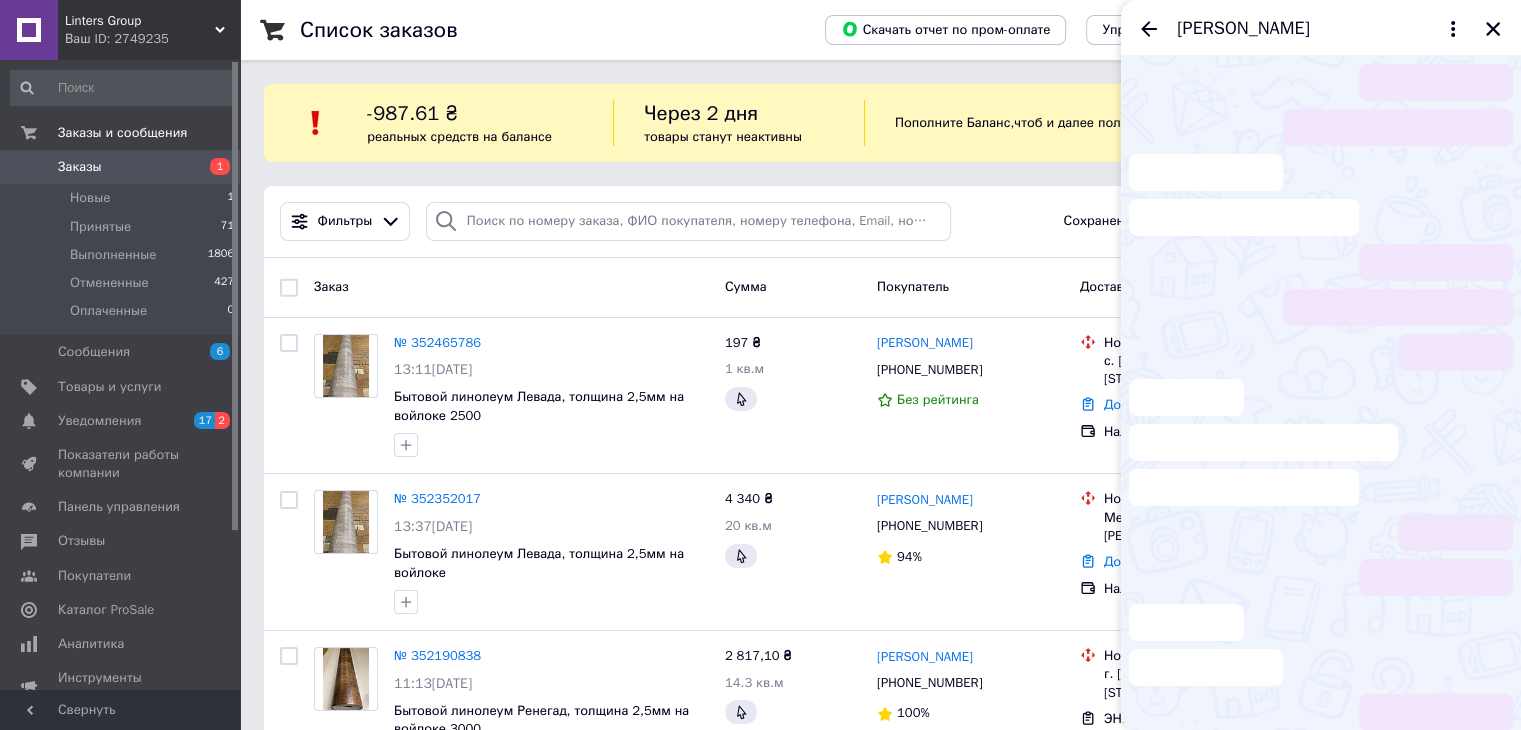 scroll, scrollTop: 649, scrollLeft: 0, axis: vertical 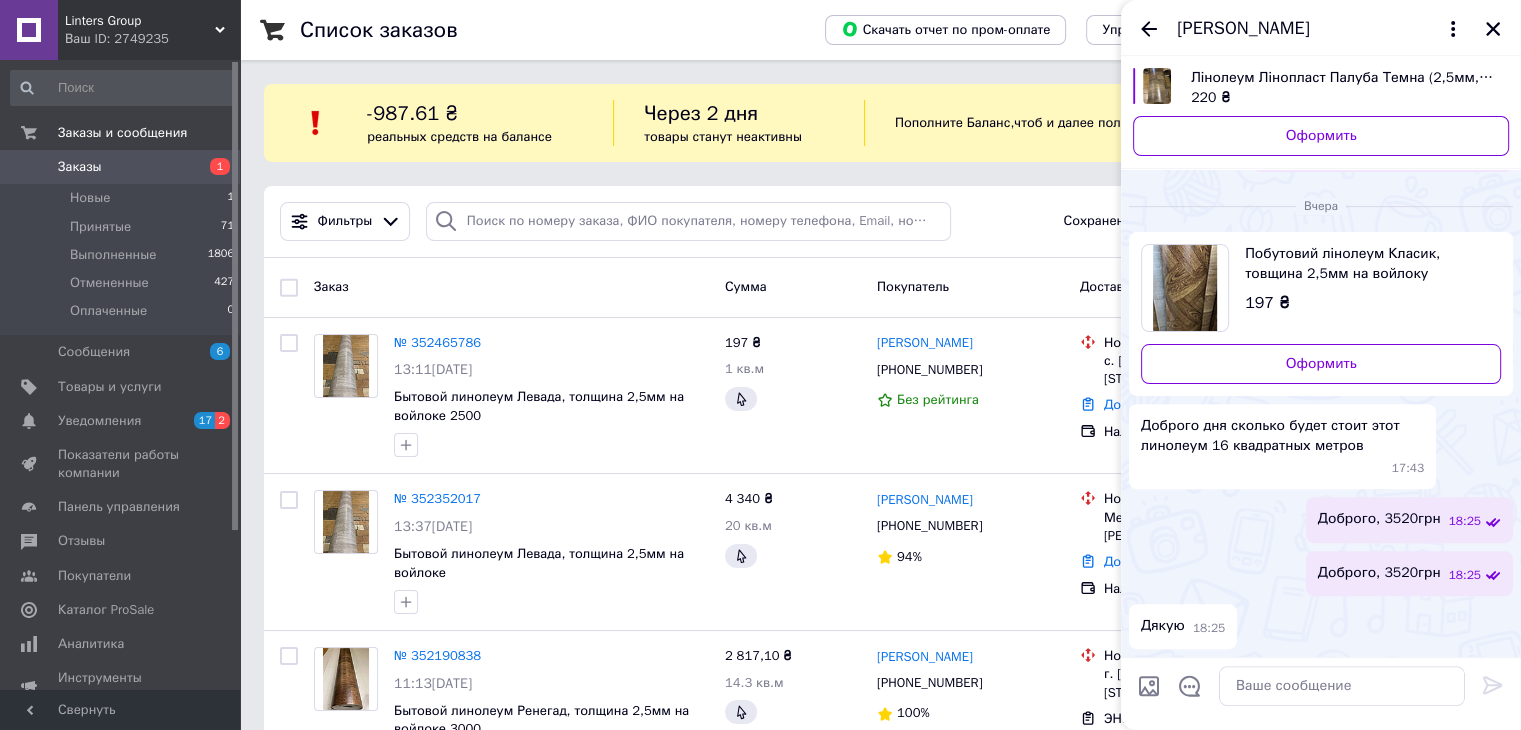 click on "Валерий Пахоменко" at bounding box center (1321, 28) 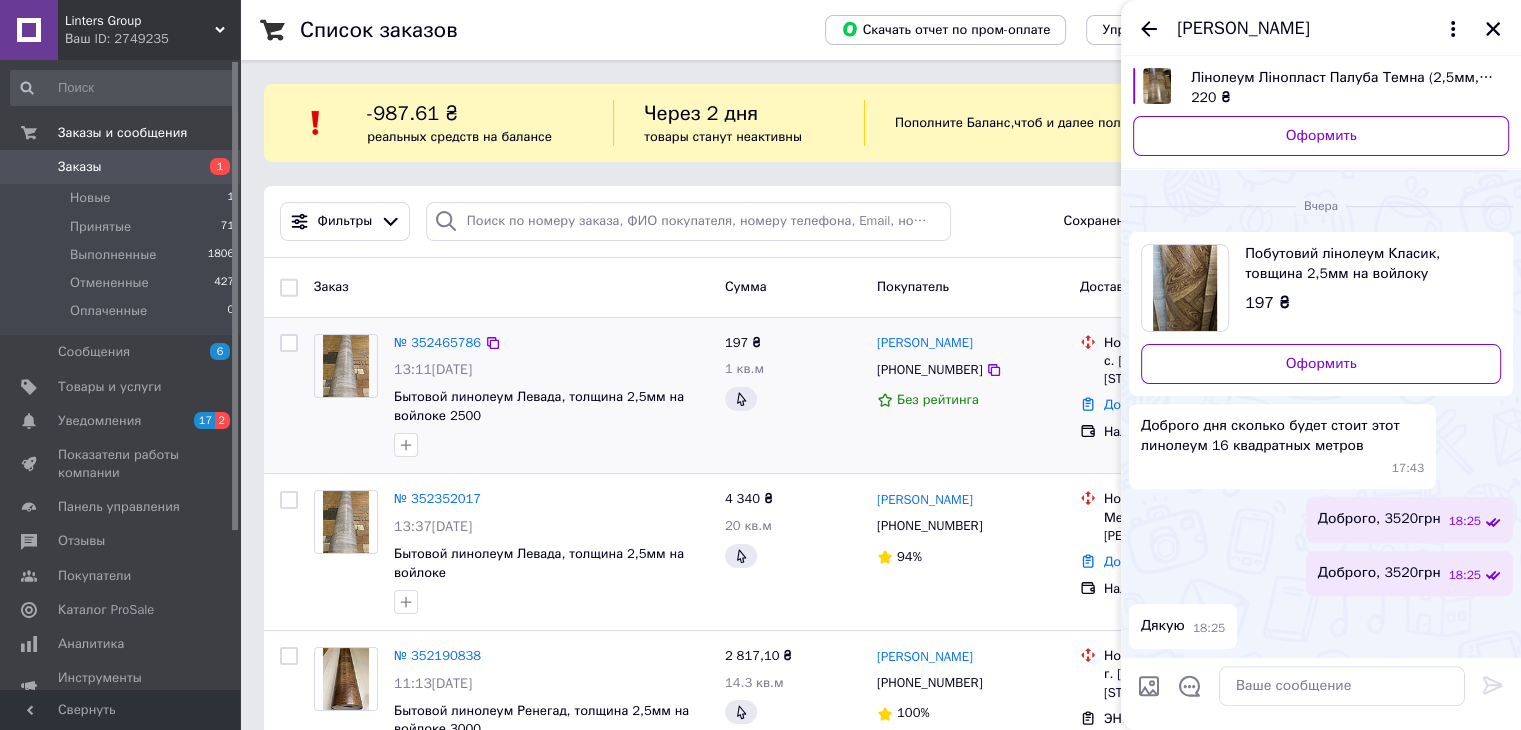 click at bounding box center [551, 445] 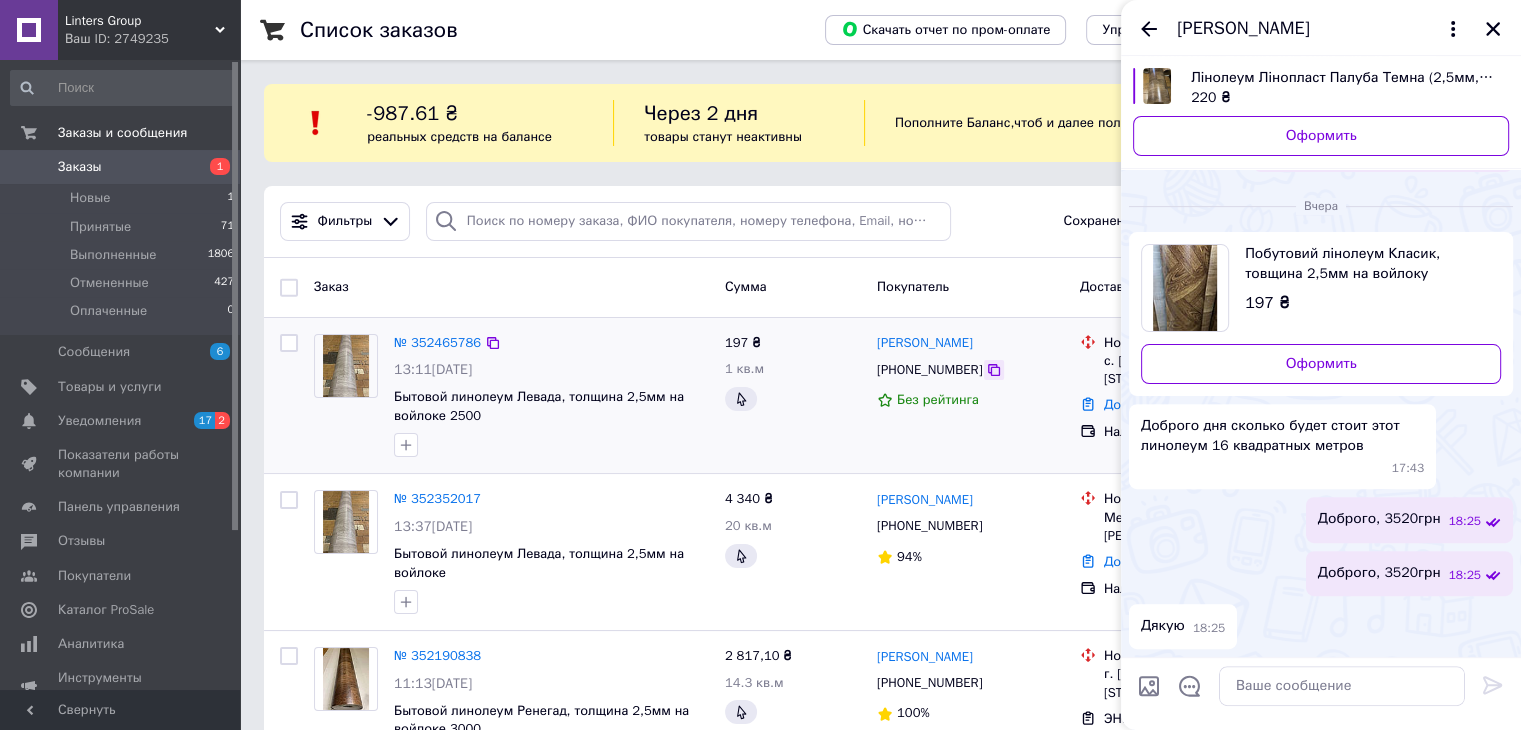 click 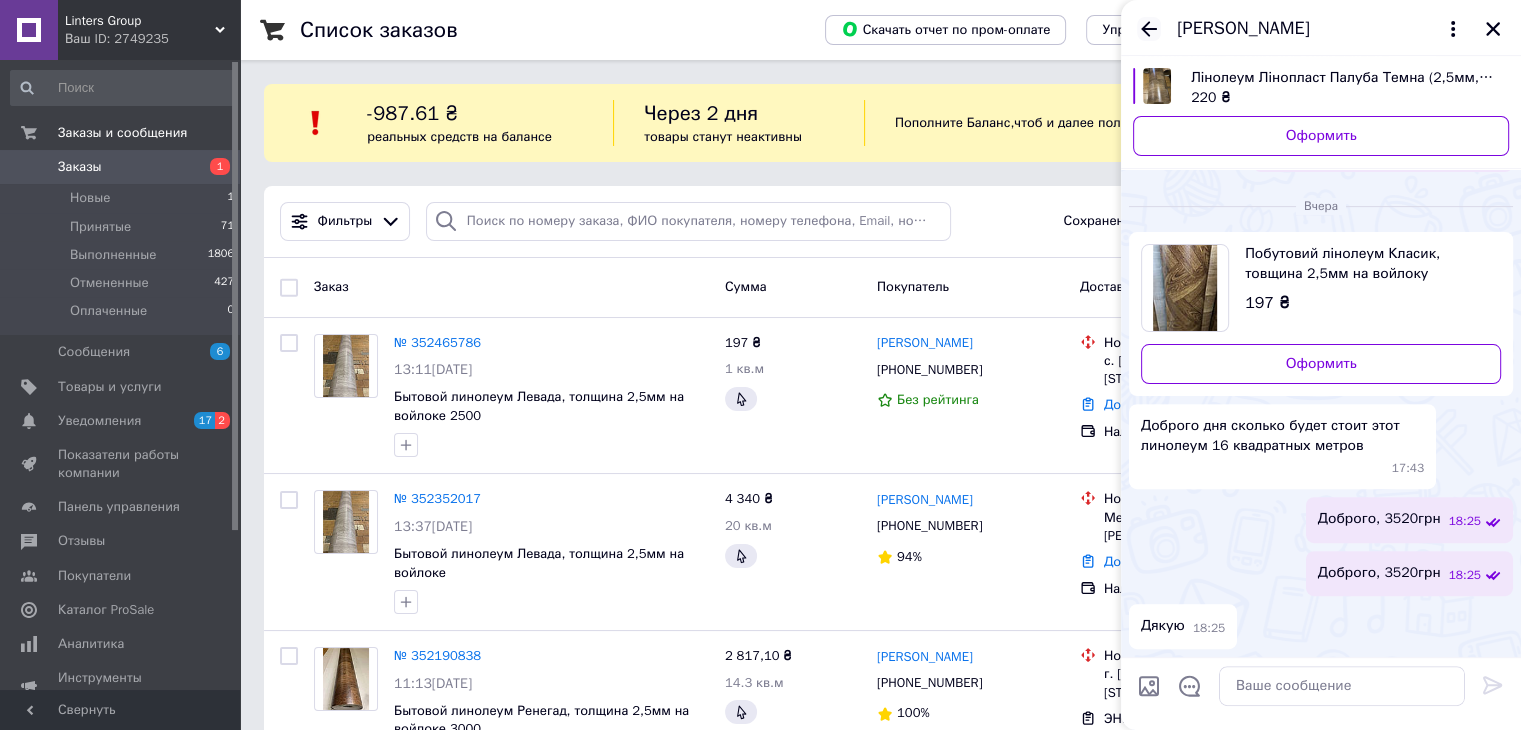 click 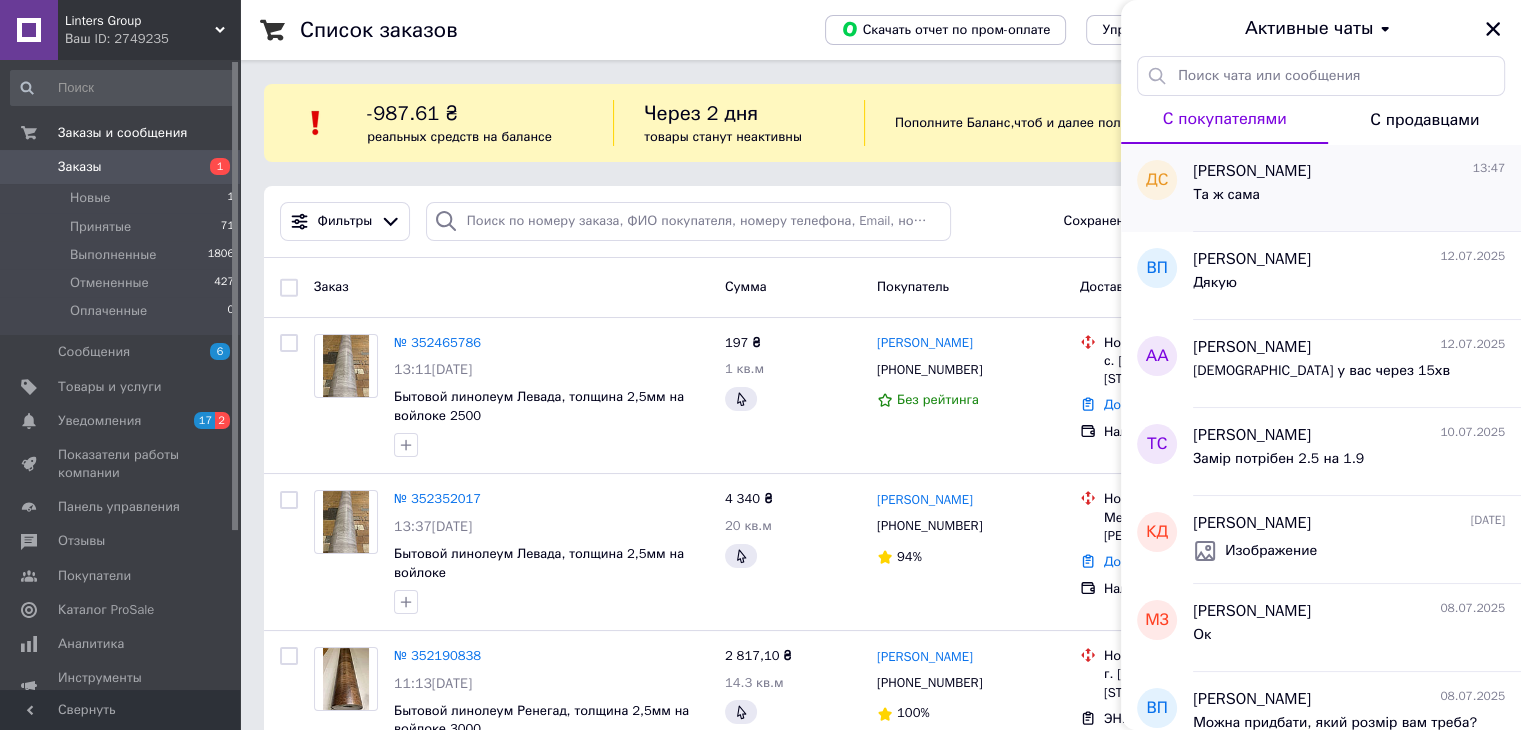 click on "Та ж сама" at bounding box center [1226, 201] 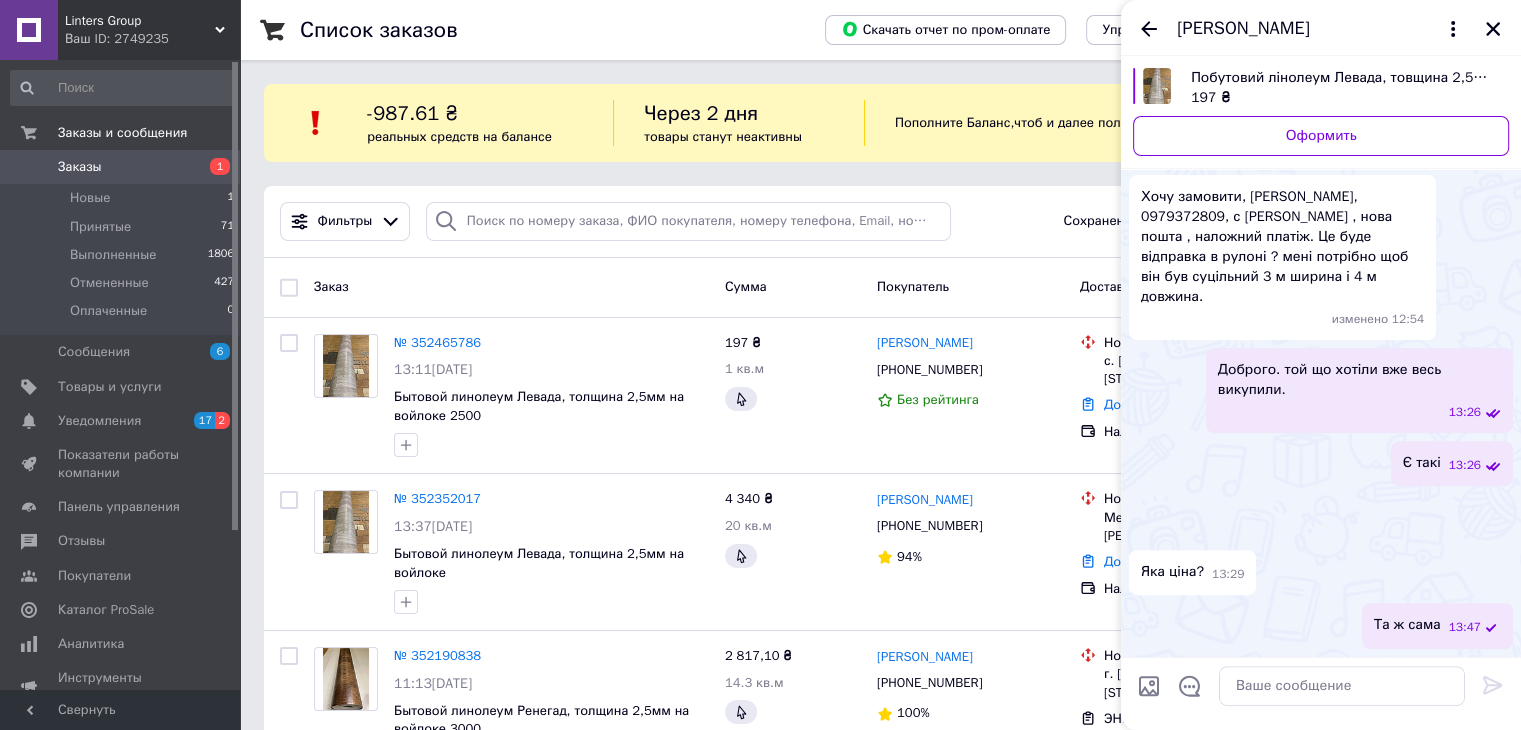 scroll, scrollTop: 1020, scrollLeft: 0, axis: vertical 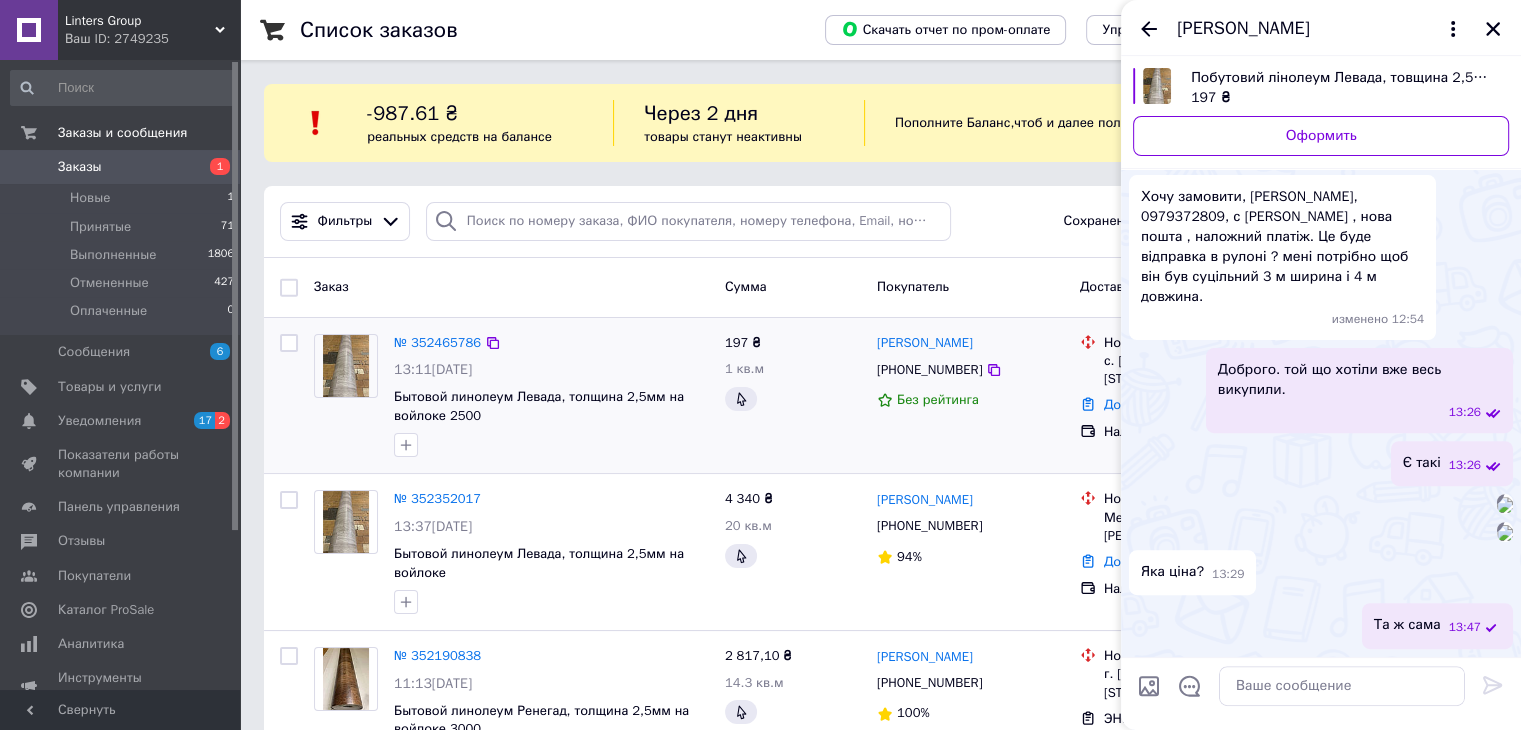 click at bounding box center (551, 445) 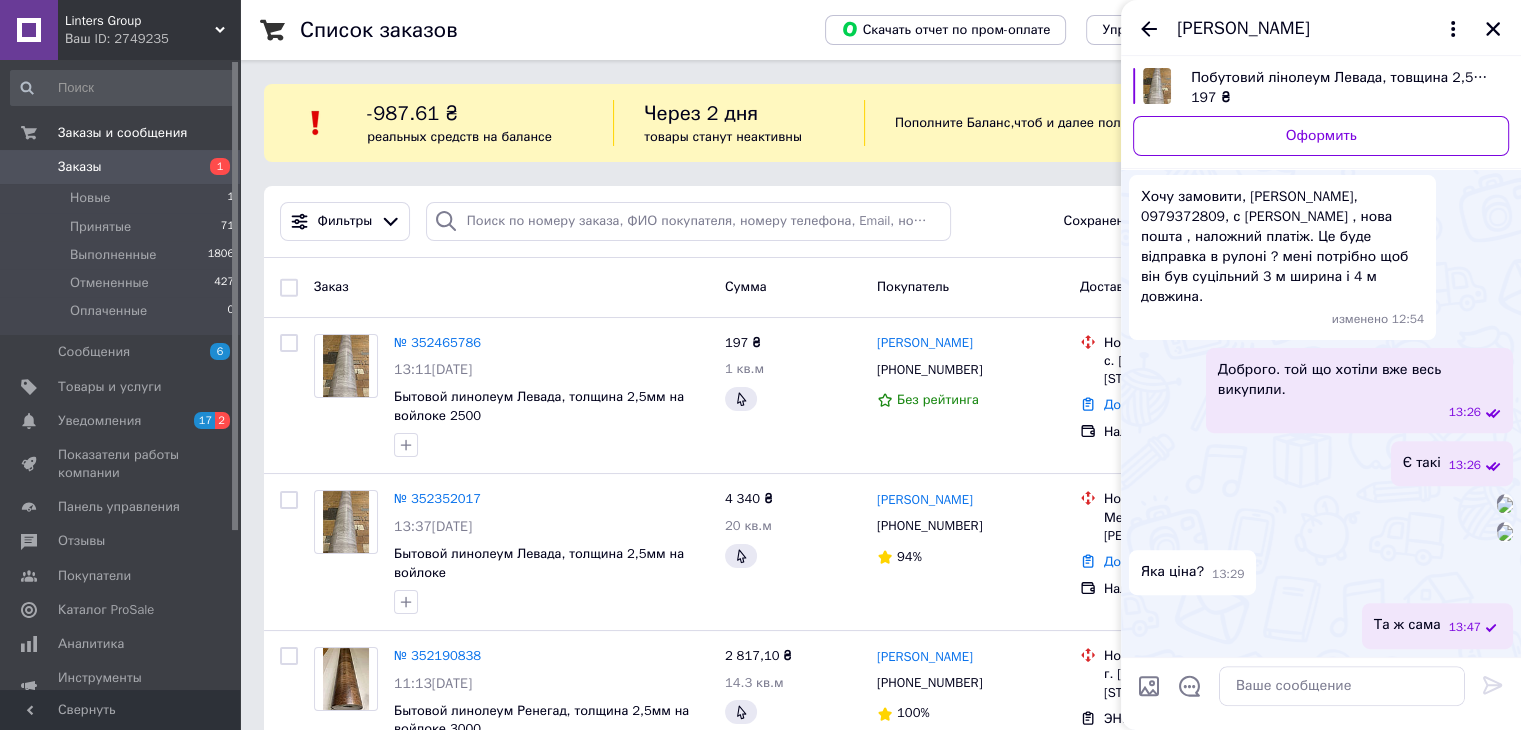 click on "Заказы" at bounding box center (121, 167) 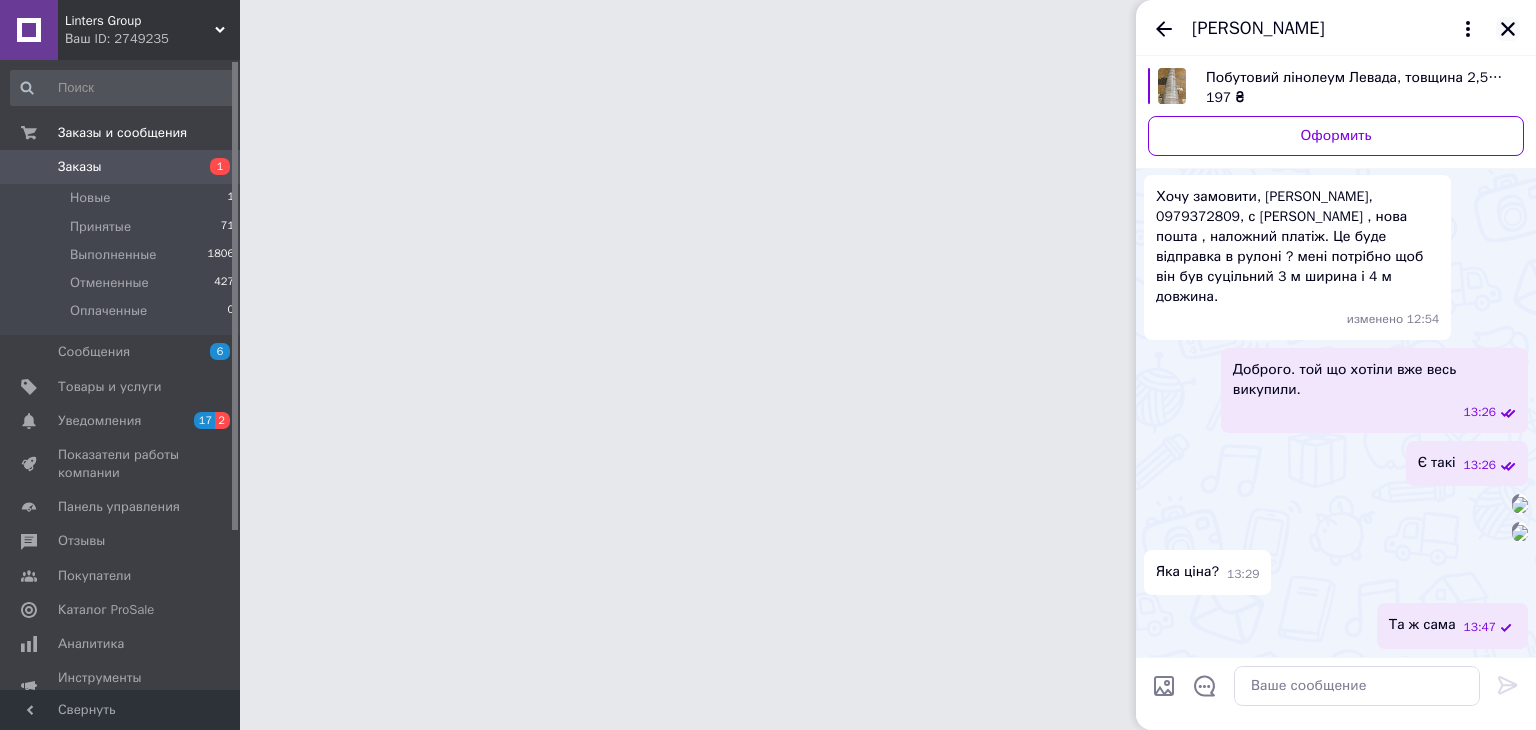 click at bounding box center (1508, 29) 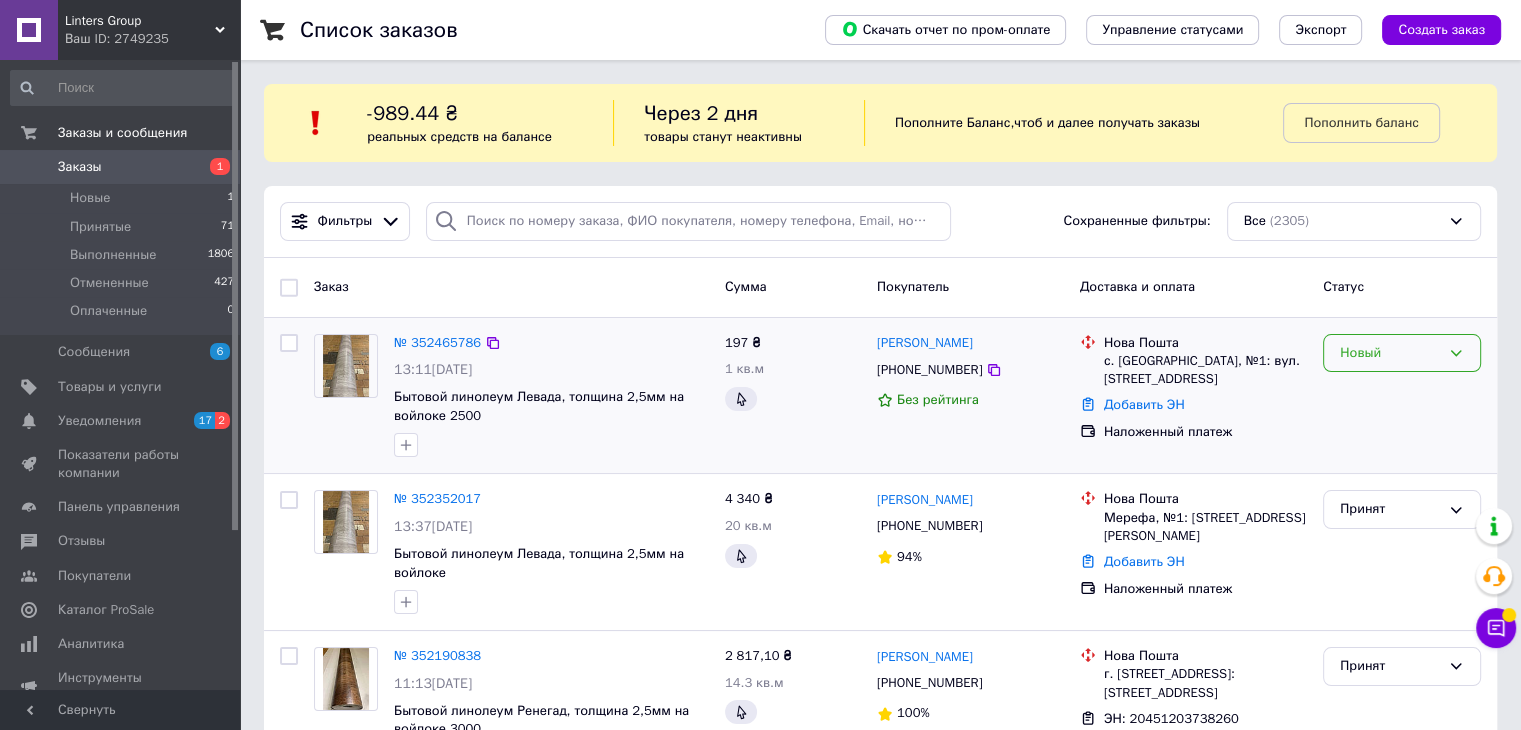 click on "Новый" at bounding box center (1390, 353) 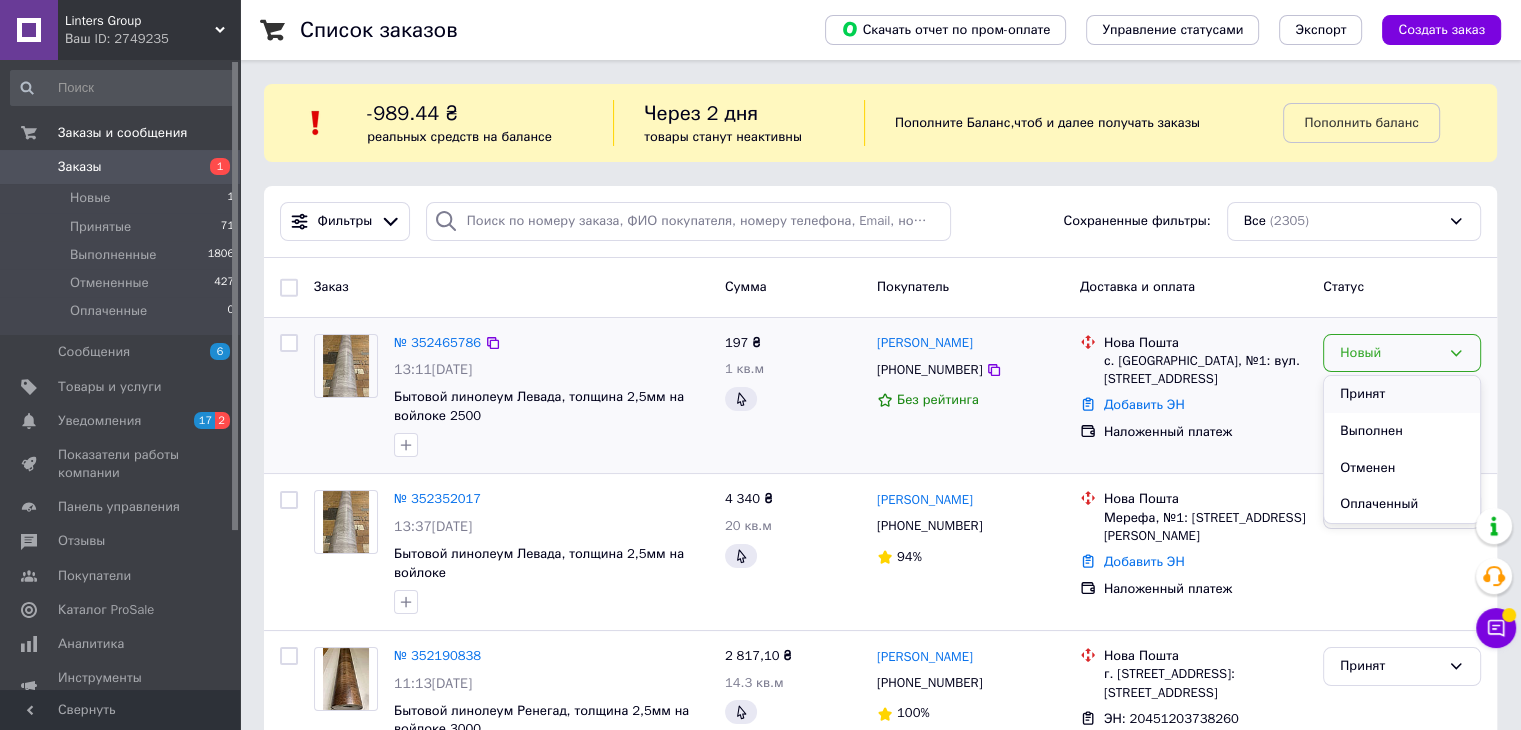 click on "Принят" at bounding box center [1402, 394] 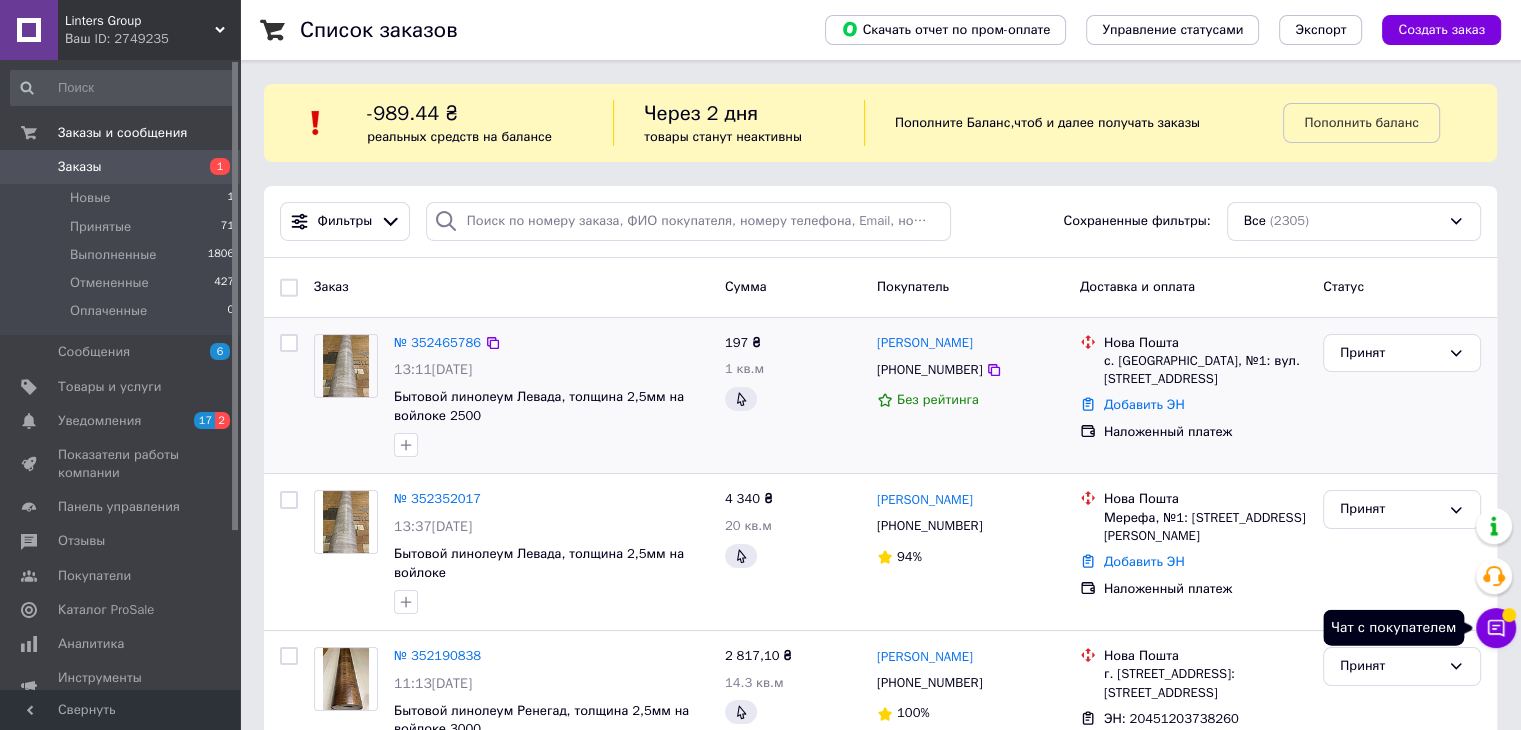 click 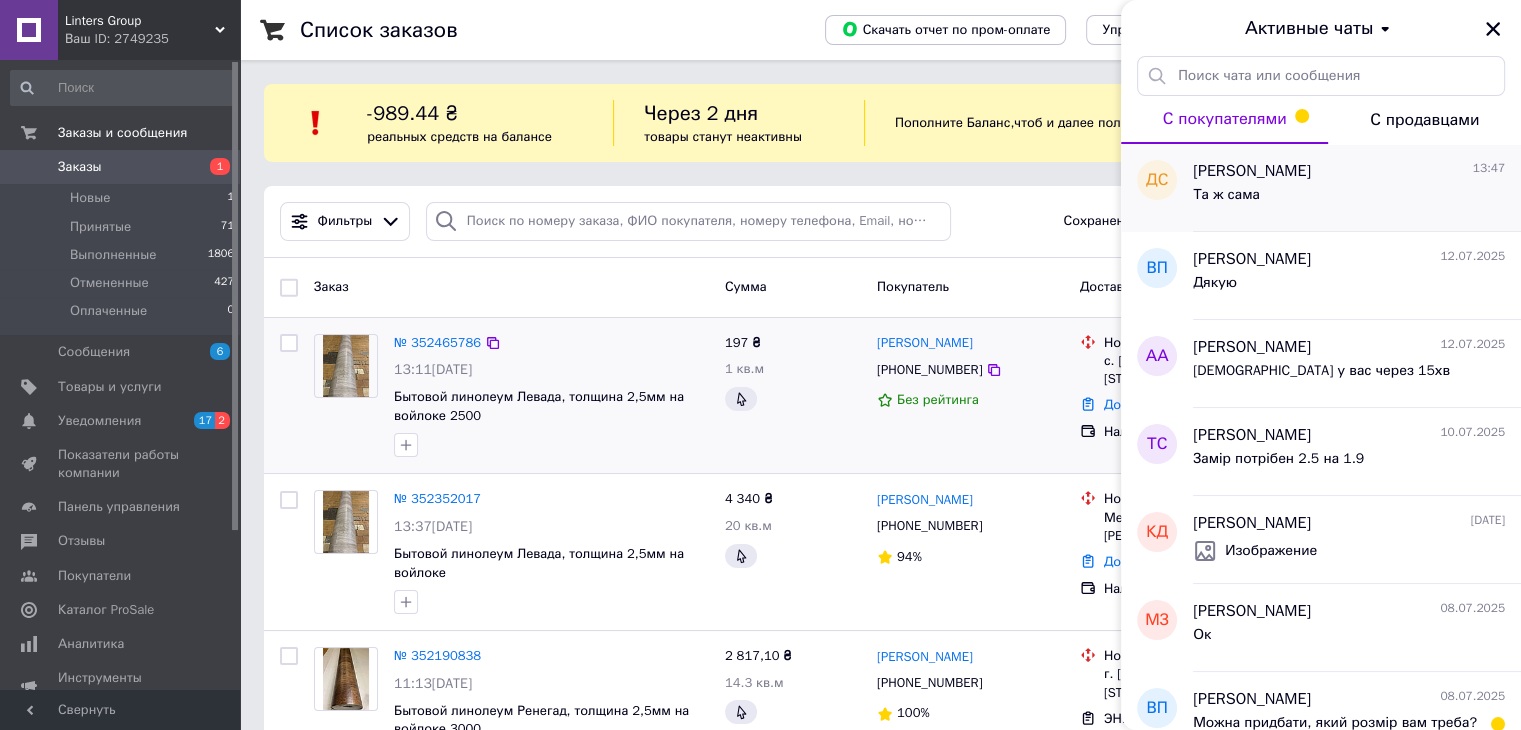 click on "Та ж сама" at bounding box center (1349, 199) 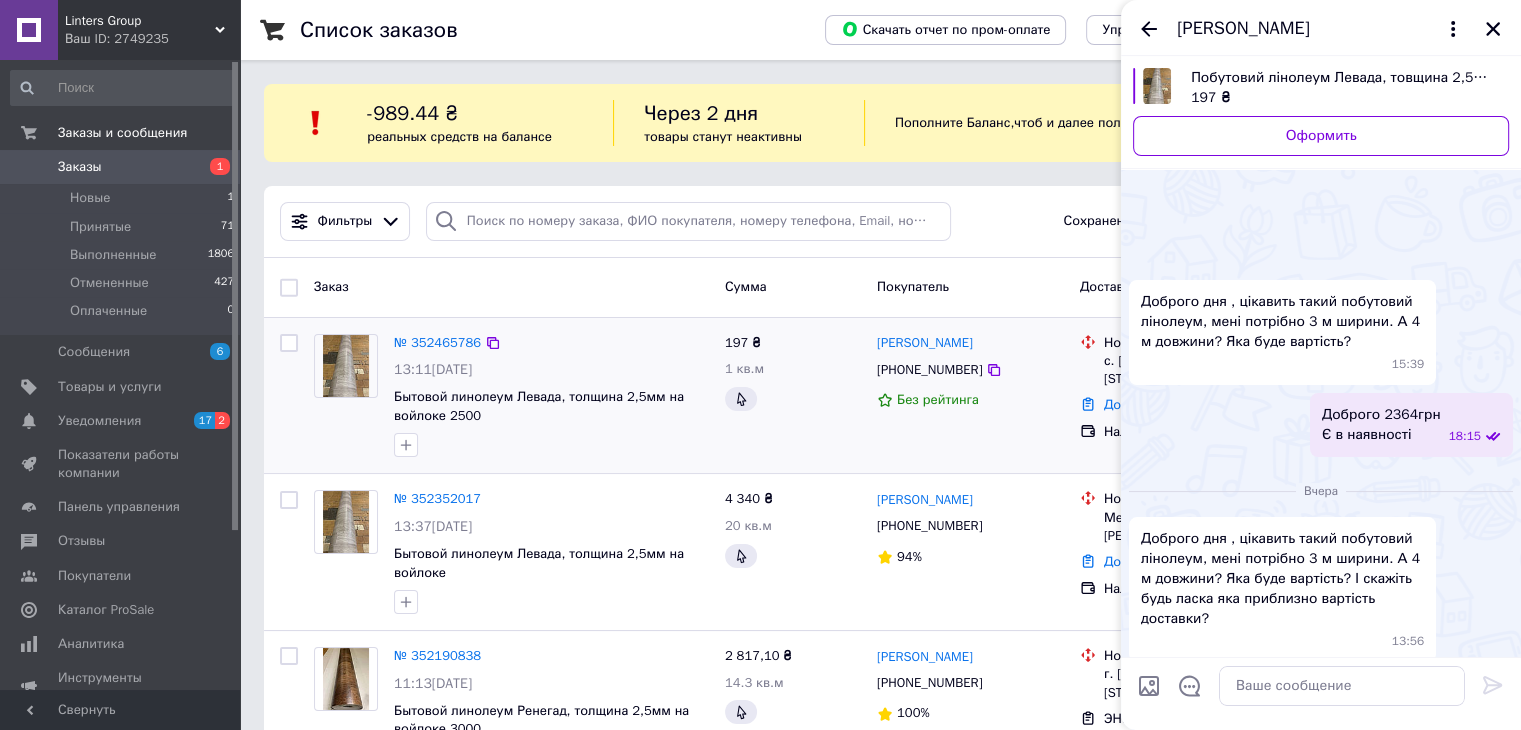 scroll, scrollTop: 892, scrollLeft: 0, axis: vertical 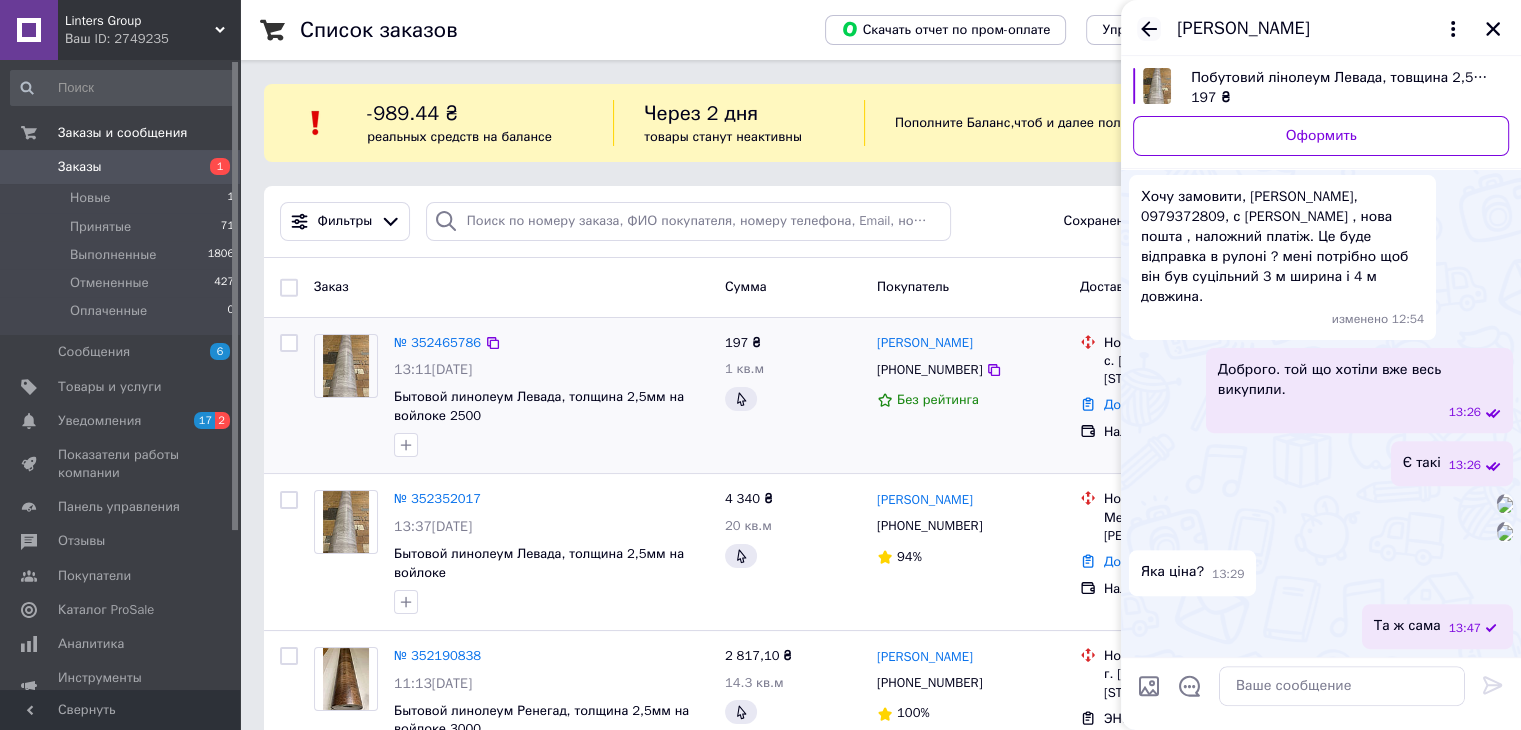 click 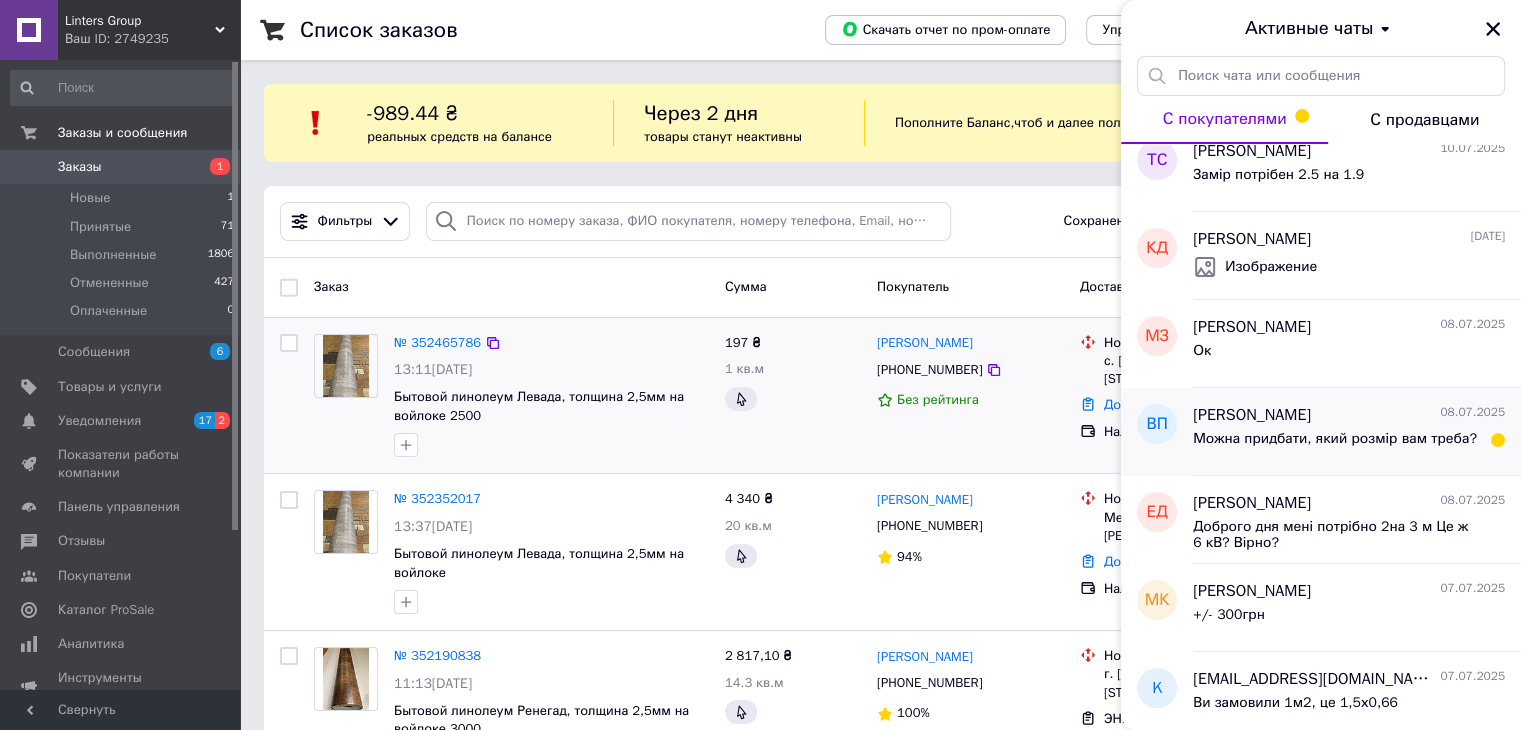 scroll, scrollTop: 300, scrollLeft: 0, axis: vertical 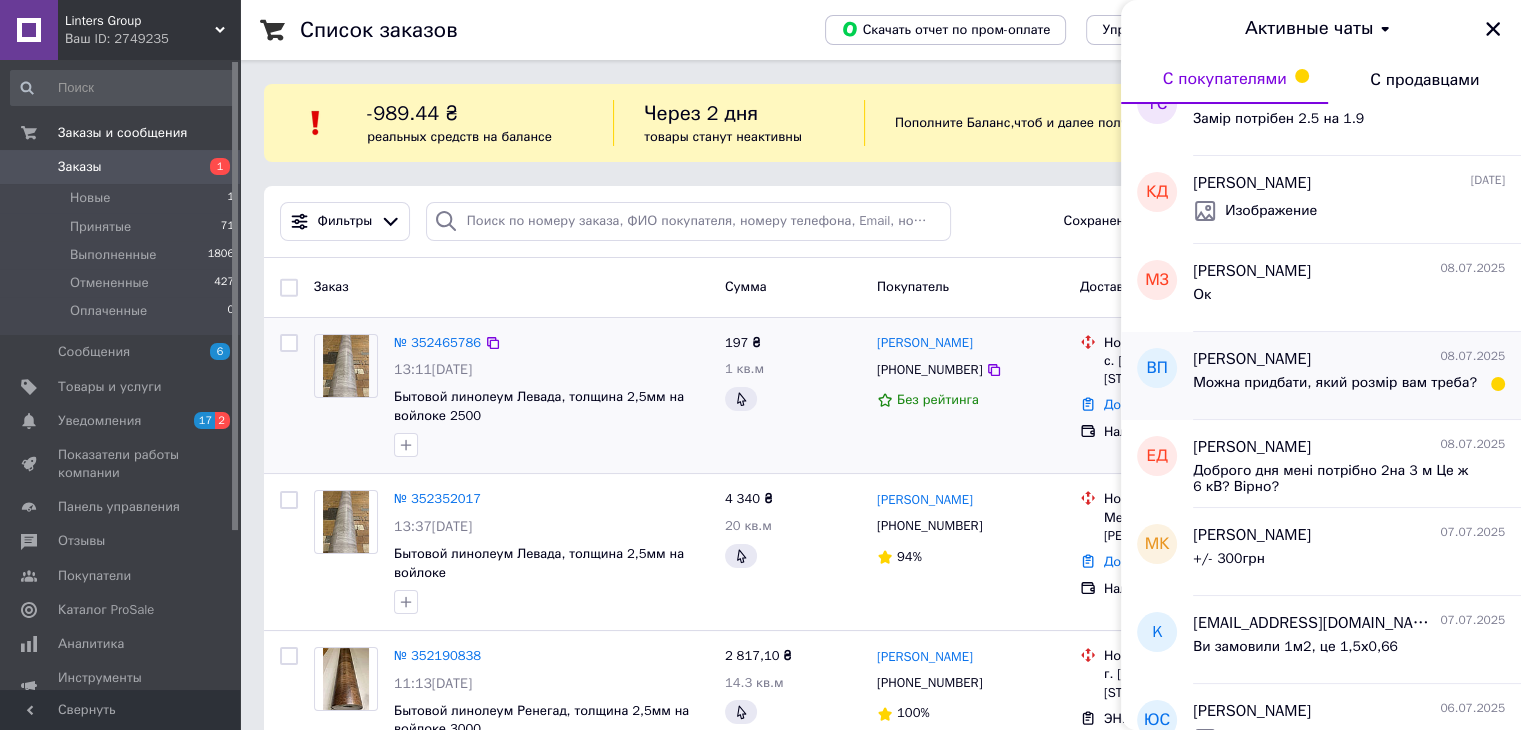 click on "Можна придбати, який розмір вам треба?" at bounding box center (1335, 389) 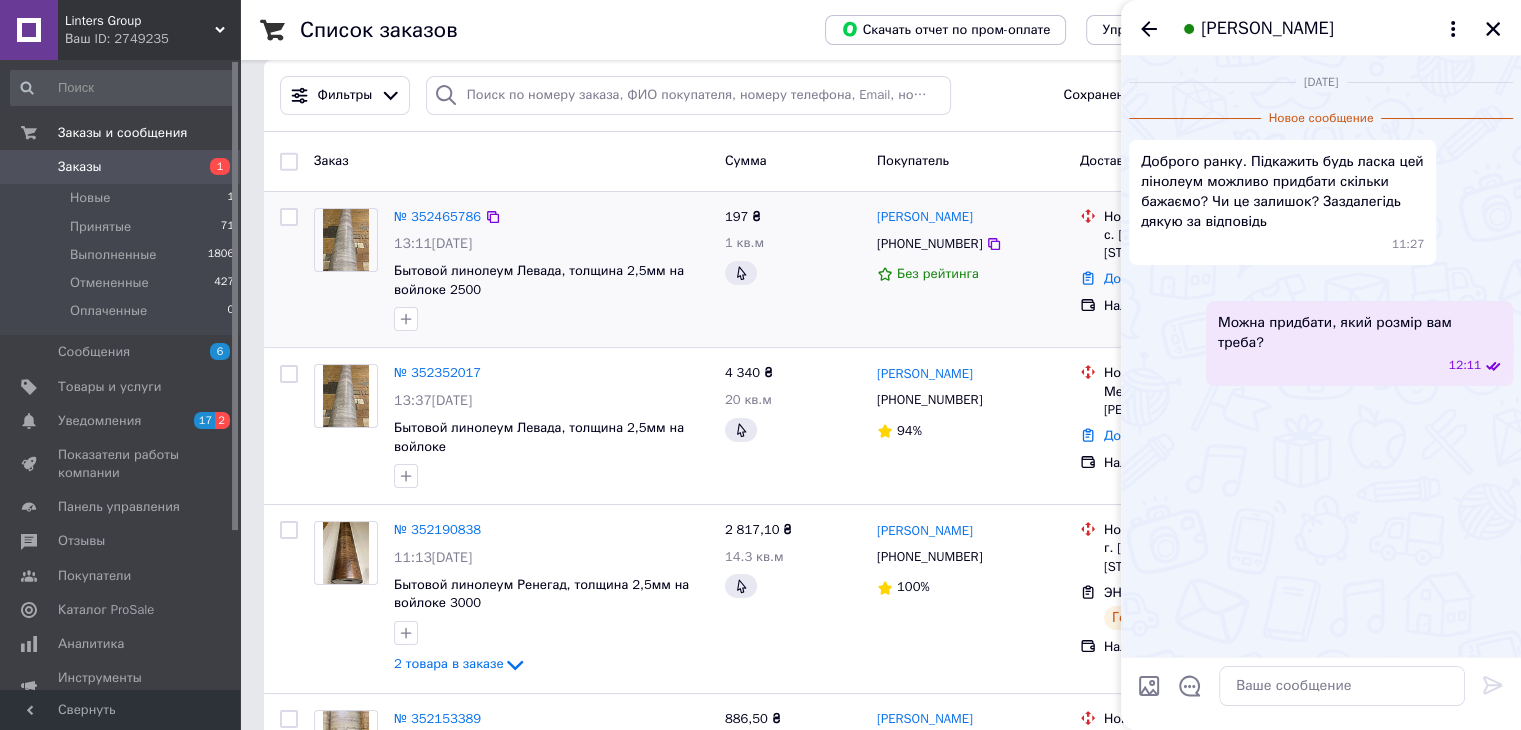scroll, scrollTop: 133, scrollLeft: 0, axis: vertical 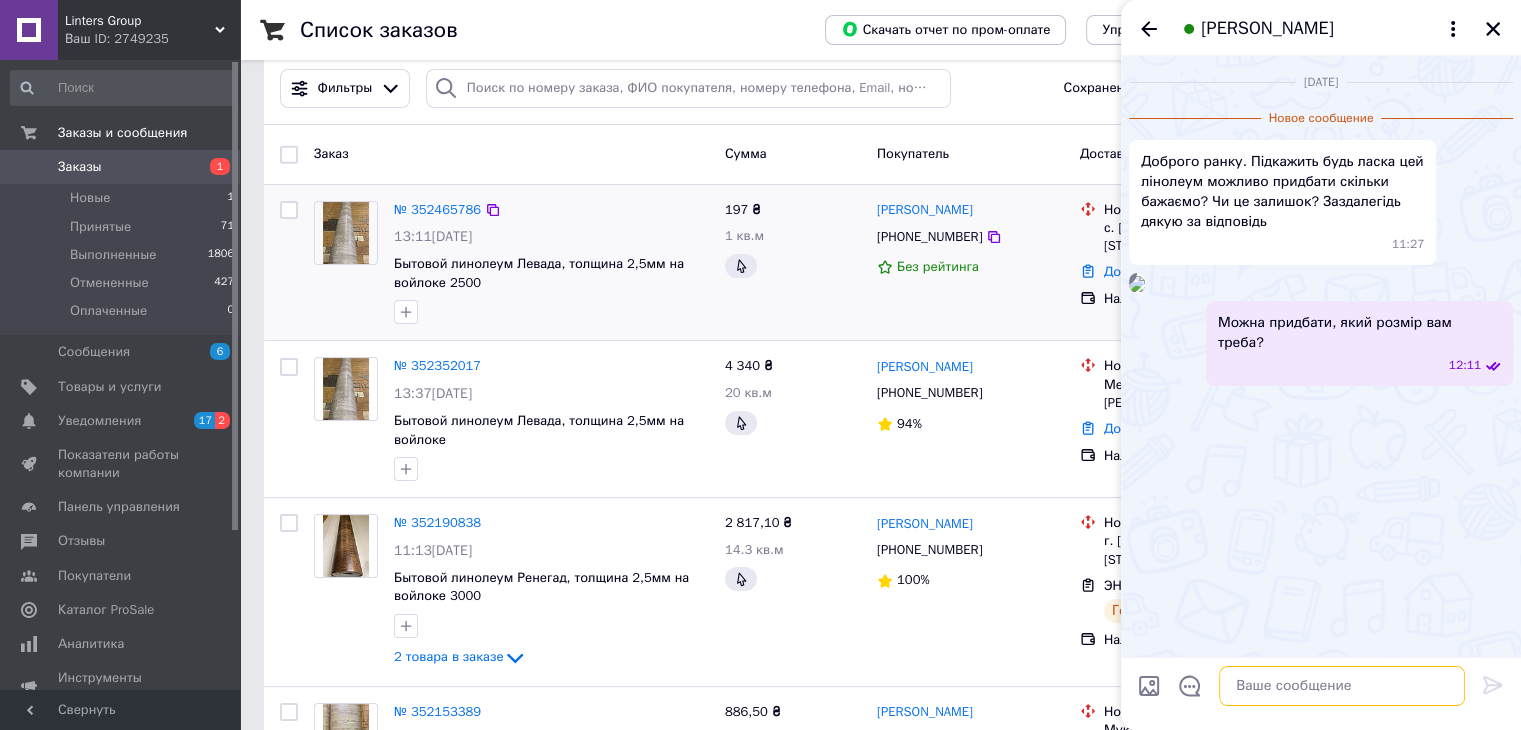 click at bounding box center (1342, 686) 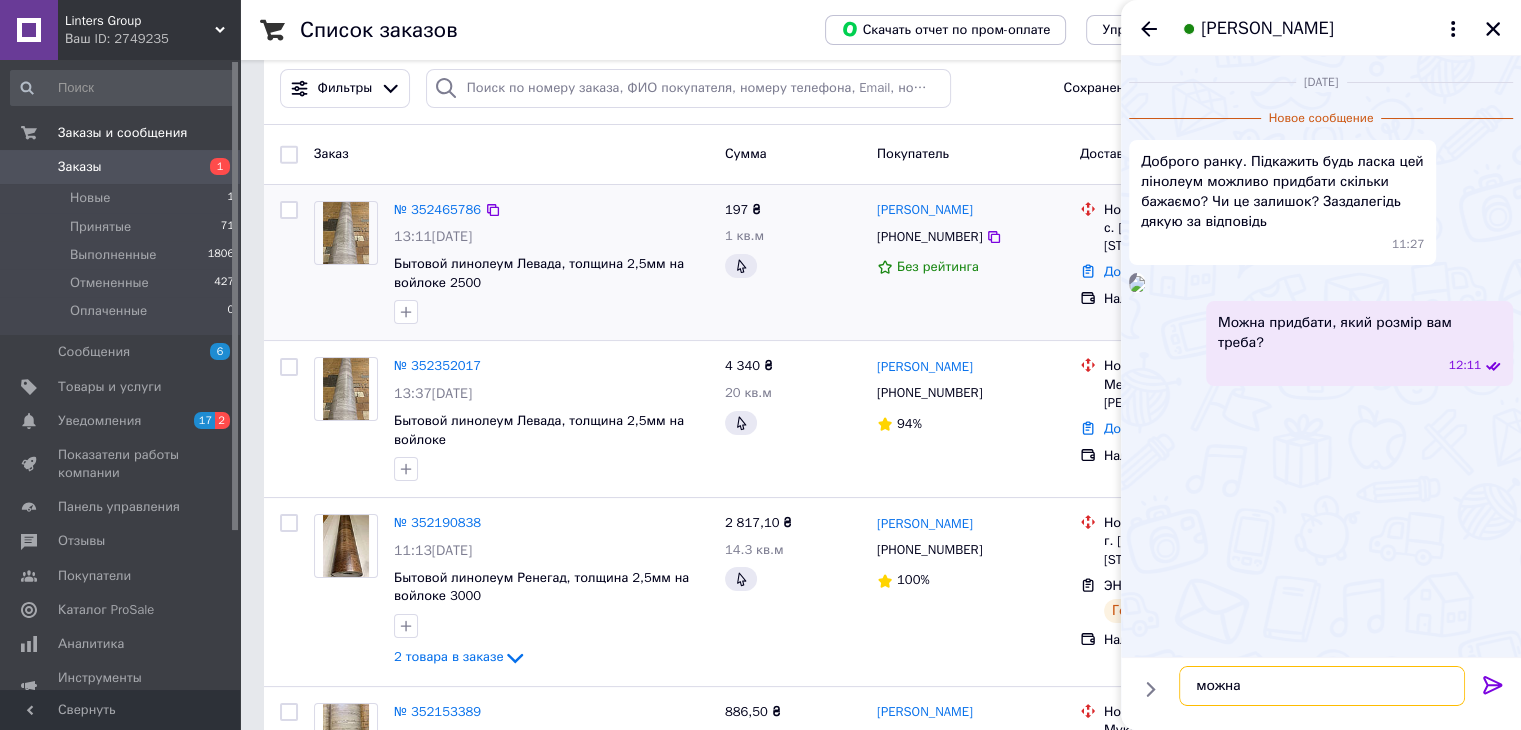 type on "можна" 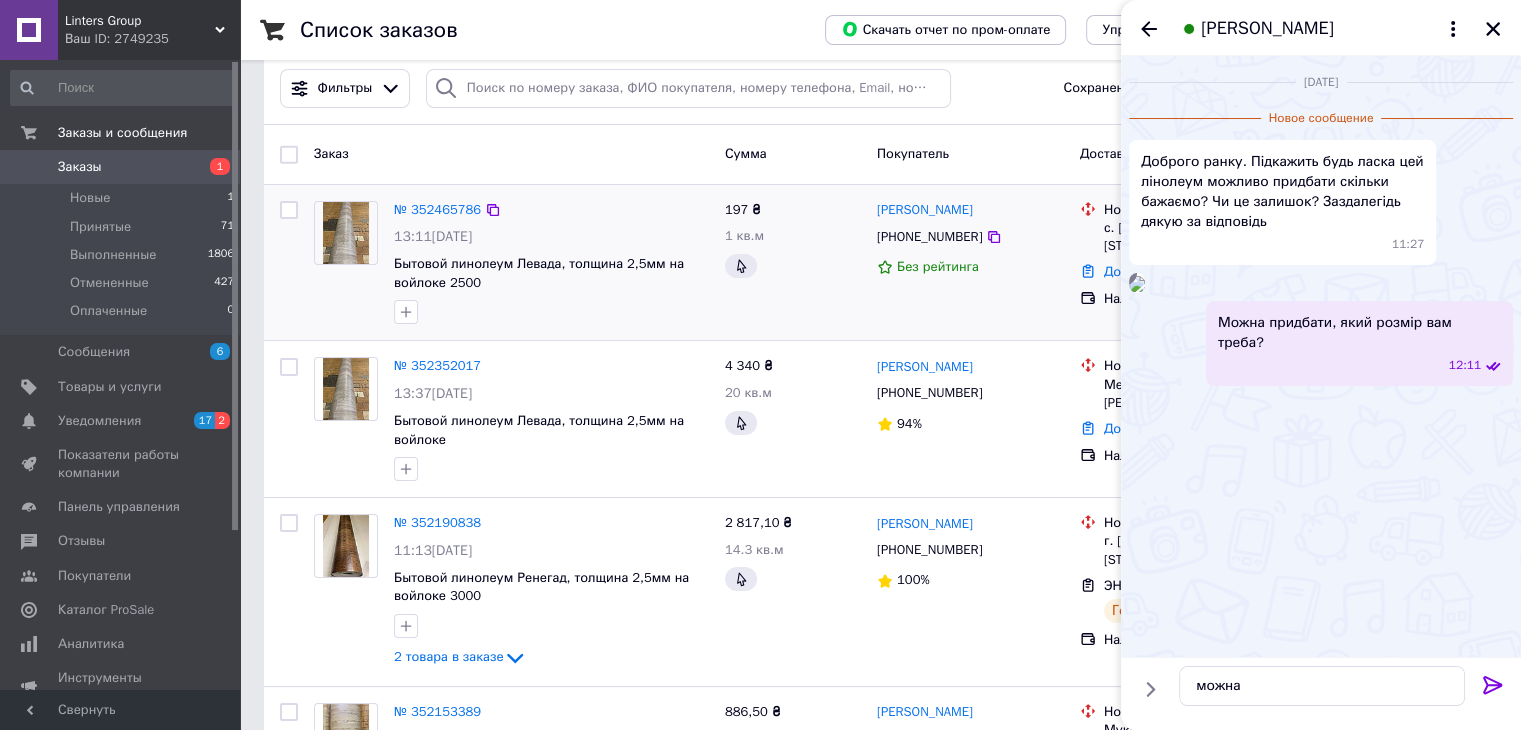 click 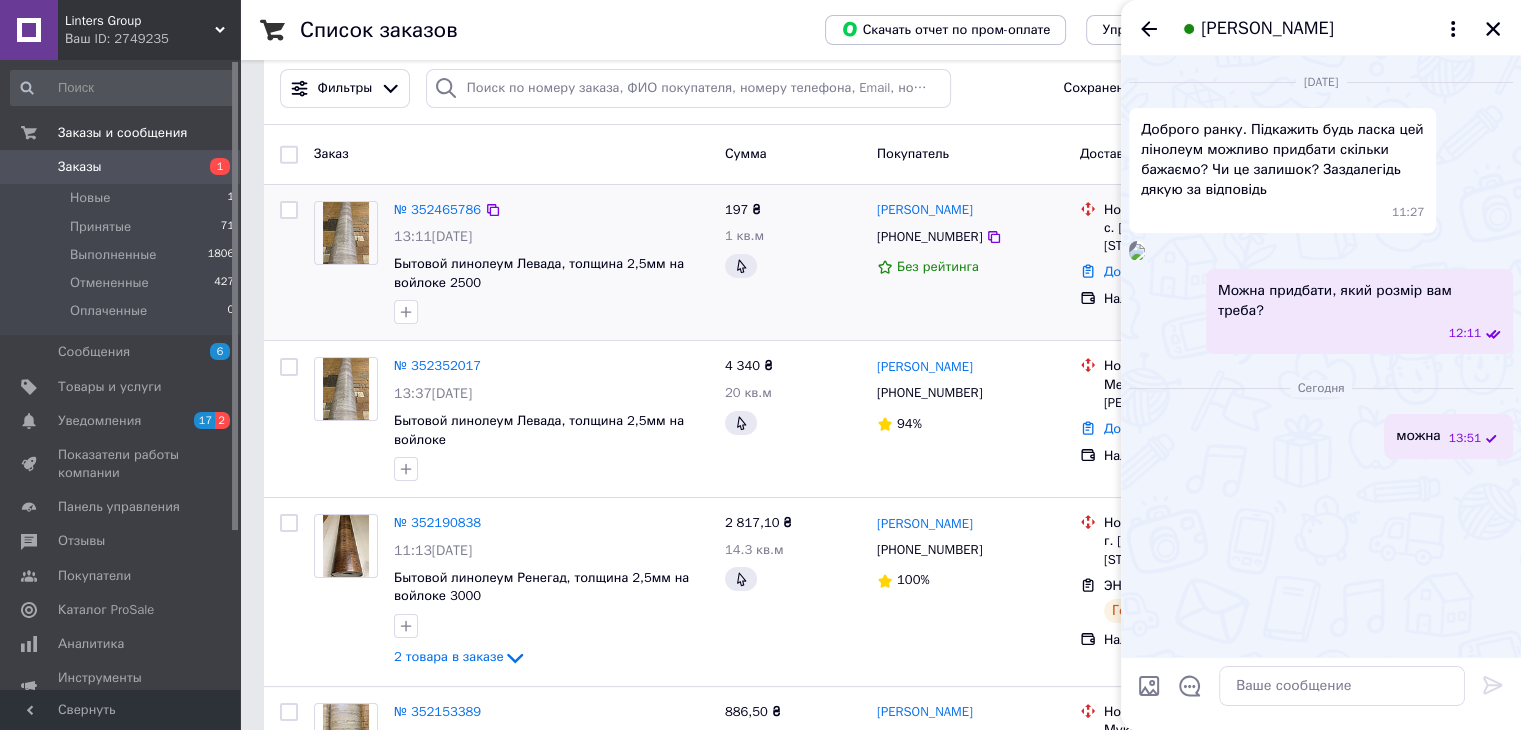 scroll, scrollTop: 71, scrollLeft: 0, axis: vertical 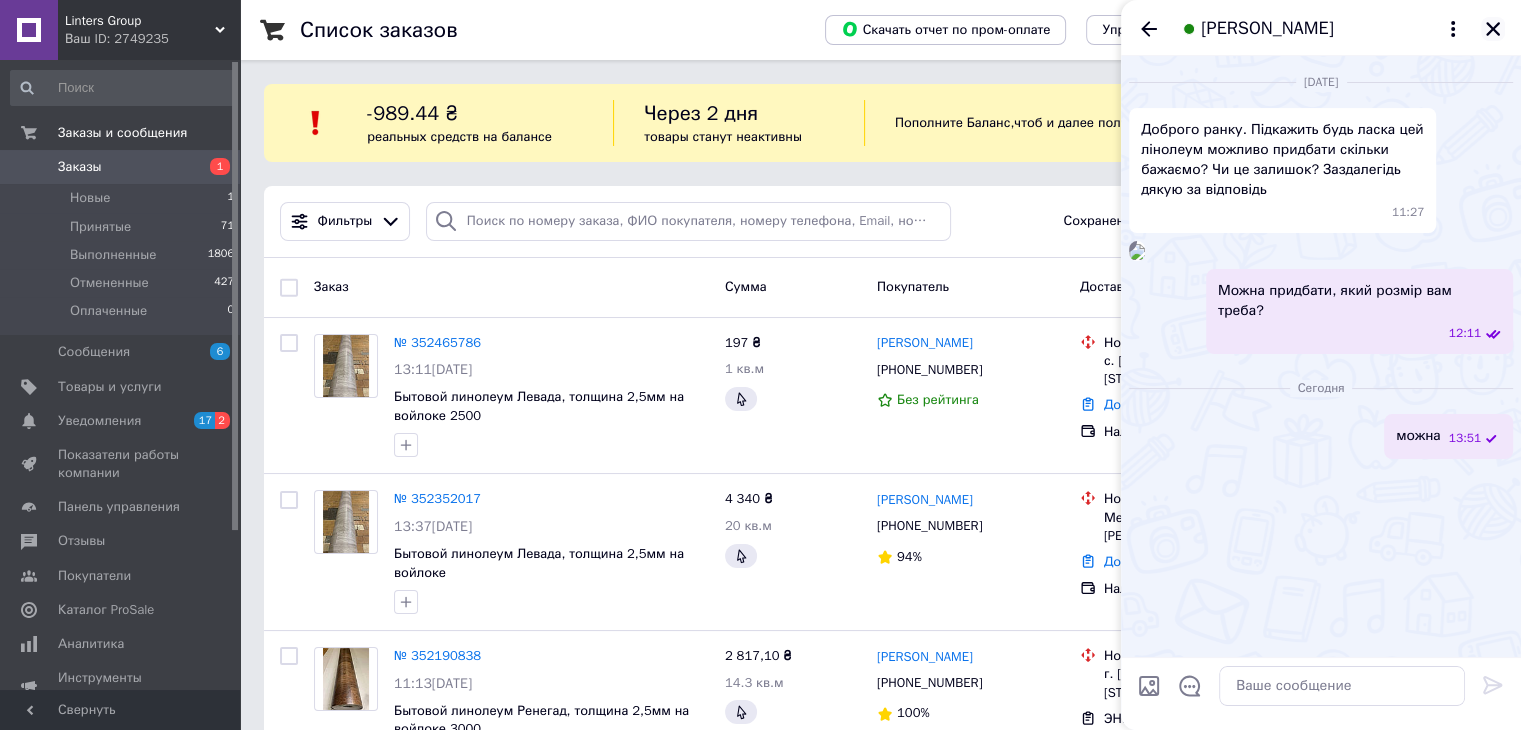 click 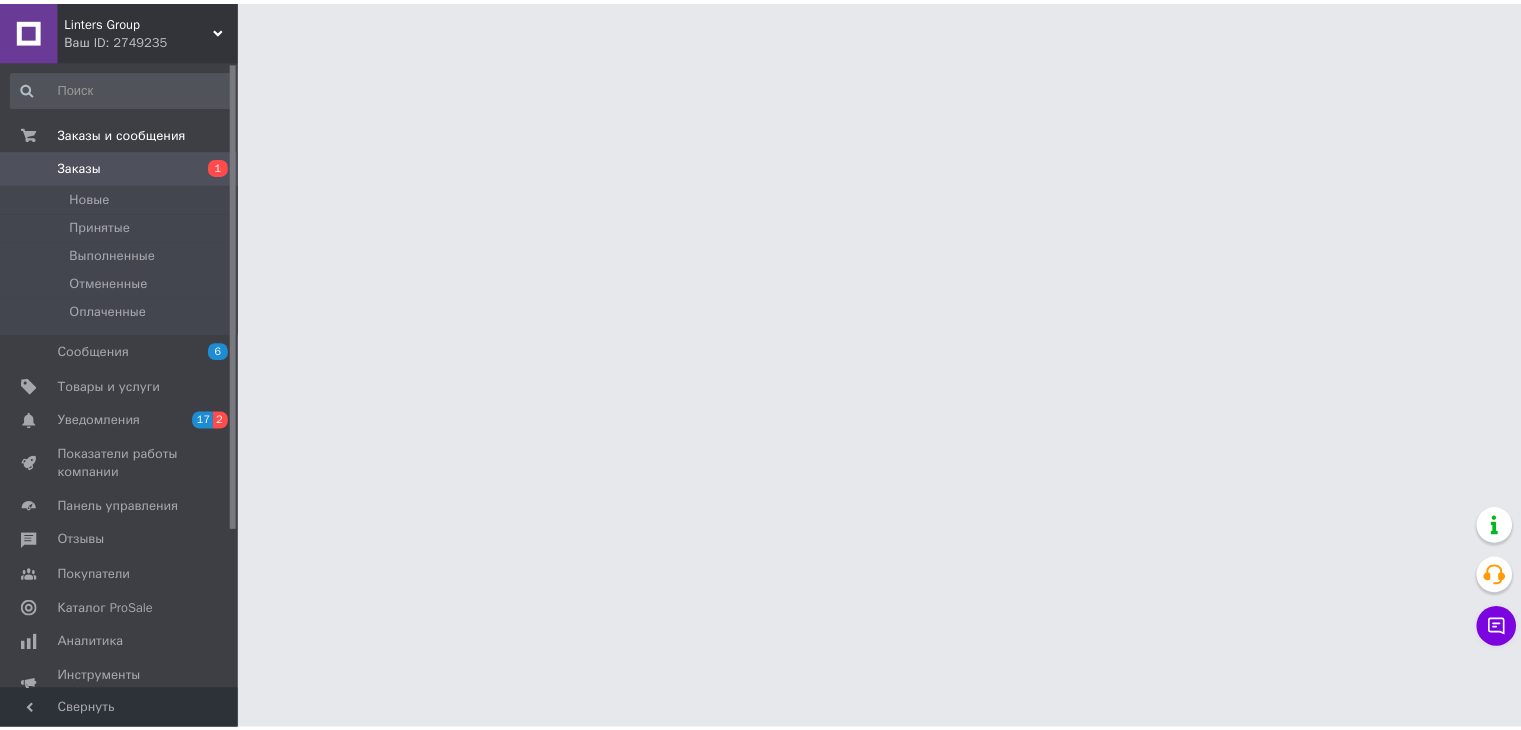 scroll, scrollTop: 0, scrollLeft: 0, axis: both 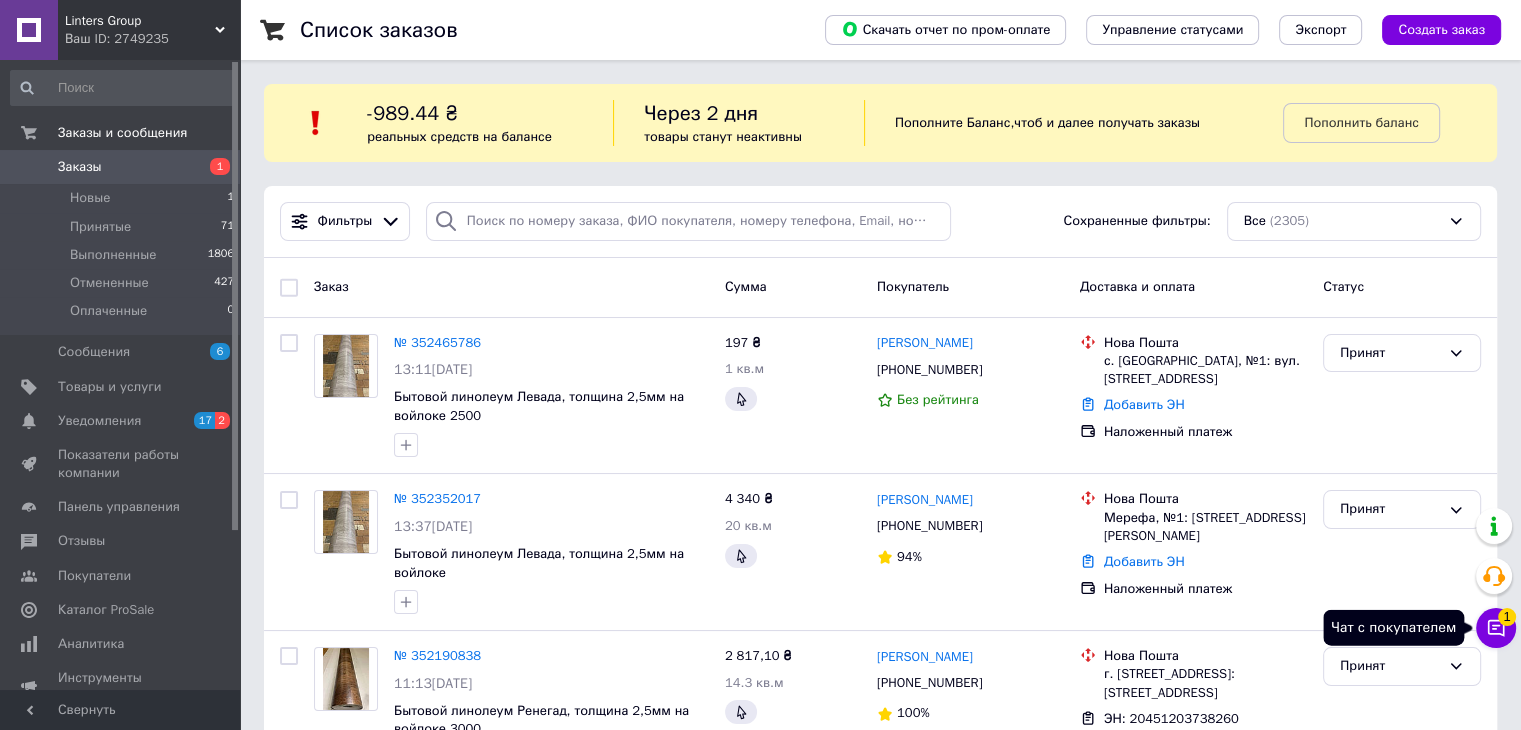 click on "Чат с покупателем 1" at bounding box center (1496, 628) 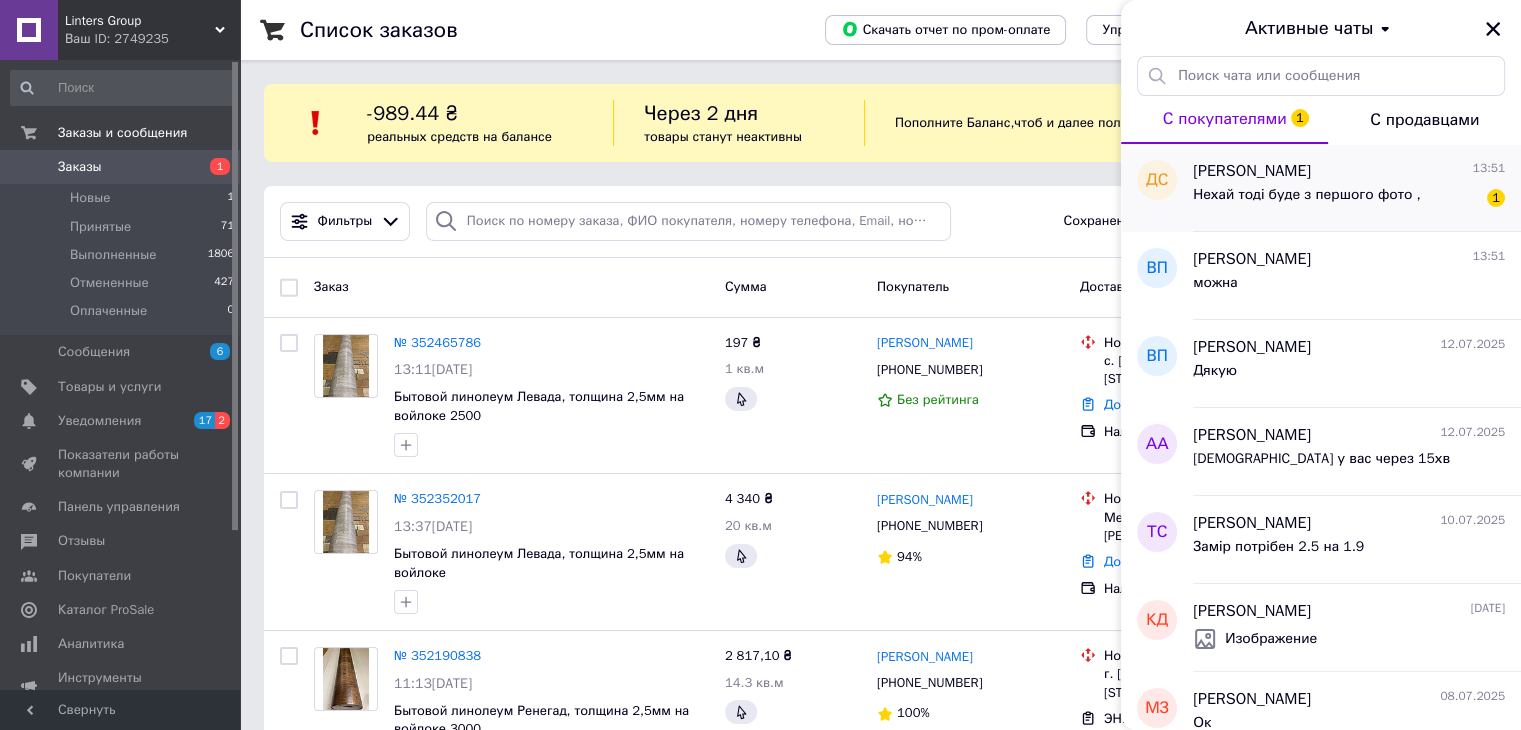 click on "Діана Стефак 13:51 Нехай  тоді буде з першого фото , 1" at bounding box center (1357, 188) 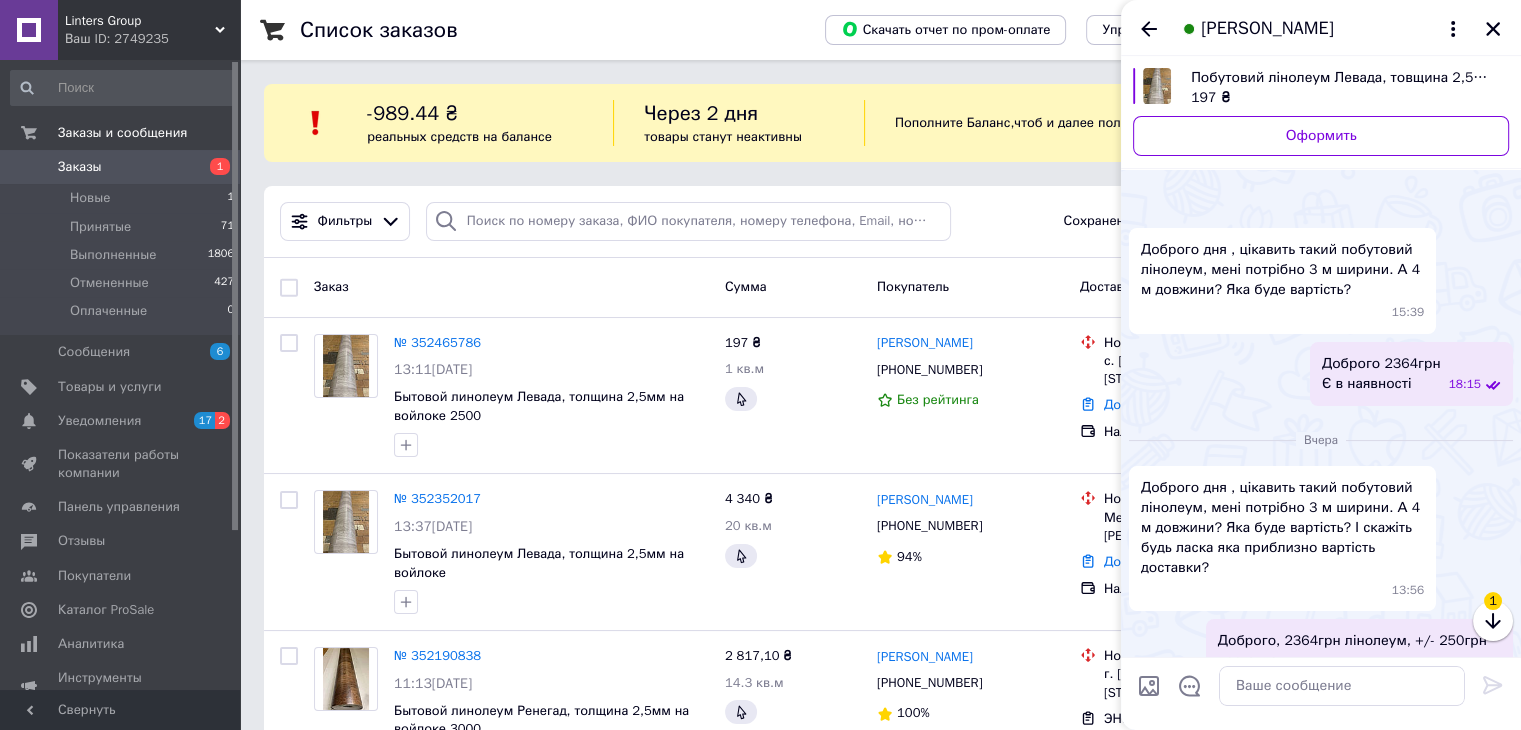 scroll, scrollTop: 1055, scrollLeft: 0, axis: vertical 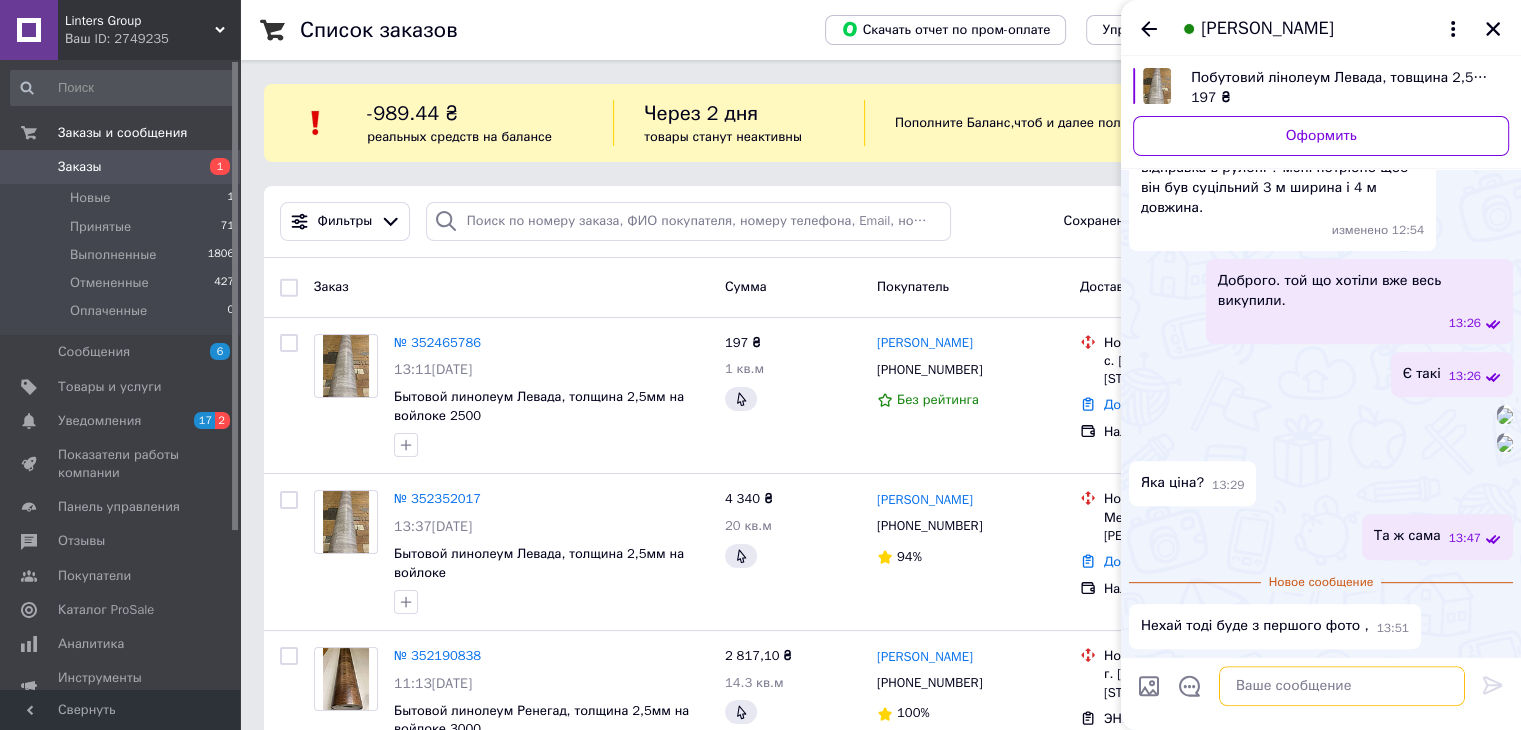 click at bounding box center [1342, 686] 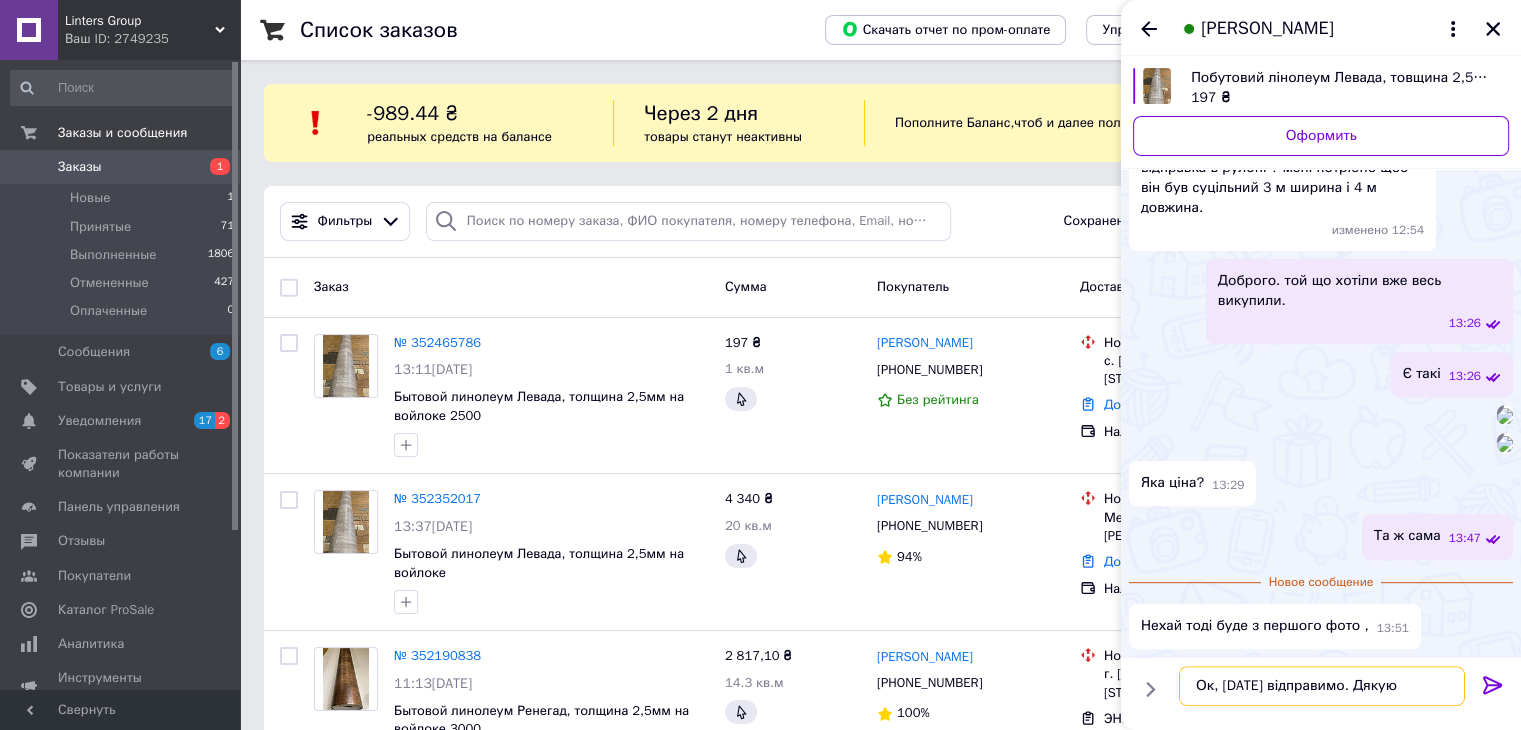 type on "Ок, завтра відправимо. Дякую" 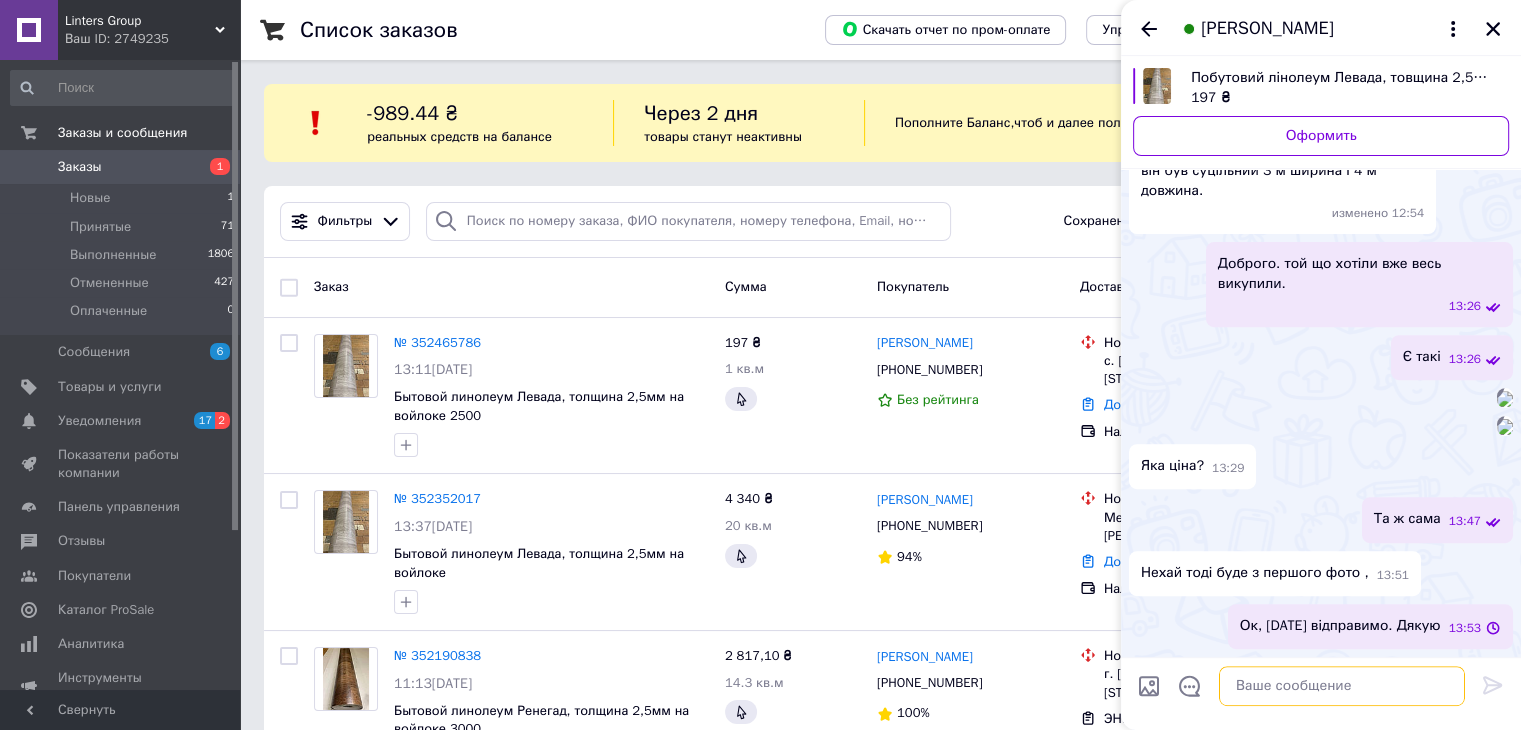 scroll, scrollTop: 1125, scrollLeft: 0, axis: vertical 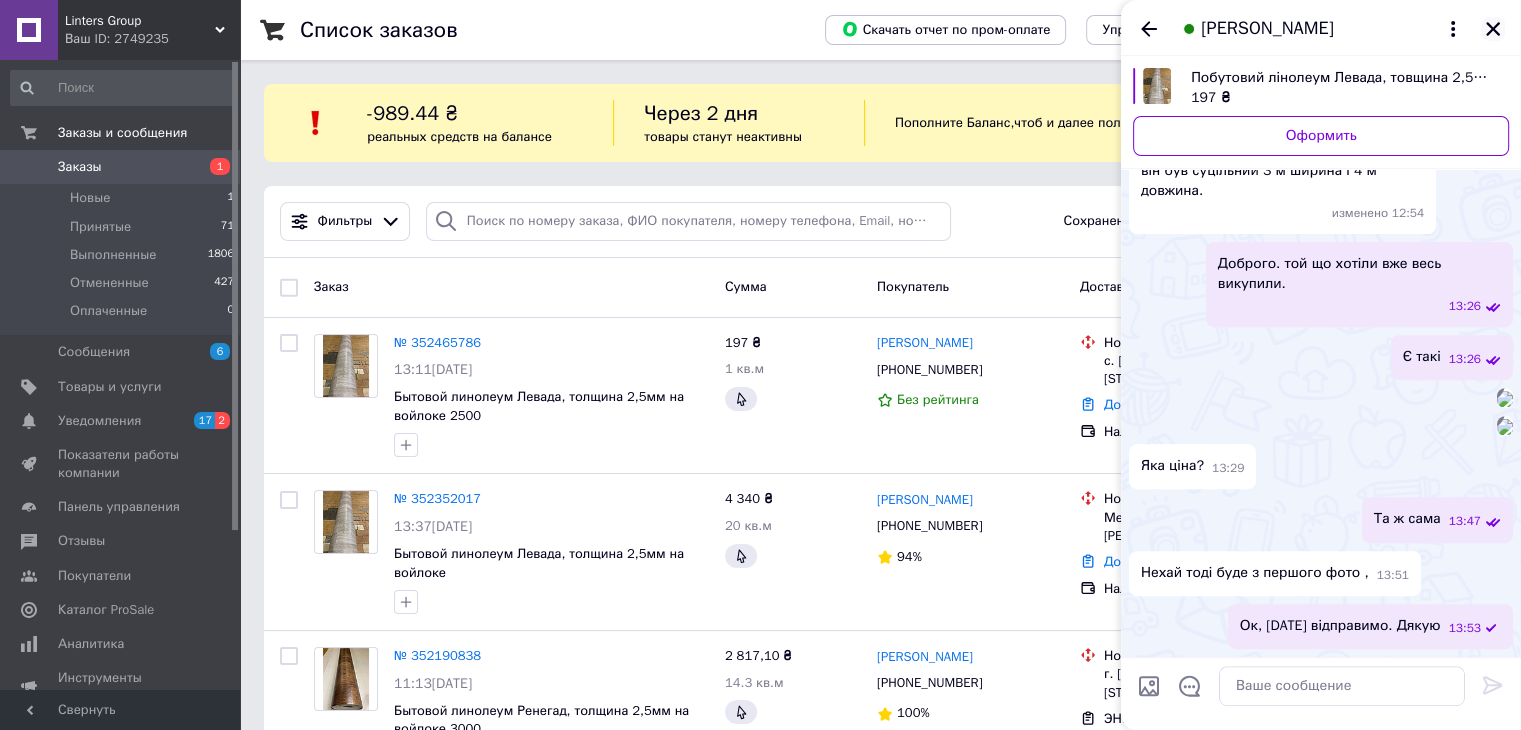 click 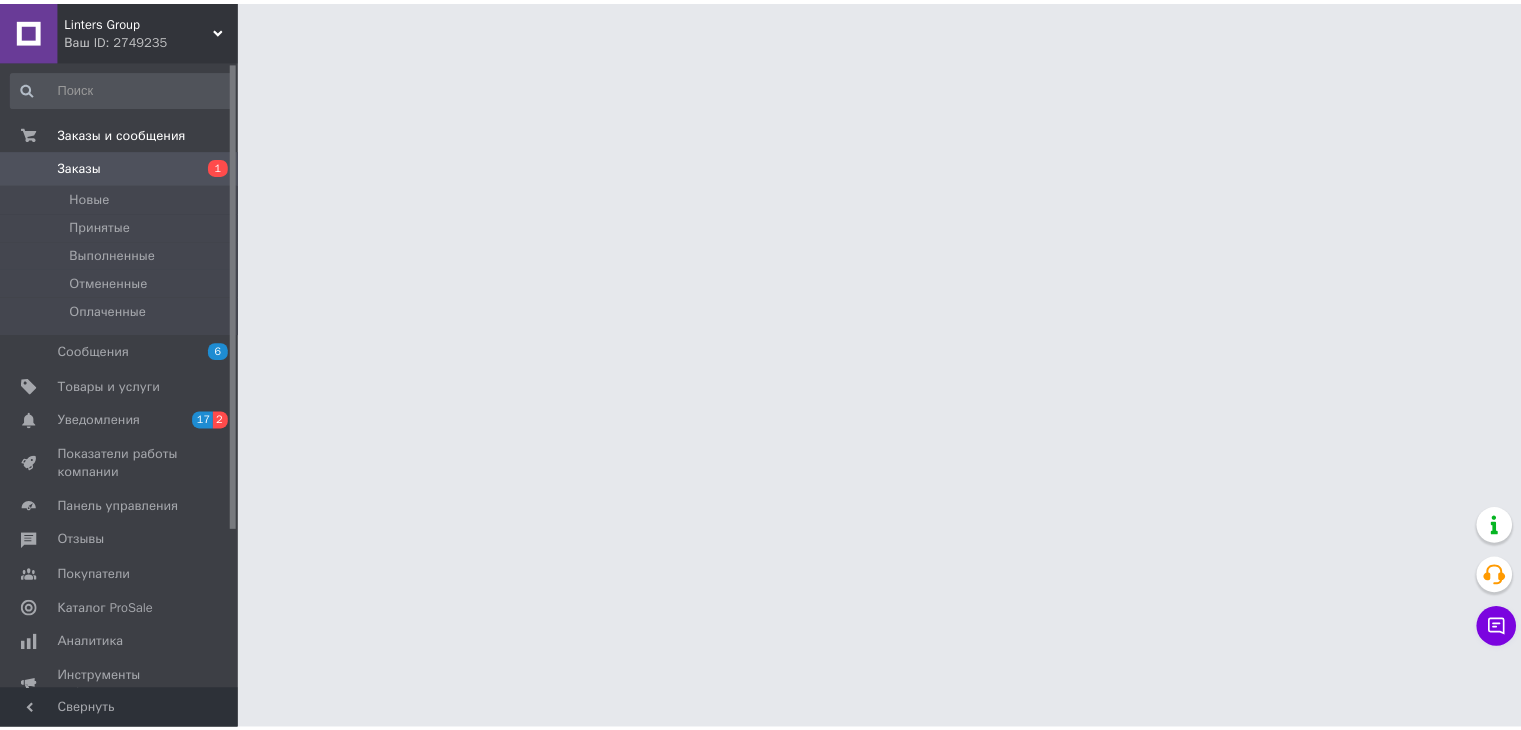 scroll, scrollTop: 0, scrollLeft: 0, axis: both 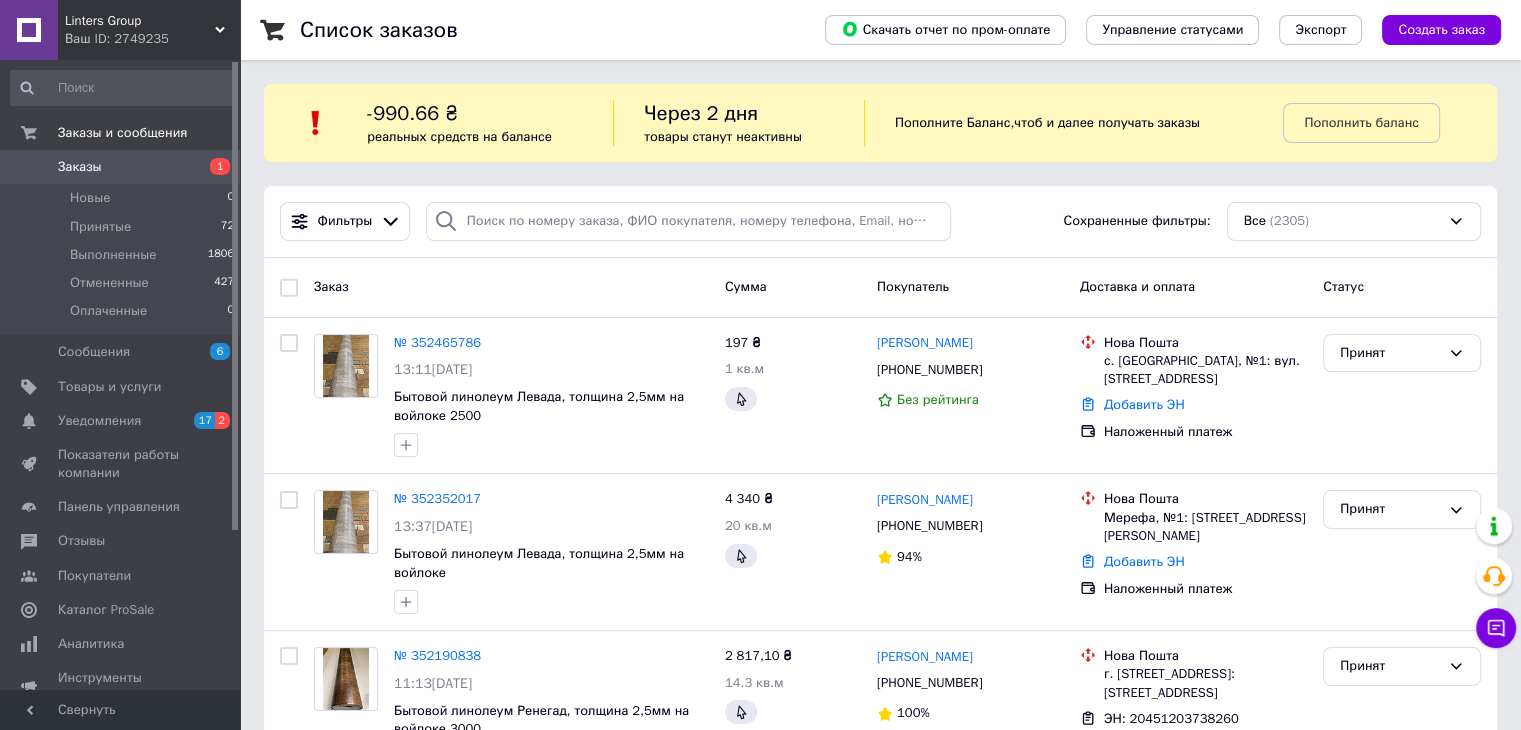 click on "Заказы" at bounding box center [121, 167] 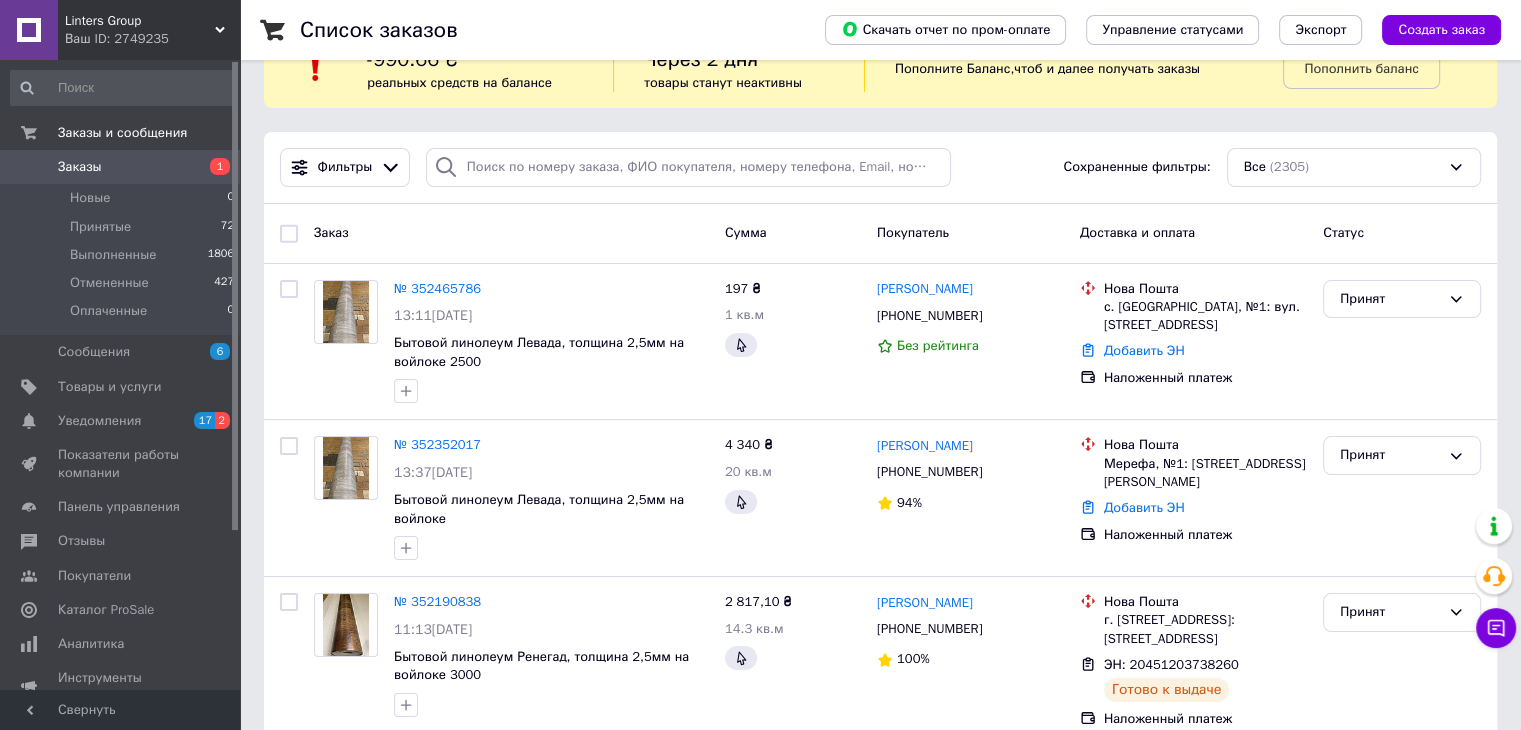 scroll, scrollTop: 66, scrollLeft: 0, axis: vertical 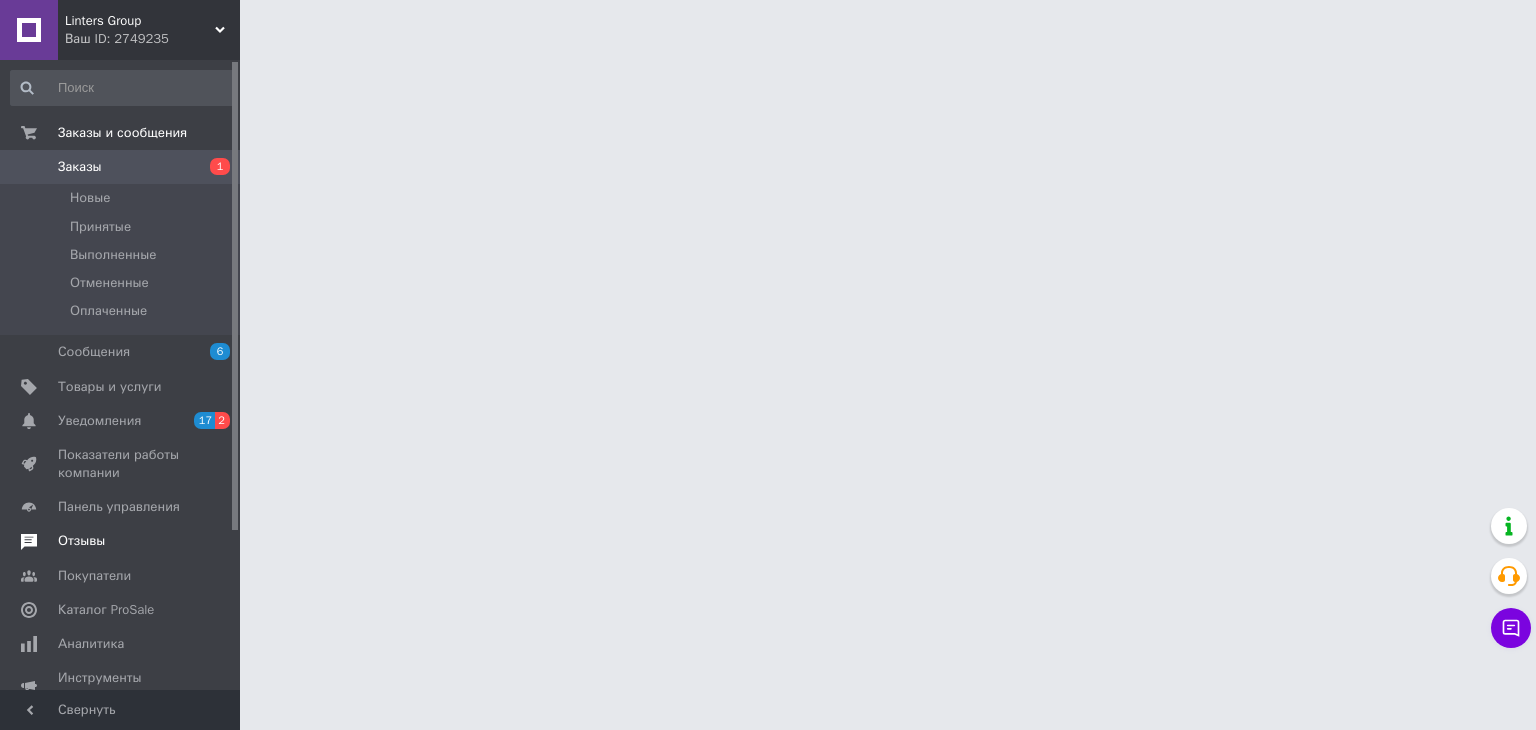 click on "Отзывы" at bounding box center [121, 541] 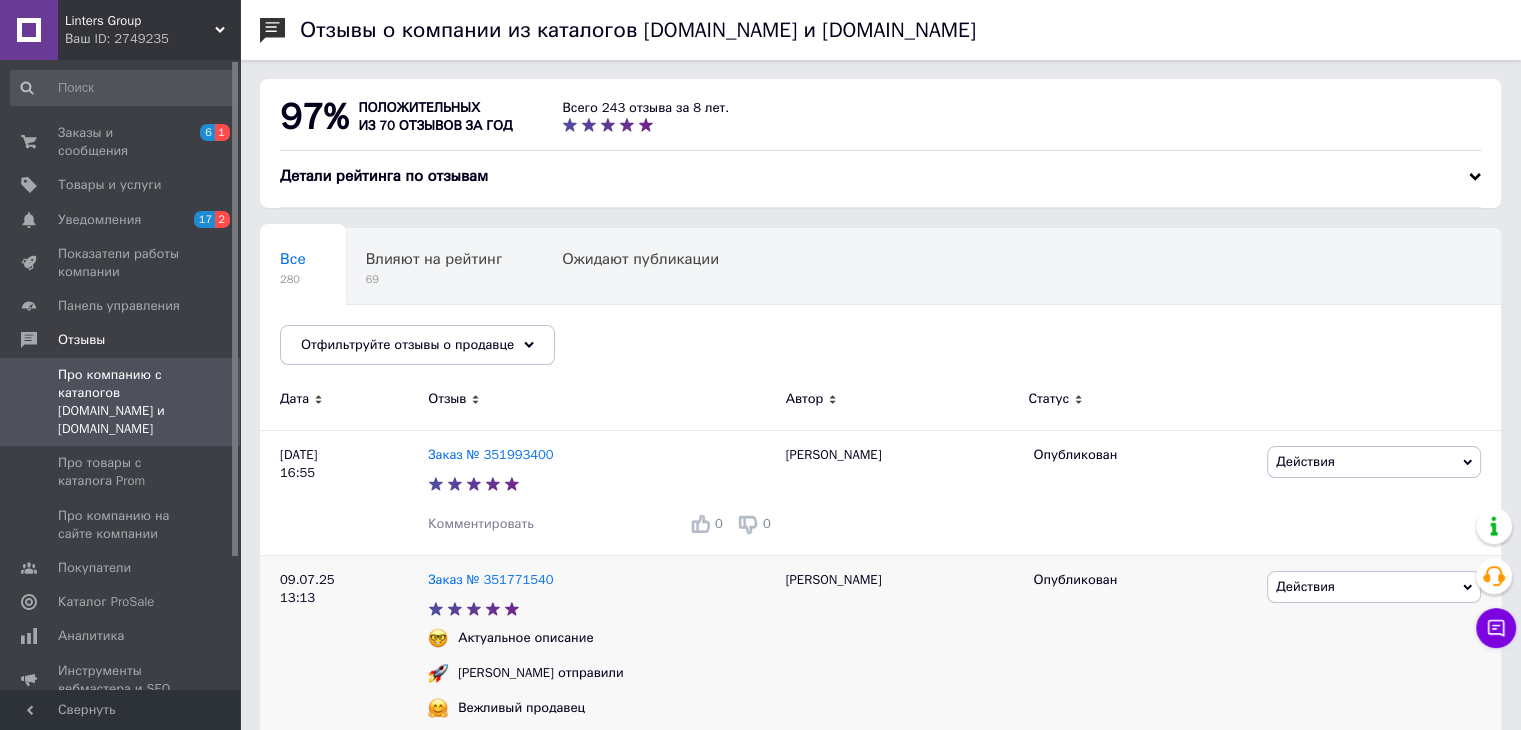 scroll, scrollTop: 0, scrollLeft: 0, axis: both 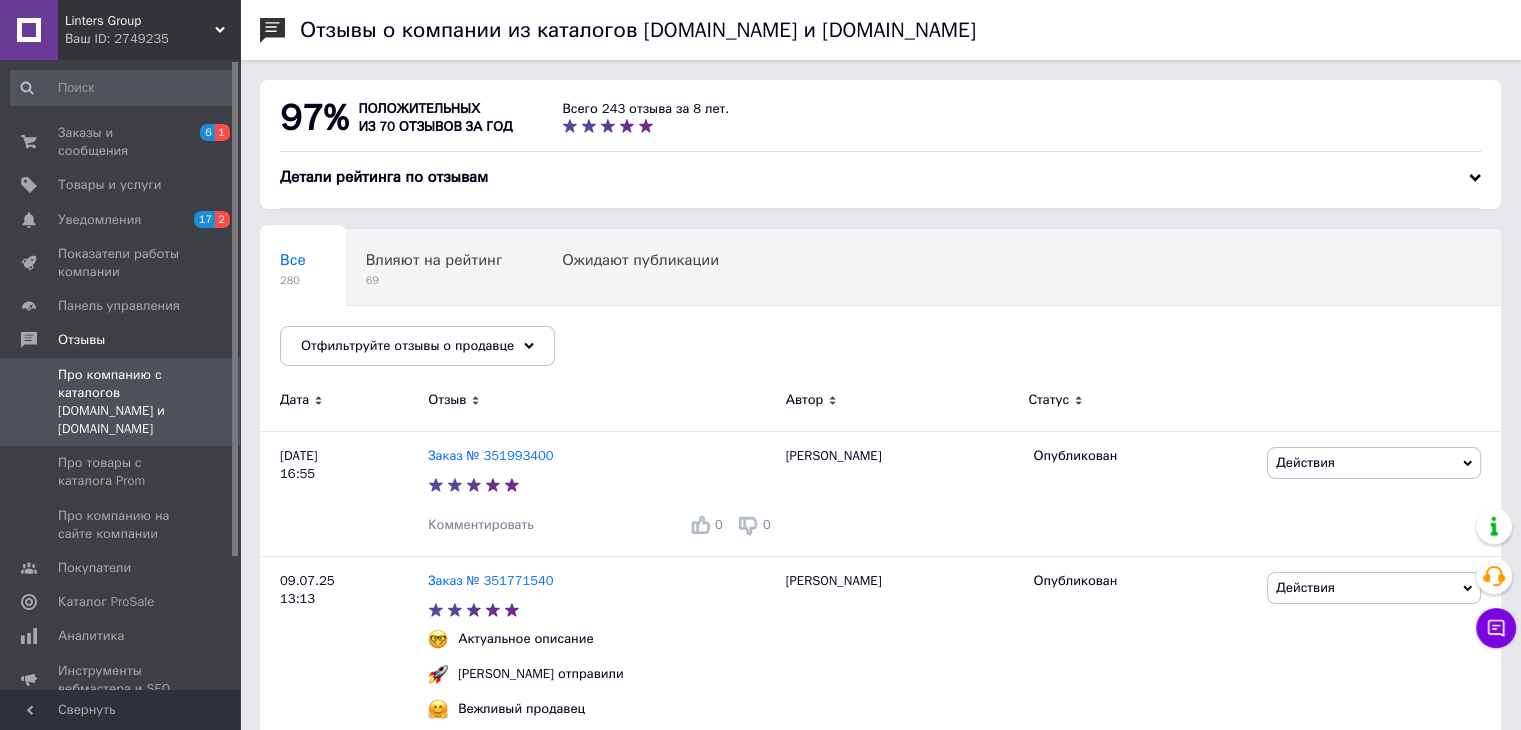 drag, startPoint x: 729, startPoint y: 98, endPoint x: 741, endPoint y: 104, distance: 13.416408 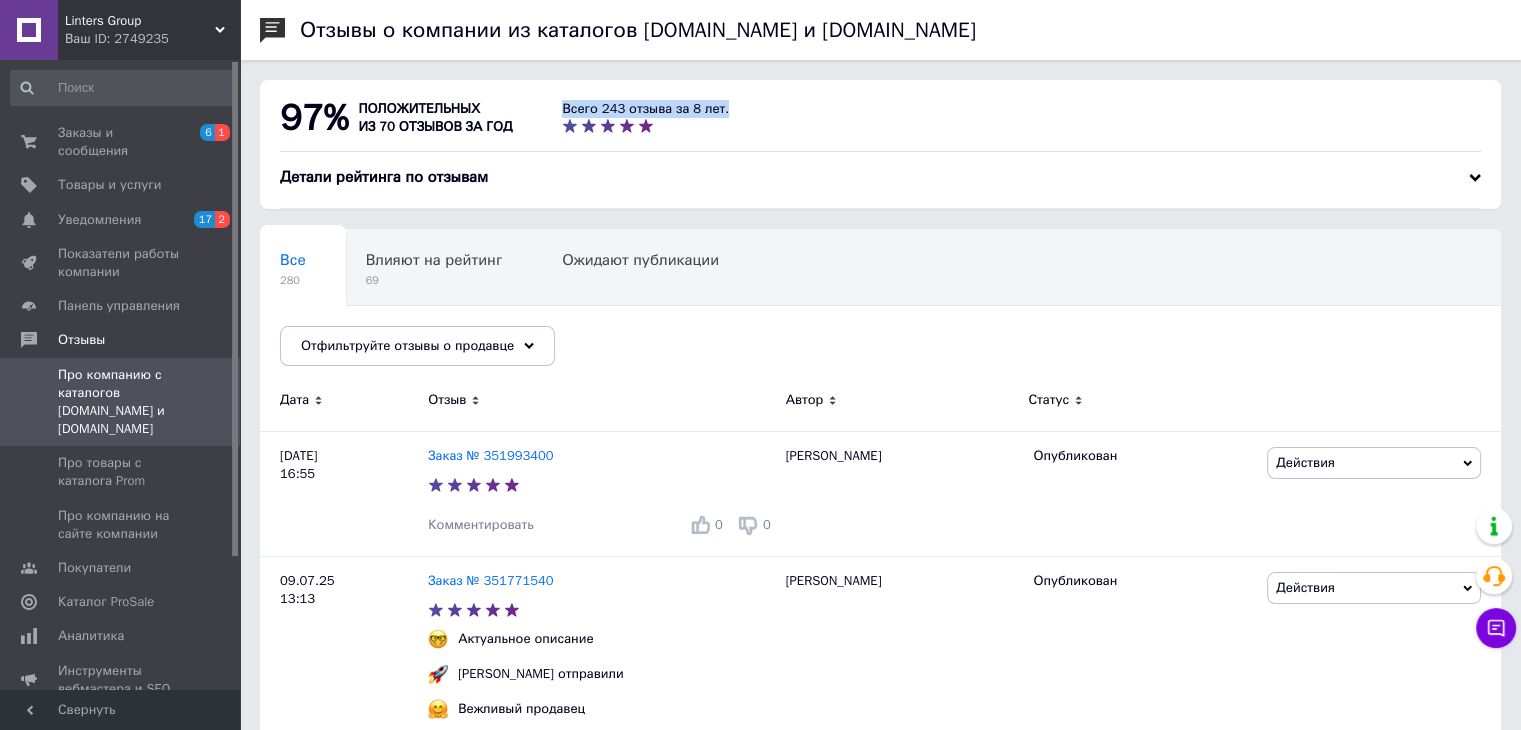 drag, startPoint x: 702, startPoint y: 127, endPoint x: 563, endPoint y: 107, distance: 140.43147 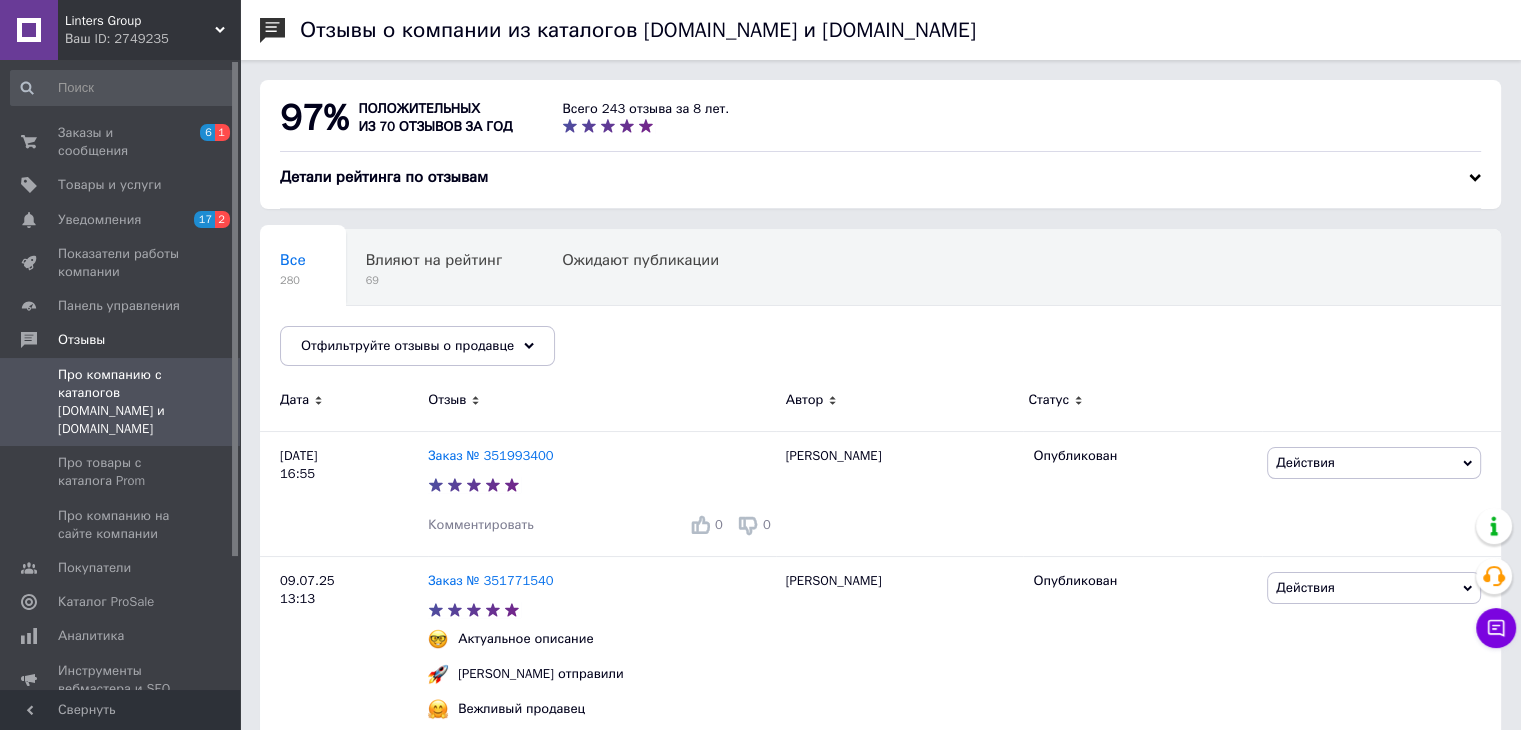 click on "97% положительных из 70 отзывов за год Всего 243 отзыва за 8 лет." at bounding box center [880, 118] 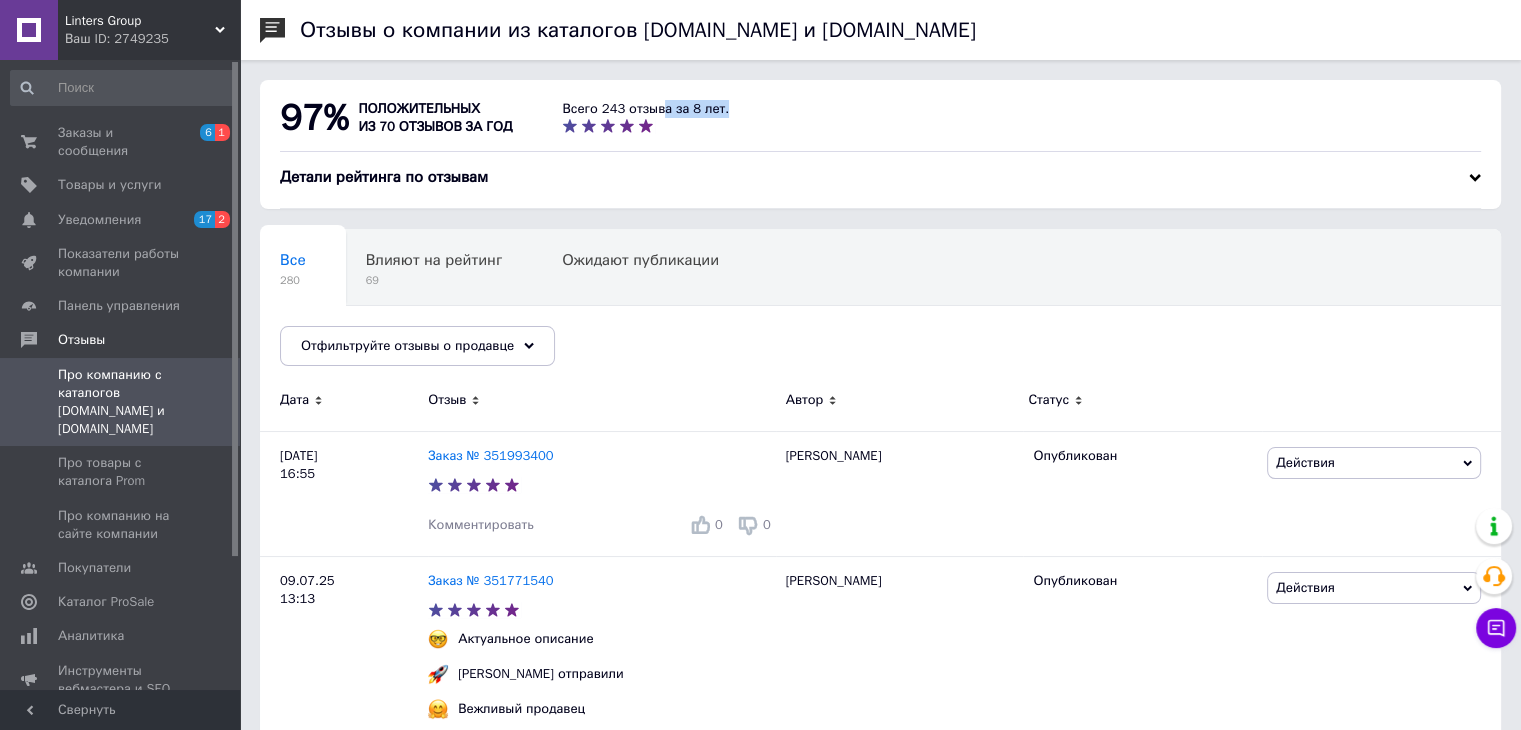 drag, startPoint x: 744, startPoint y: 99, endPoint x: 915, endPoint y: 78, distance: 172.28465 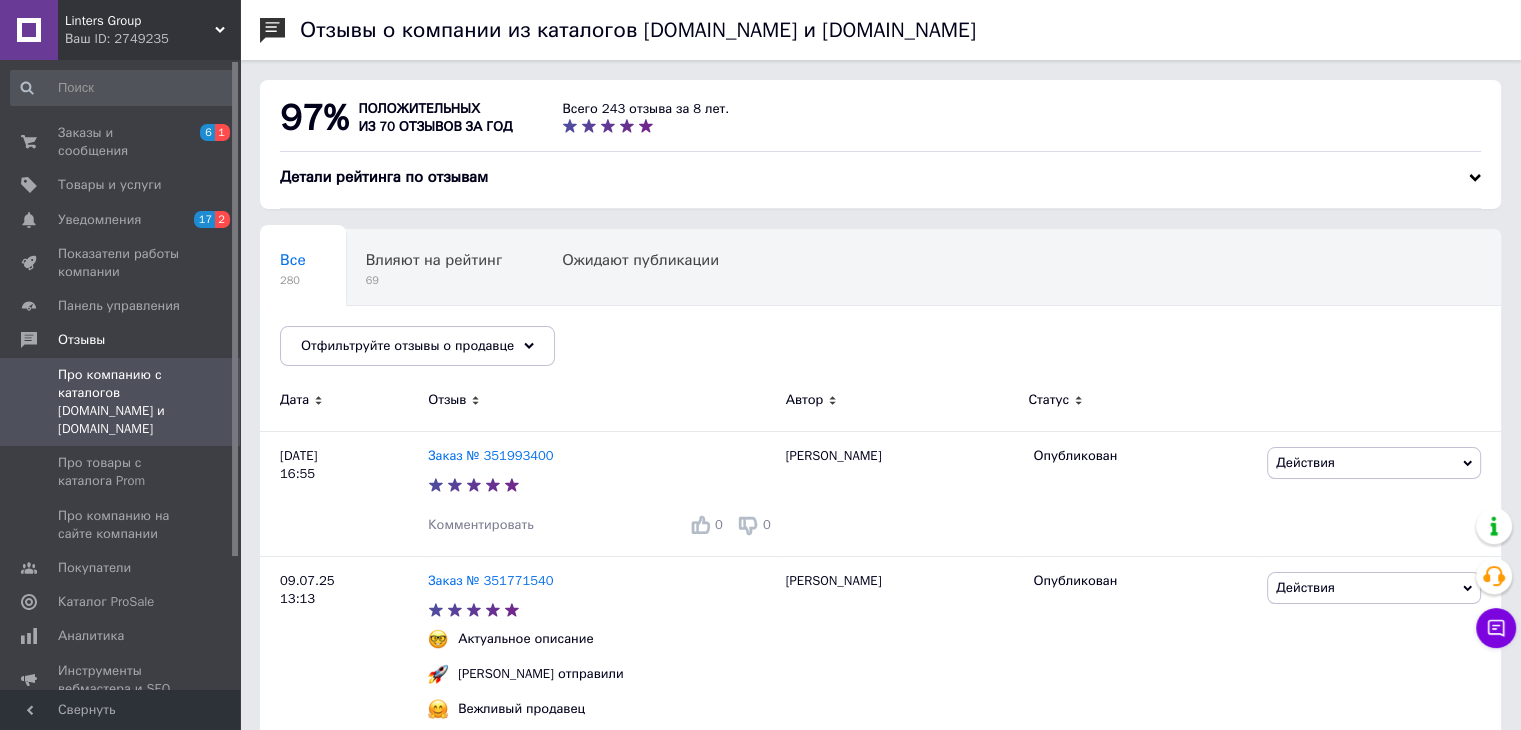 click on "Отзывы о компании из каталогов Prom.ua и Bigl.ua 97% положительных из 70 отзывов за год Всего 243 отзыва за 8 лет. Детали рейтинга по отзывам Все 280 Влияют на рейтинг 69 Ожидают публикации 0 Опубликованы без комме... 199 Ok Отфильтровано...  Сохранить Мы ничего не нашли Возможно, ошибка в слове  или нет соответствий по вашему запросу. Все 280 Влияют на рейтинг 69 Ожидают публикации 0 Опубликованы без комме... 199 Отфильтруйте отзывы о продавце Дата Отзыв Автор Статус 12.07.25 16:55 Заказ № 351993400 Комментировать 0 0 Филипп   Опубликован Действия Комментировать Посмотреть Оспорить 09.07.25 13:13" at bounding box center (880, 12073) 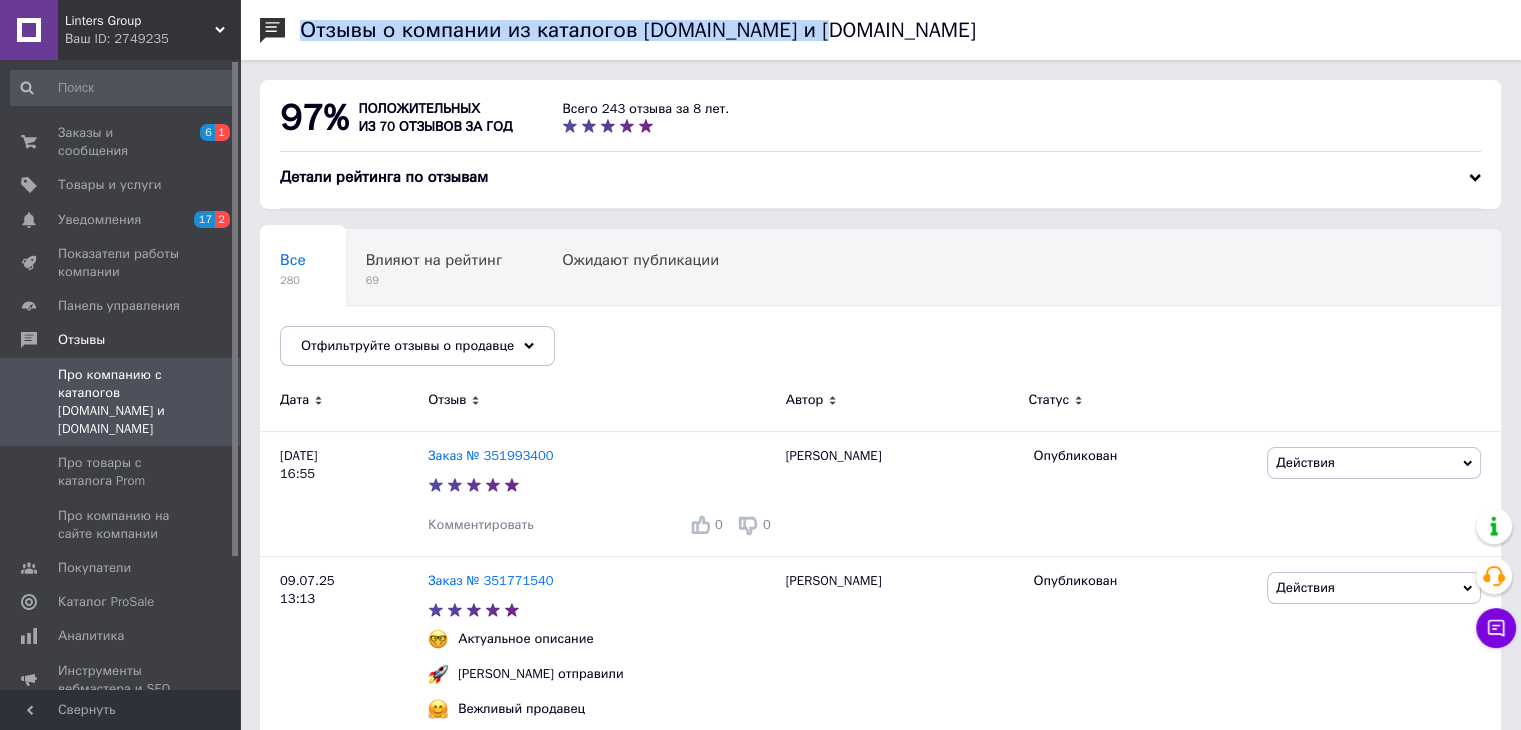 drag, startPoint x: 911, startPoint y: 24, endPoint x: 788, endPoint y: 28, distance: 123.065025 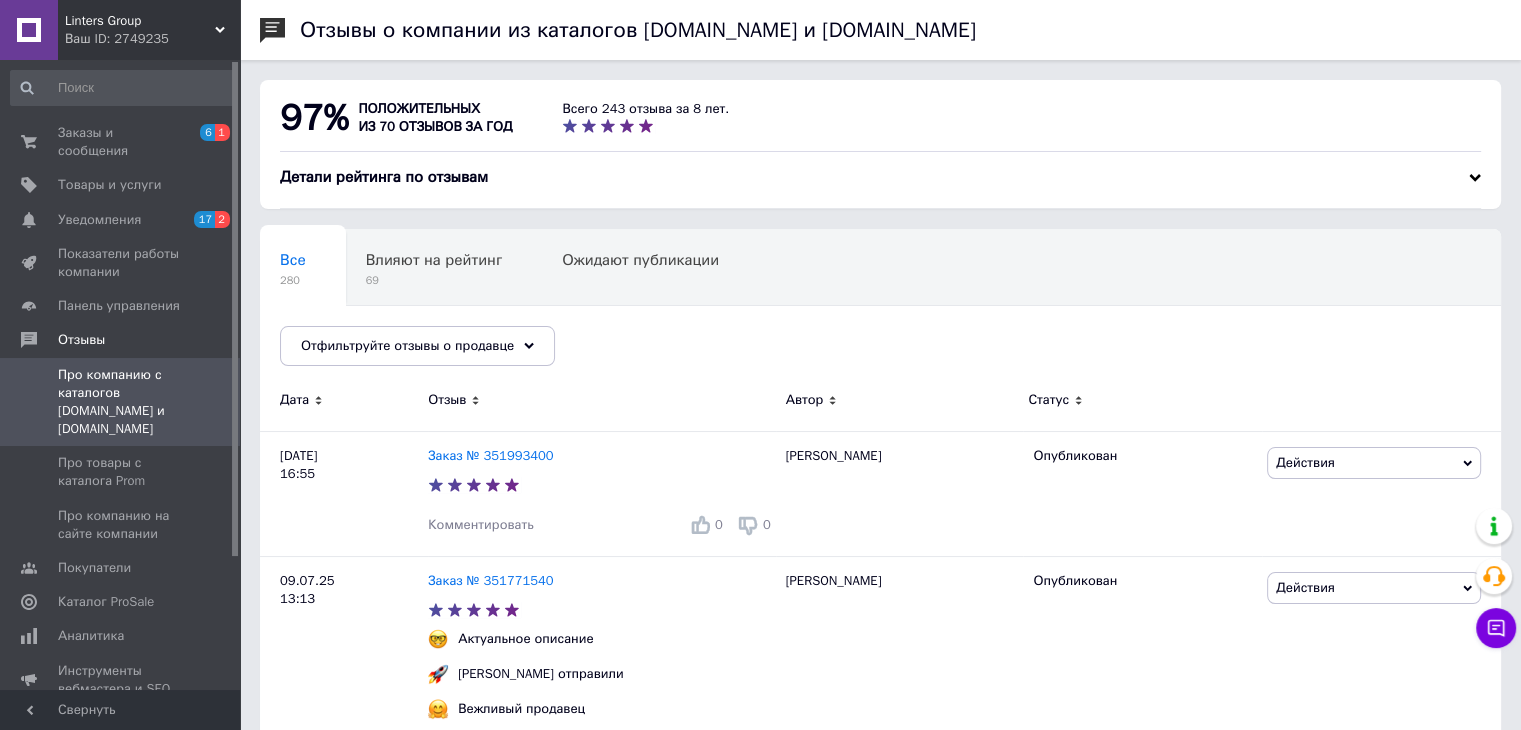 click on "97% положительных из 70 отзывов за год Всего 243 отзыва за 8 лет." at bounding box center (880, 123) 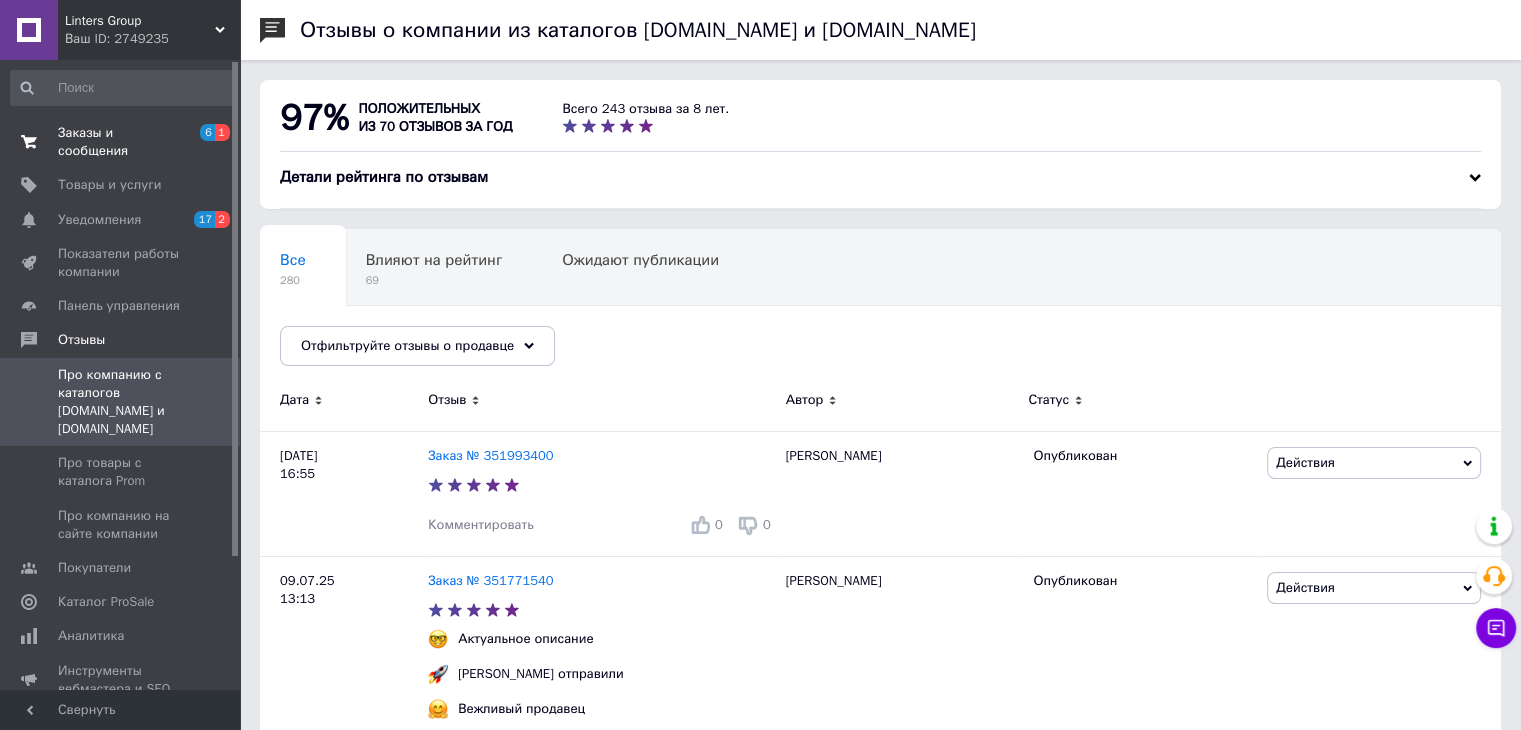 click on "Заказы и сообщения" at bounding box center [121, 142] 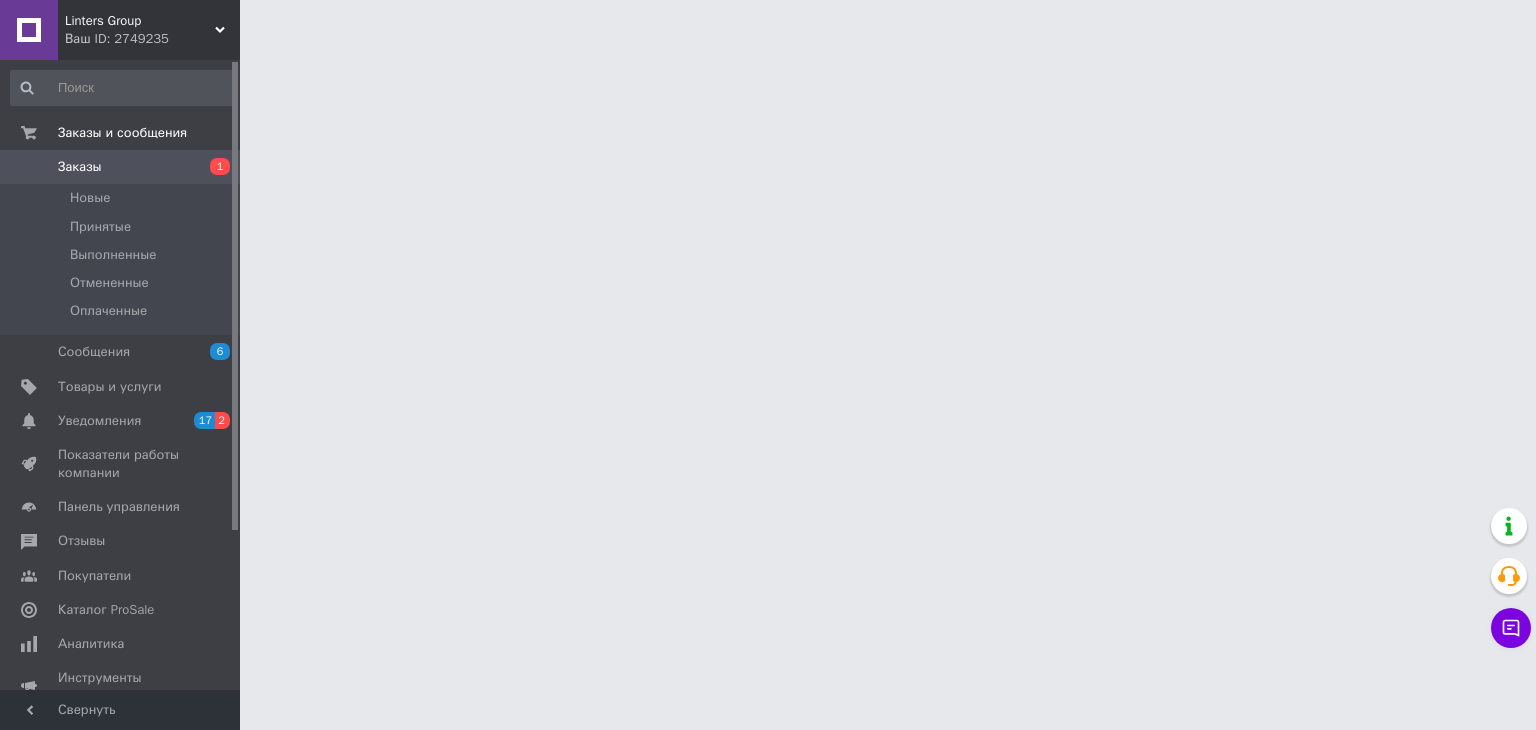 click on "Заказы" at bounding box center [121, 167] 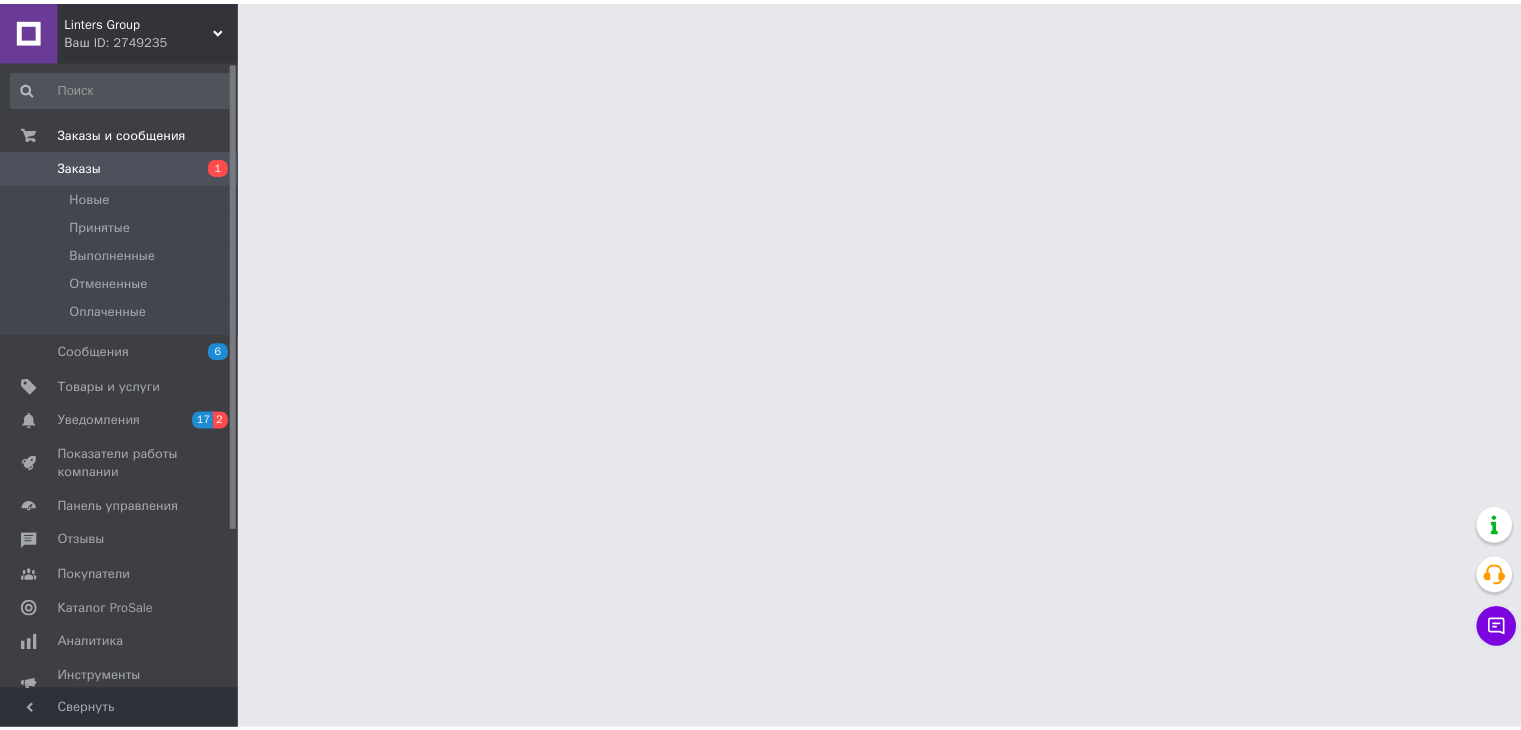 scroll, scrollTop: 0, scrollLeft: 0, axis: both 